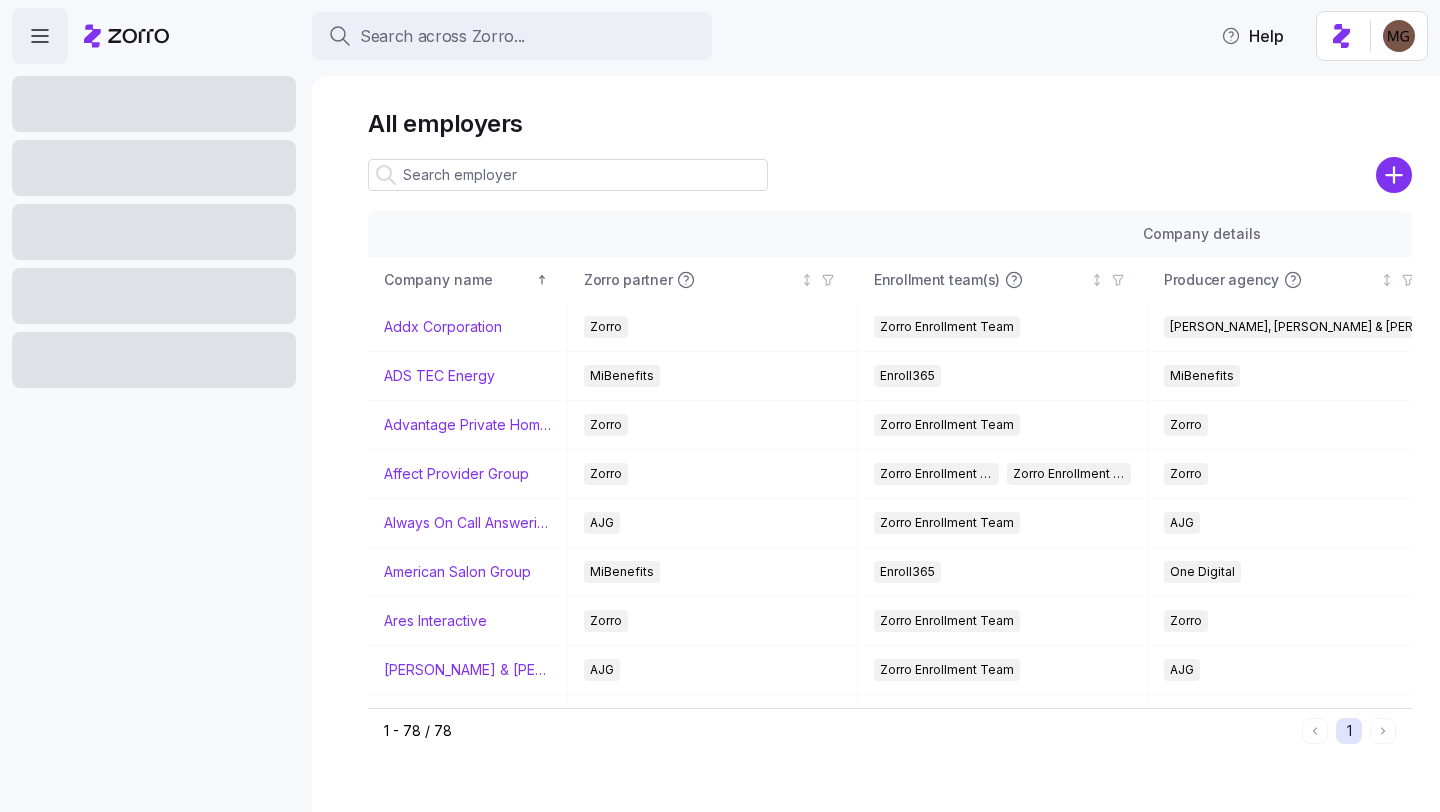 scroll, scrollTop: 0, scrollLeft: 0, axis: both 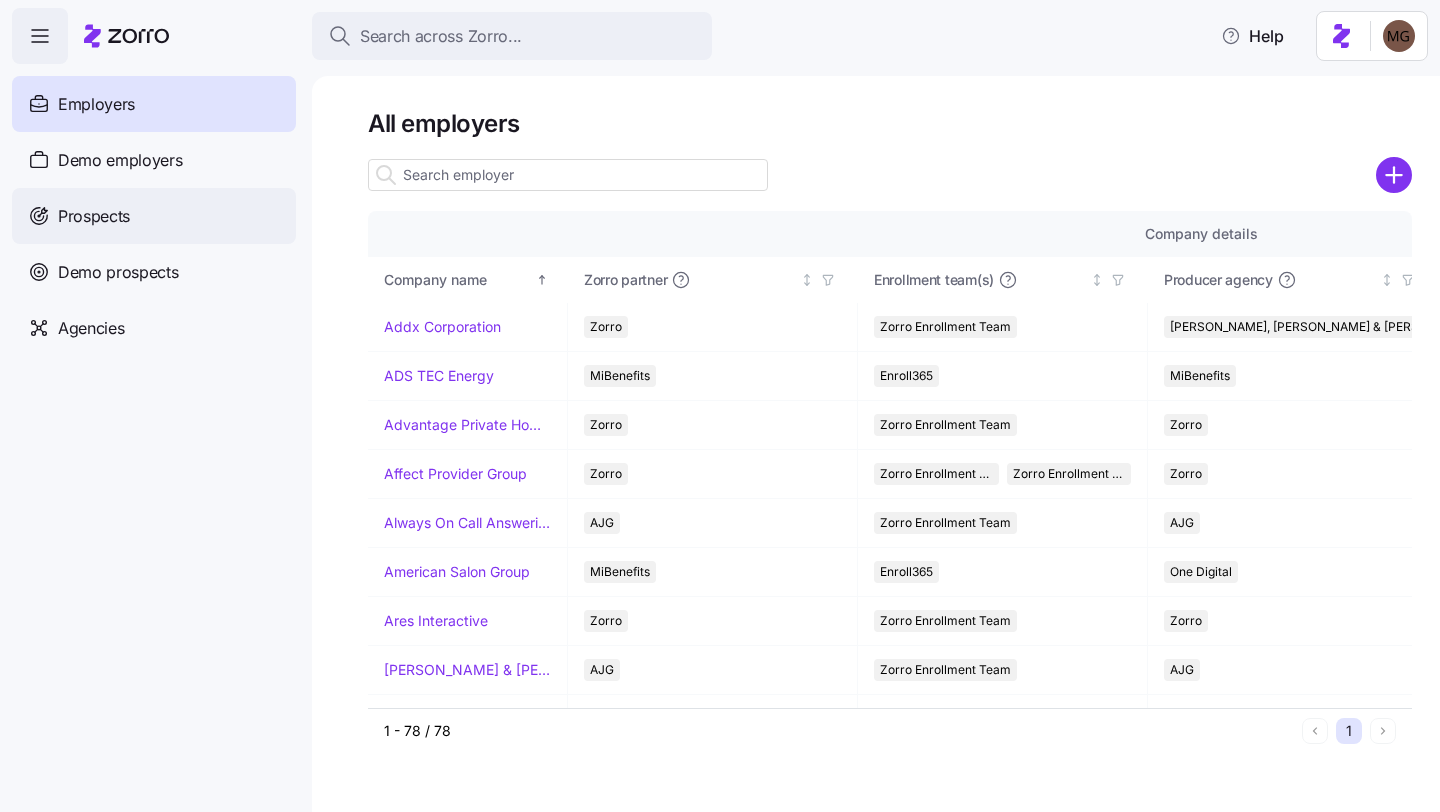 click on "Prospects" at bounding box center [154, 216] 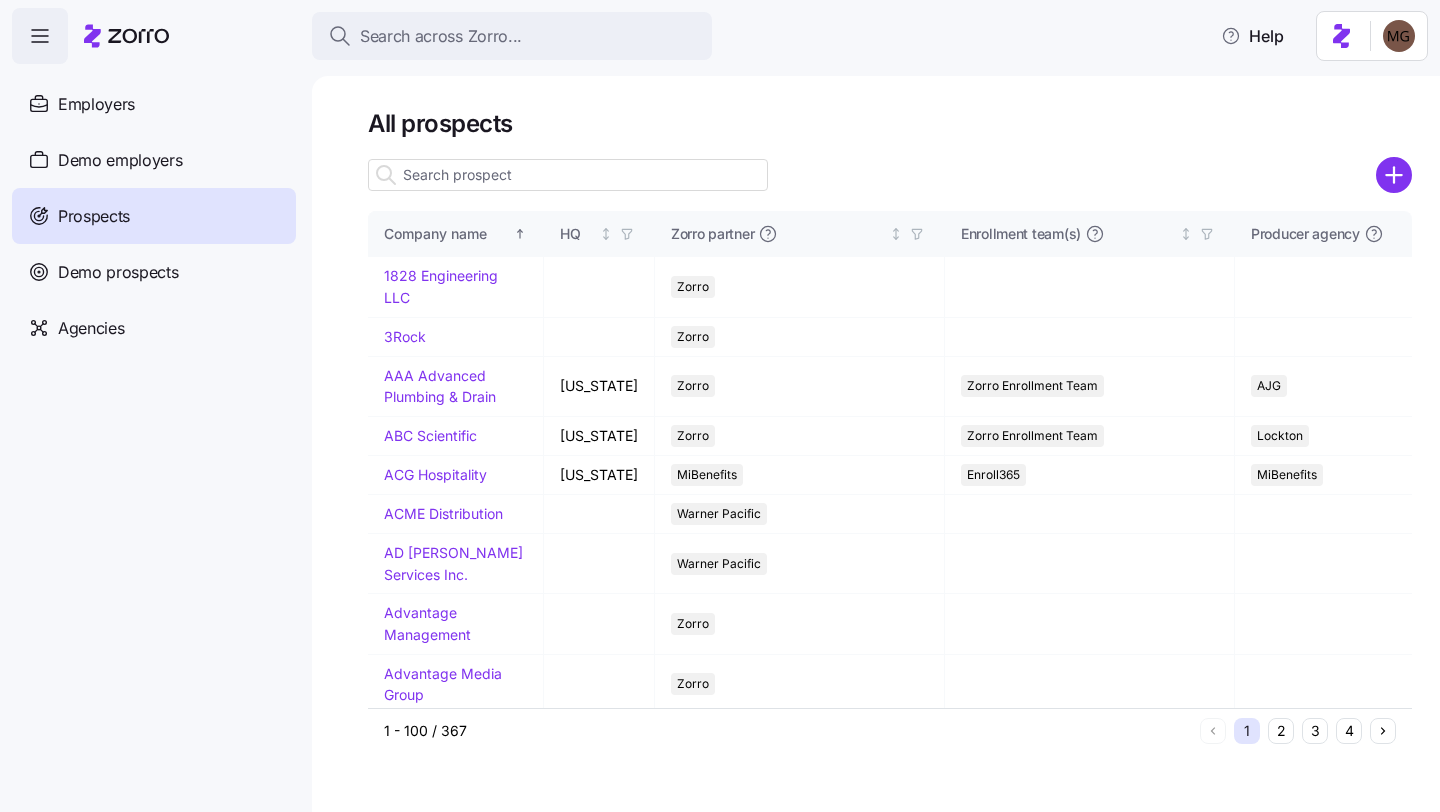 click at bounding box center (568, 175) 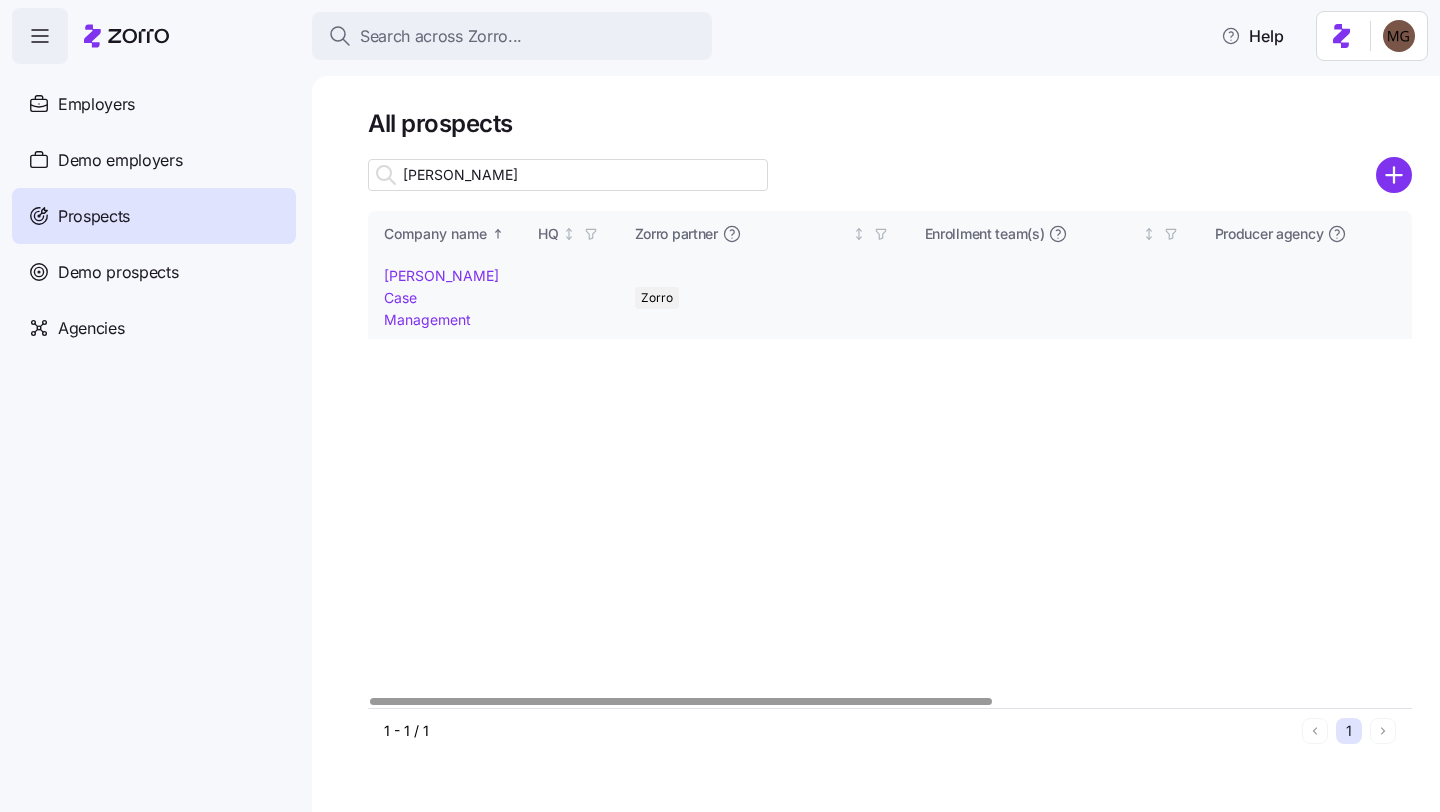 type on "vona" 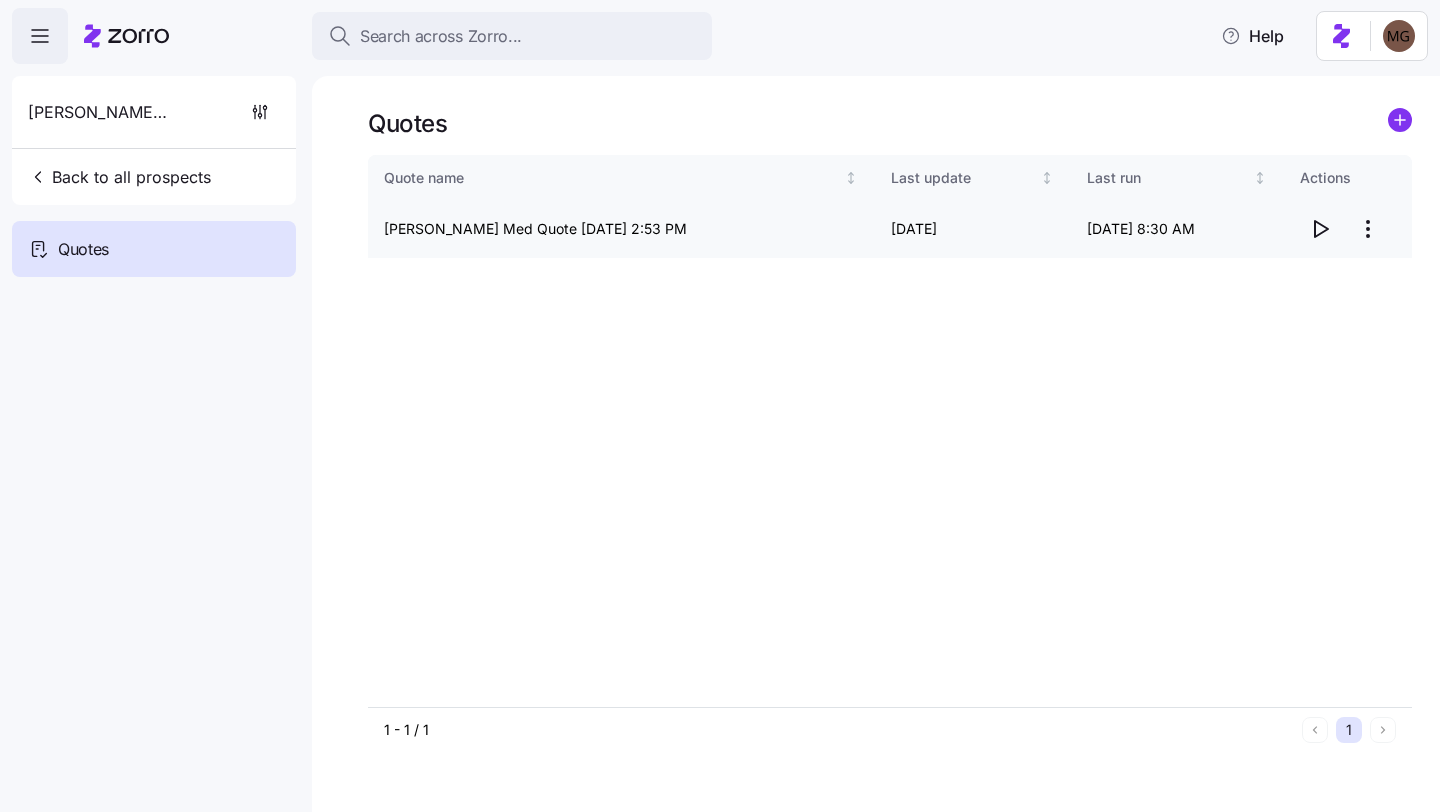 click 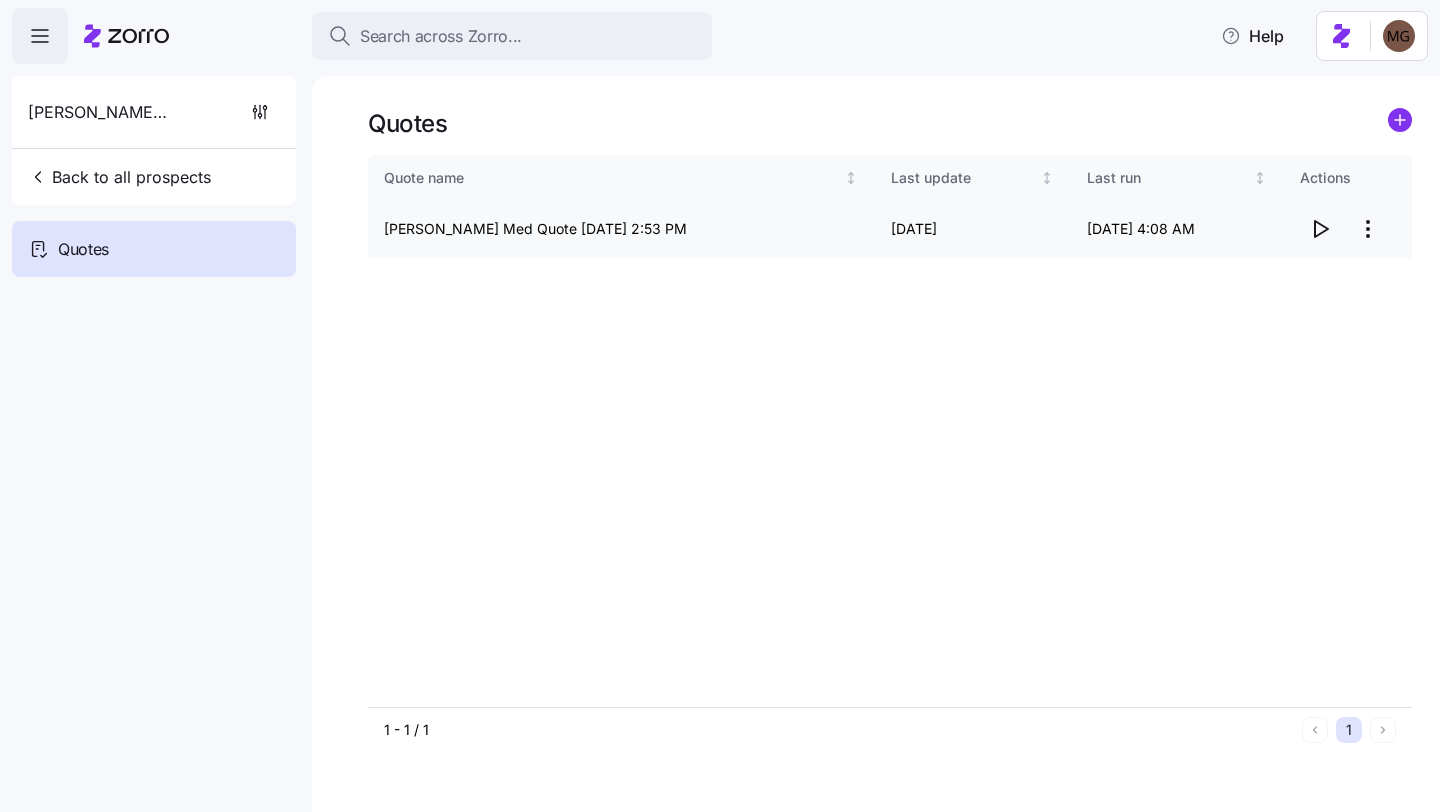 click on "Search across Zorro... Help Vona Case Management Back to all prospects Quotes Quotes Quote name Last update Last run Actions Vona Med Quote 06/30/2025 2:53 PM 07/02/2025 07/02/2025 4:08 AM 1 - 1 / 1 1 Quotes" at bounding box center (720, 400) 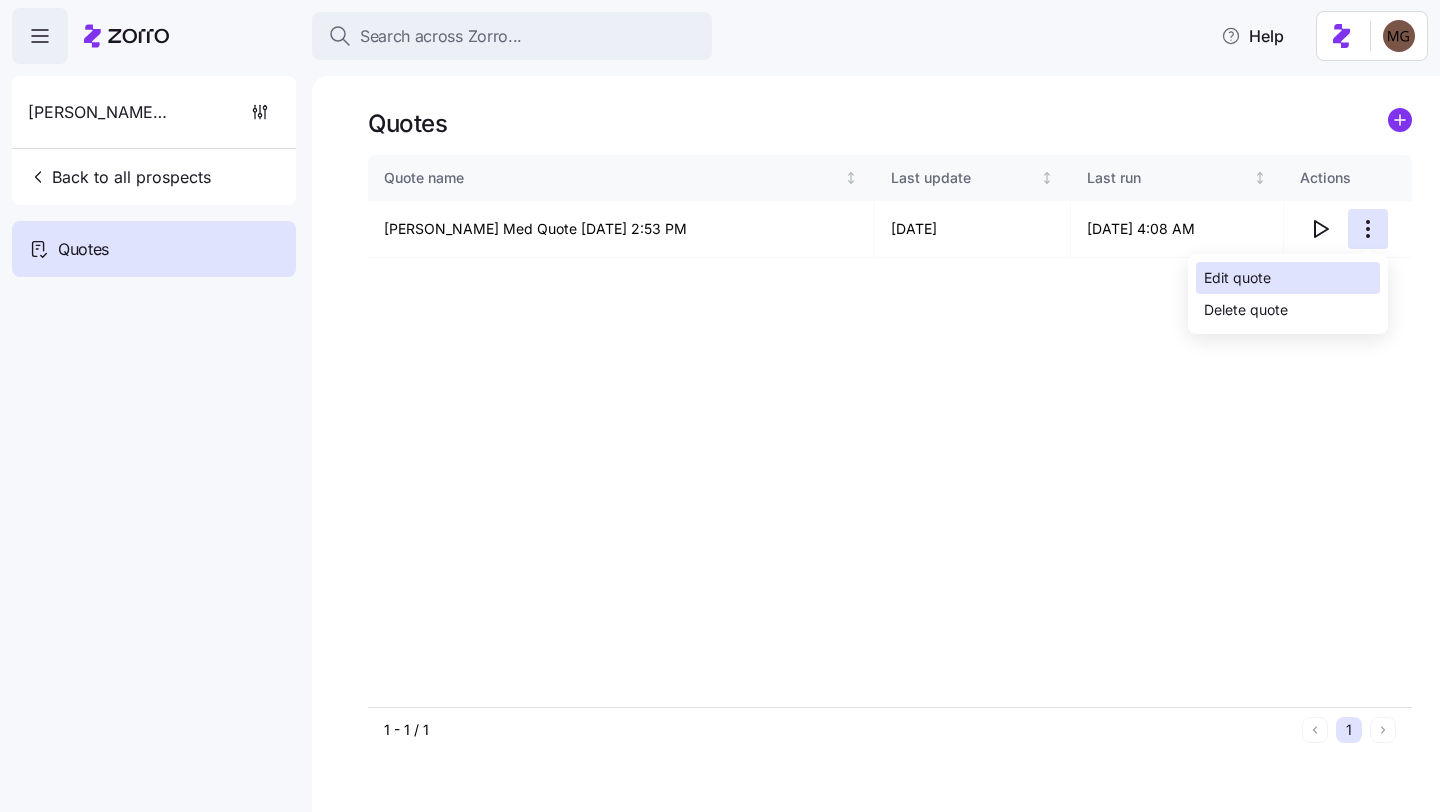 click on "Edit quote" at bounding box center [1288, 278] 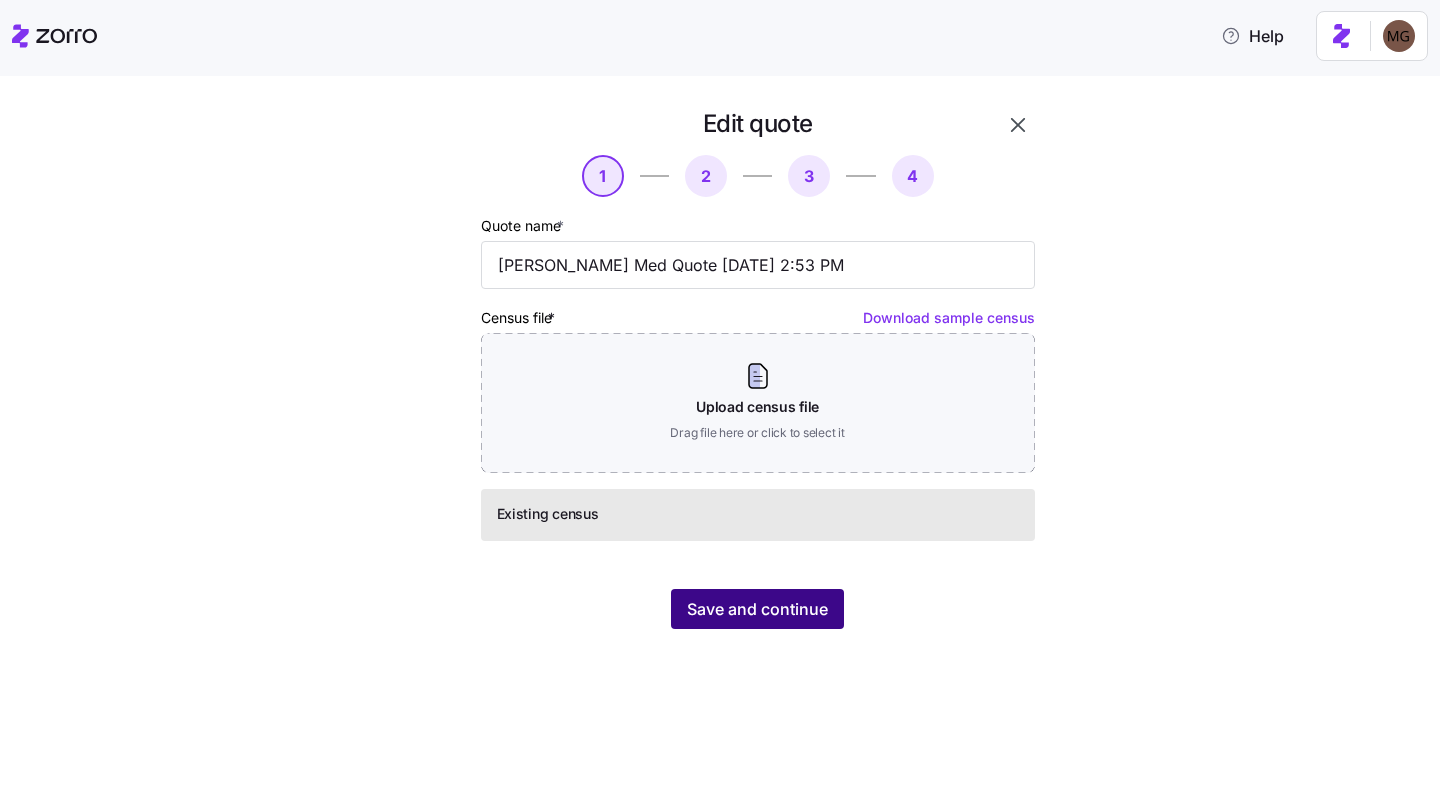 click on "Save and continue" at bounding box center [757, 609] 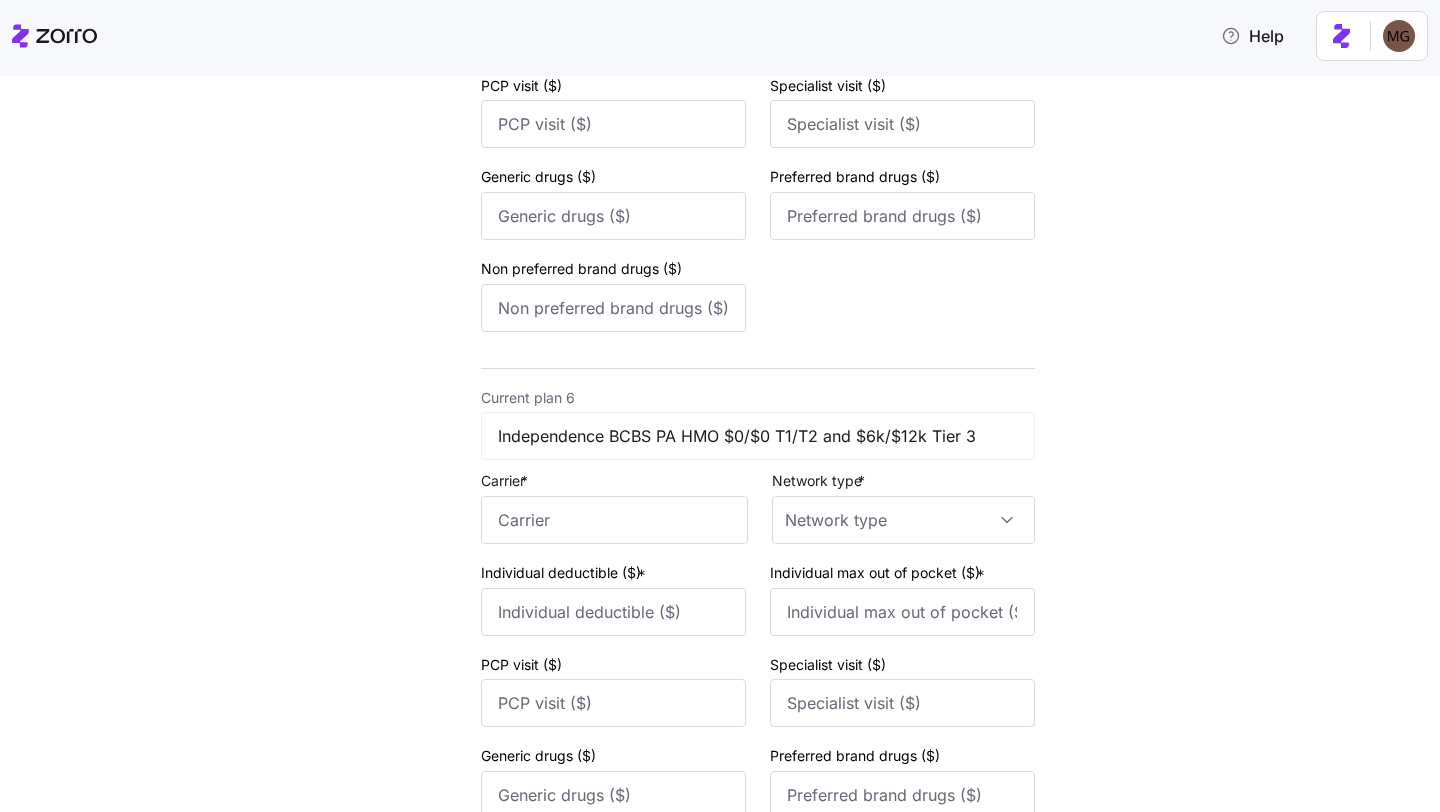 scroll, scrollTop: 3139, scrollLeft: 0, axis: vertical 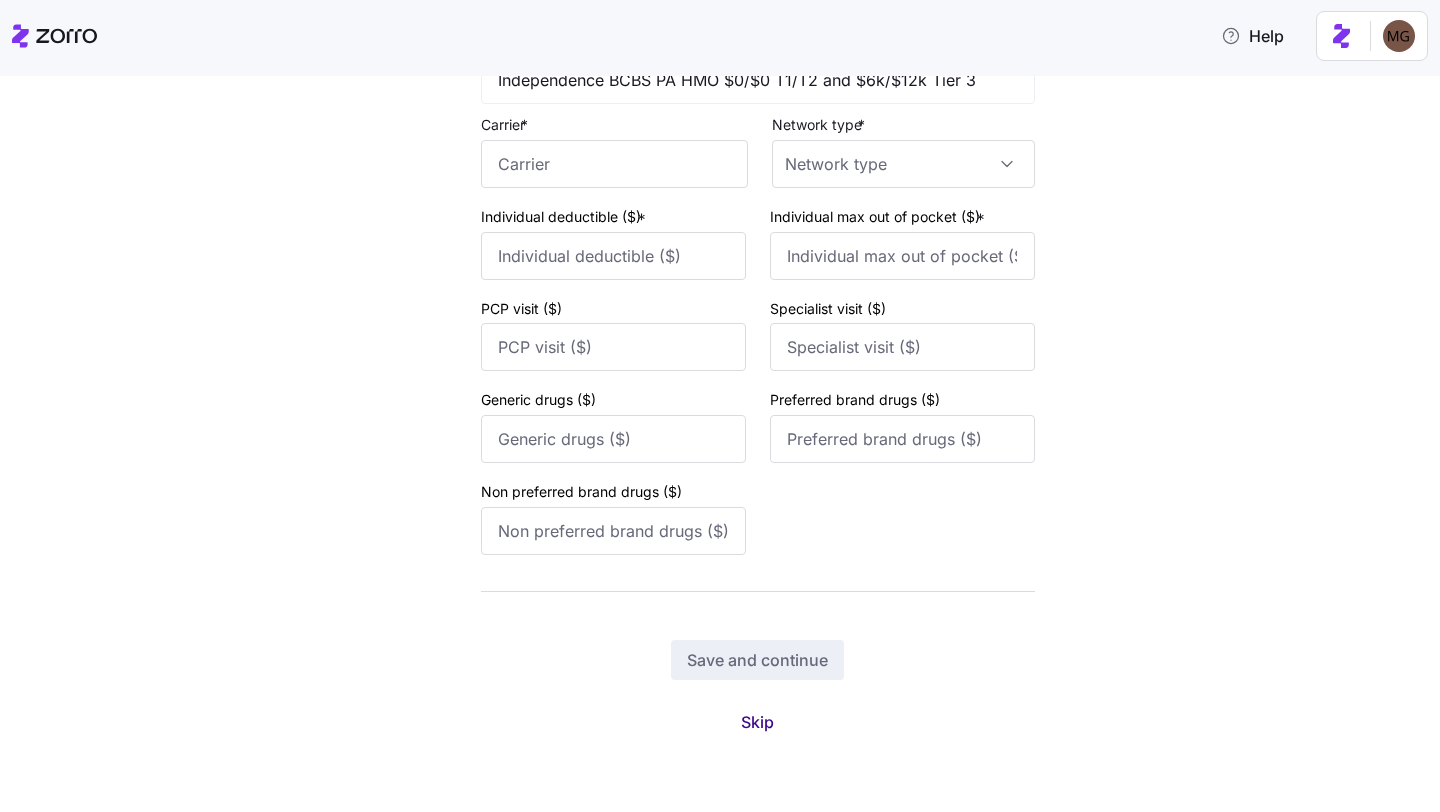 click on "Skip" at bounding box center (757, 722) 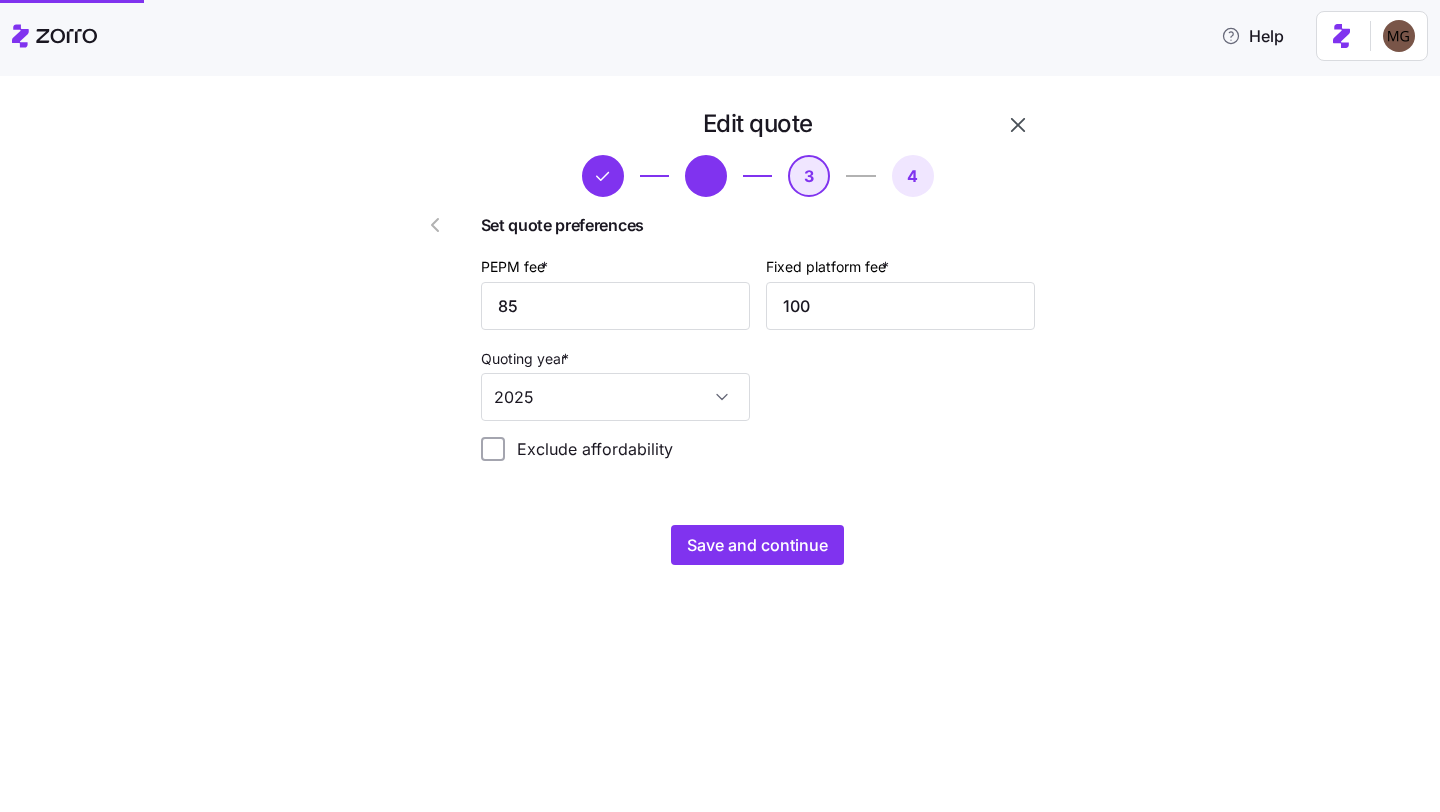 scroll, scrollTop: 0, scrollLeft: 0, axis: both 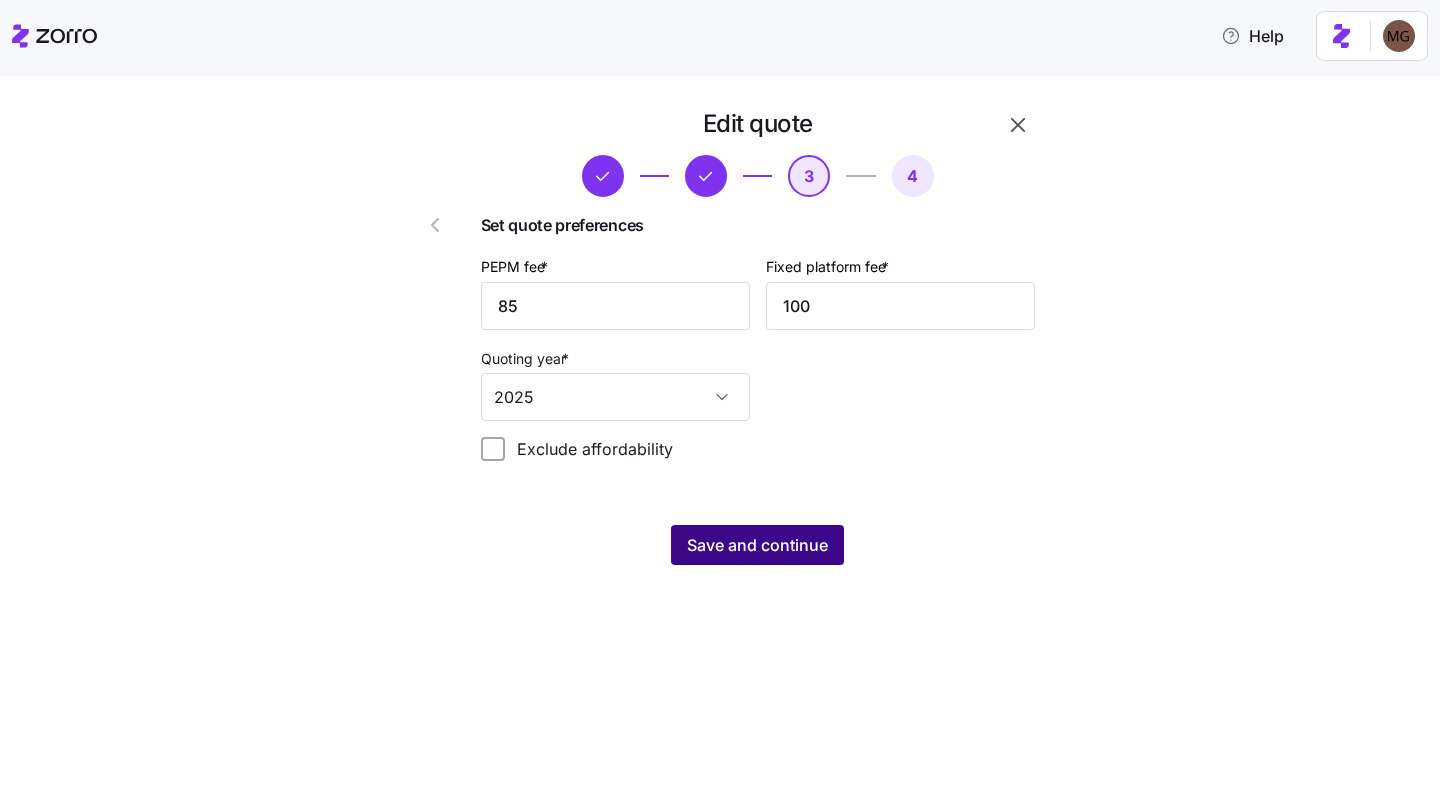 click on "Save and continue" at bounding box center (757, 545) 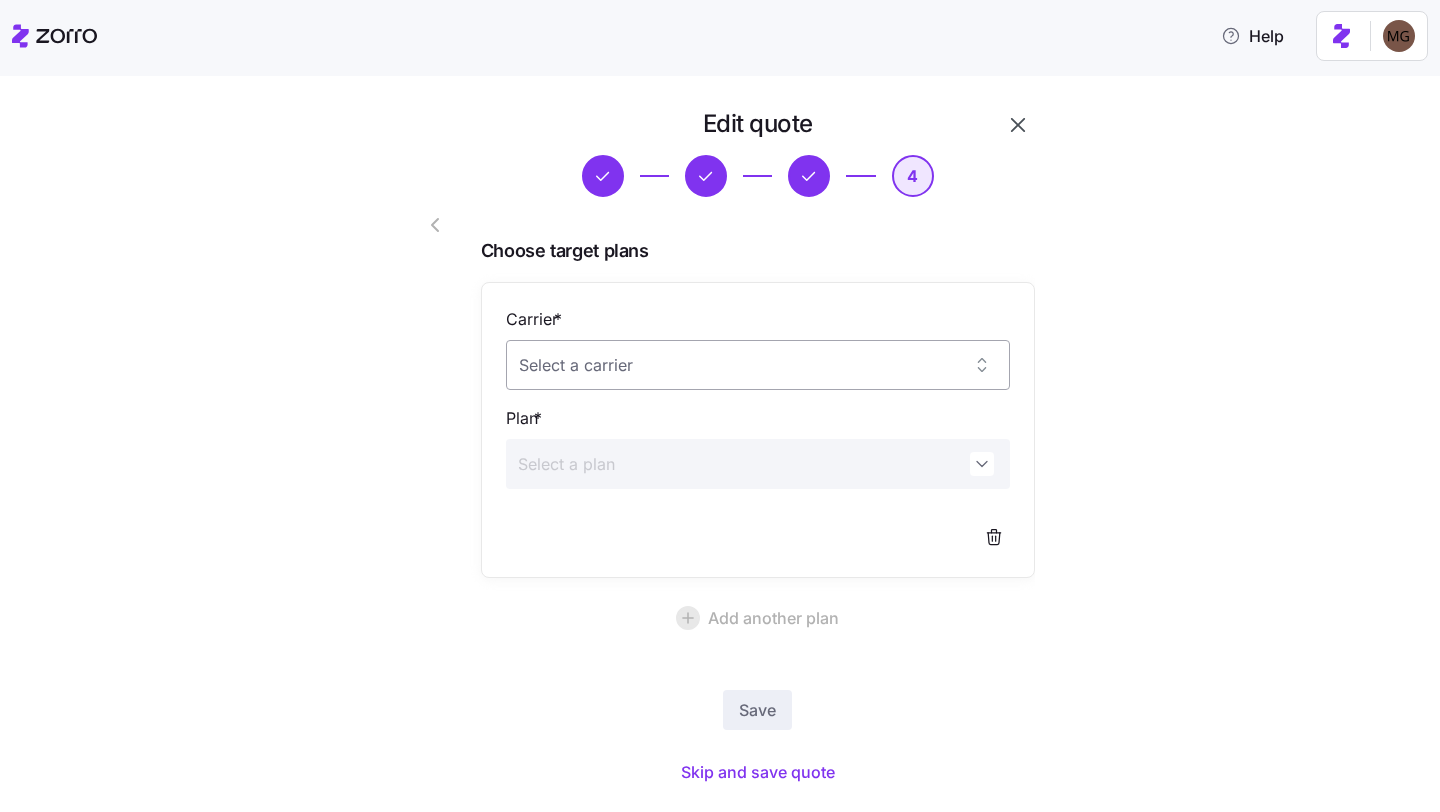 click on "Carrier  *" at bounding box center [758, 365] 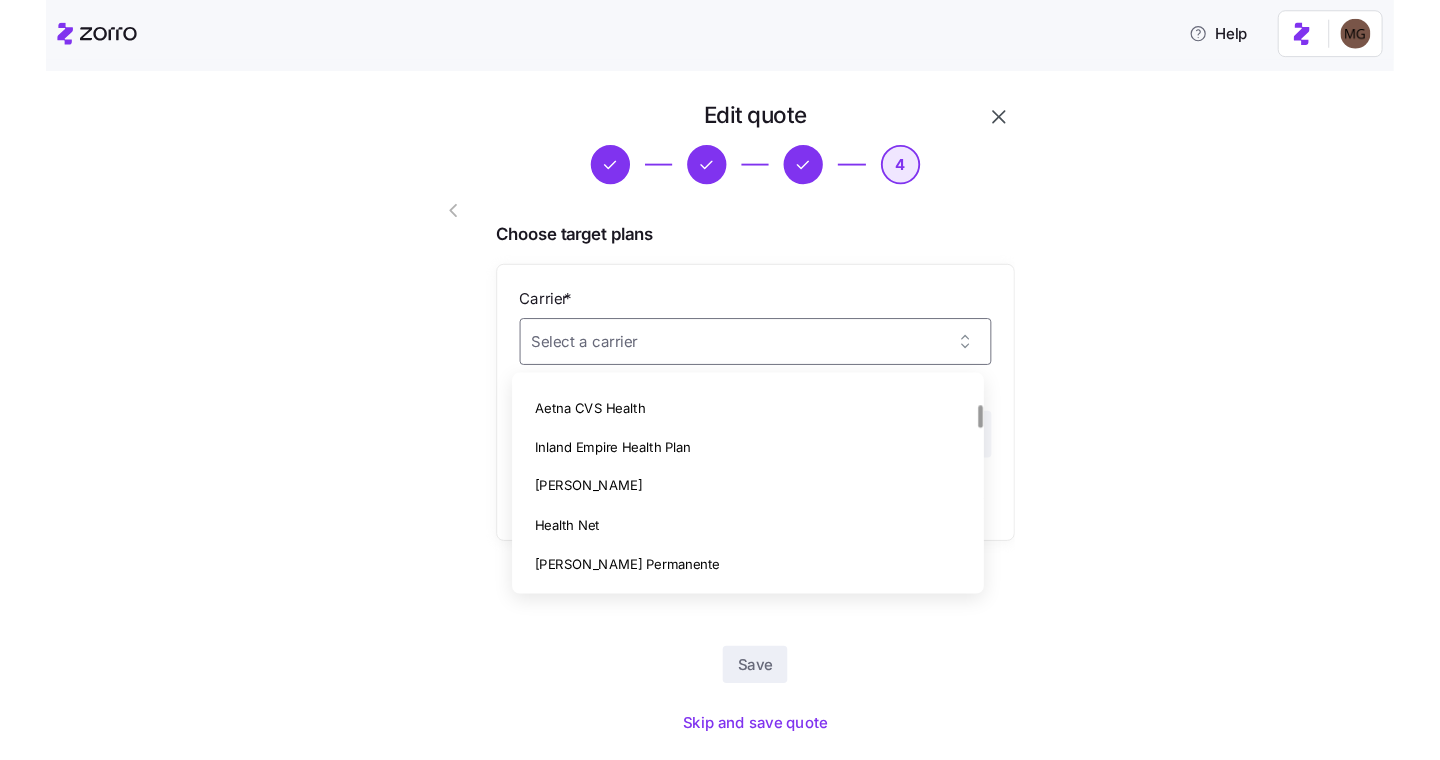 scroll, scrollTop: 240, scrollLeft: 0, axis: vertical 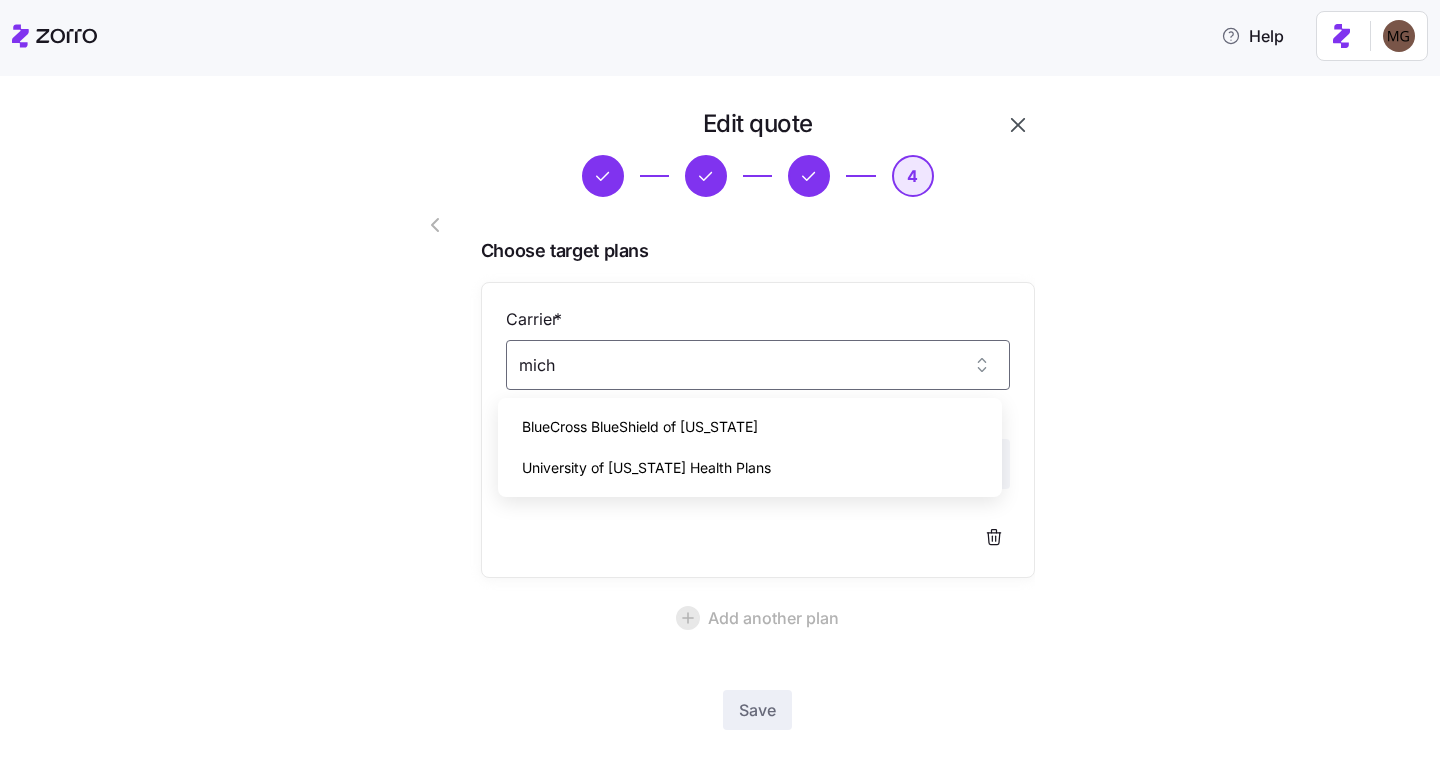 click on "BlueCross BlueShield of Michigan" at bounding box center [640, 427] 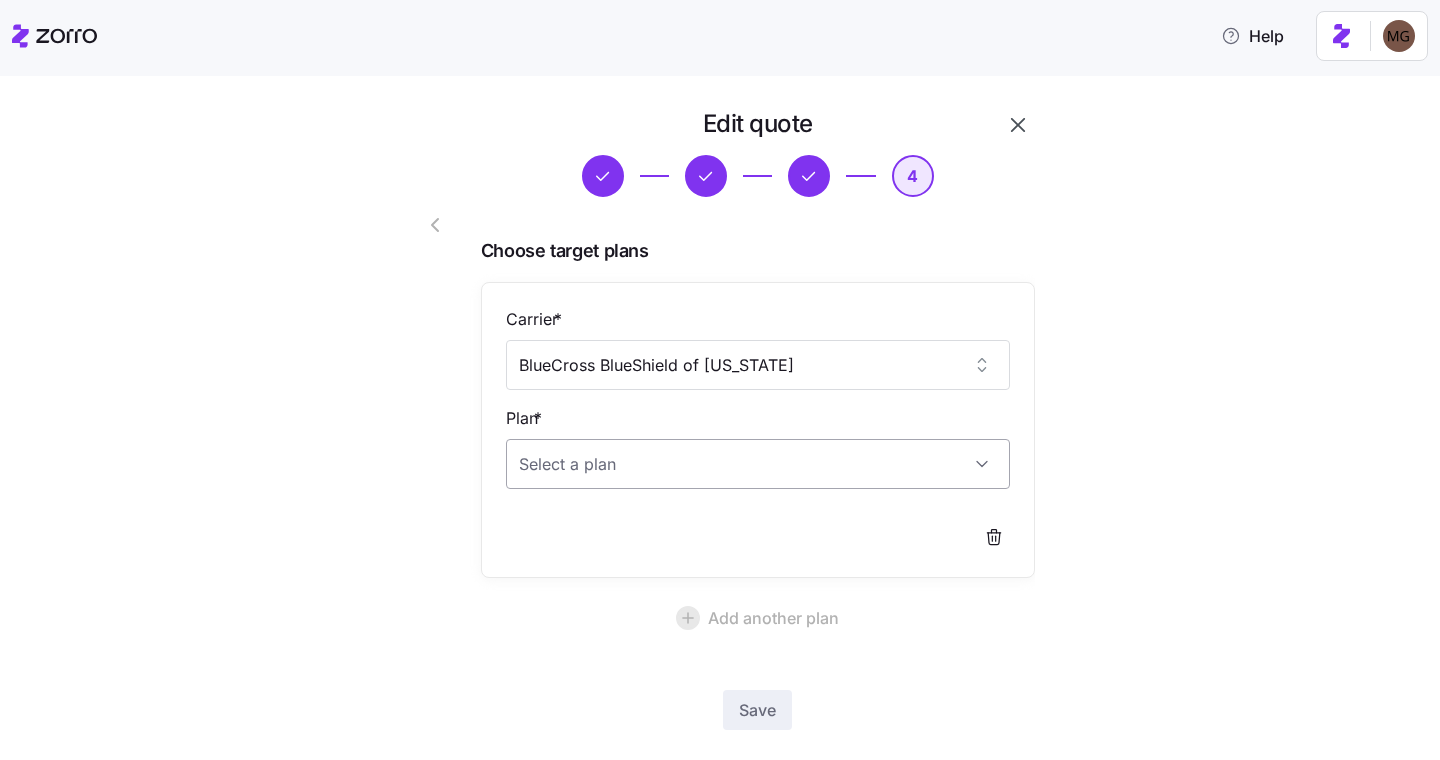 type on "BlueCross BlueShield of Michigan" 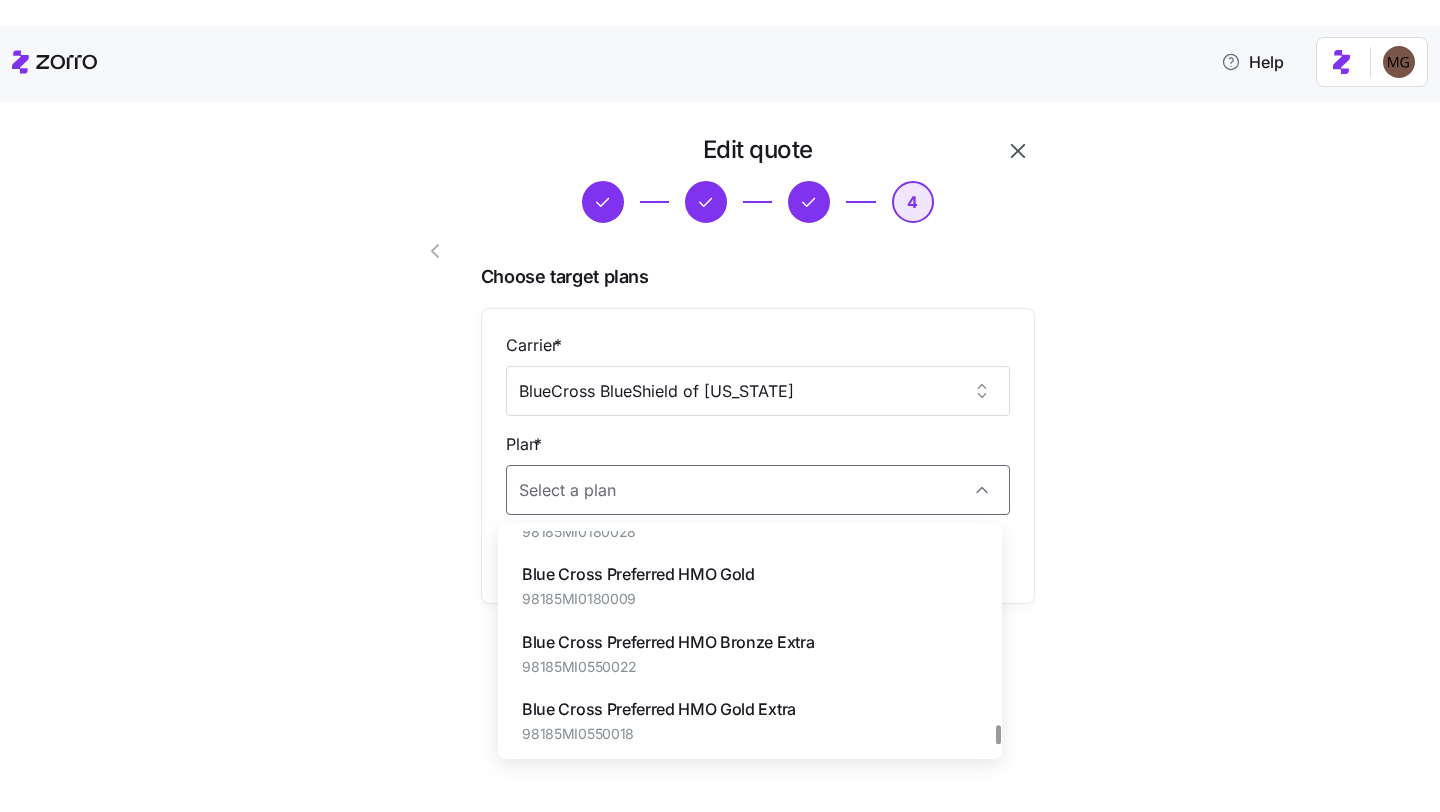 scroll, scrollTop: 2299, scrollLeft: 0, axis: vertical 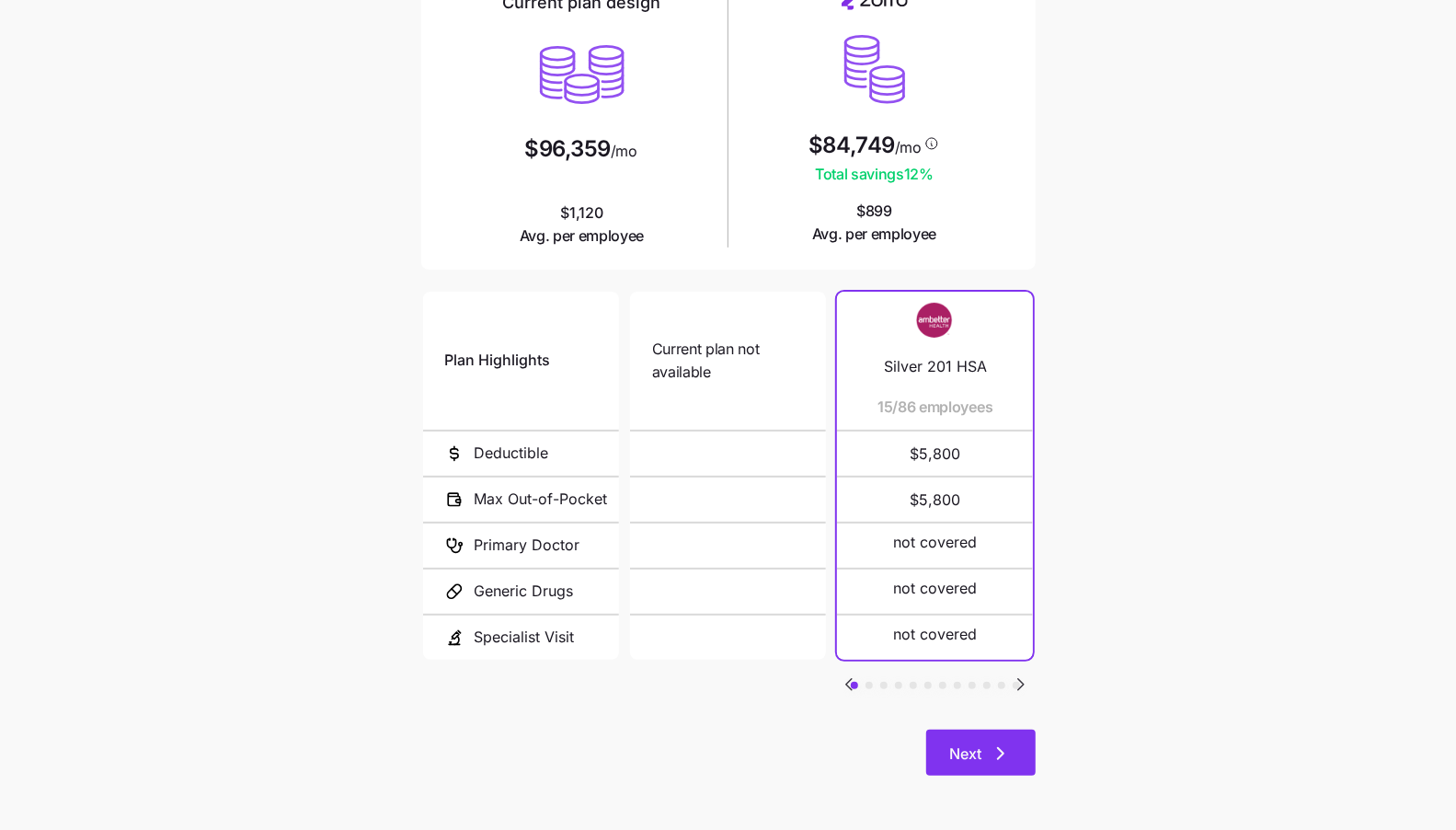 click on "Next" at bounding box center [966, 754] 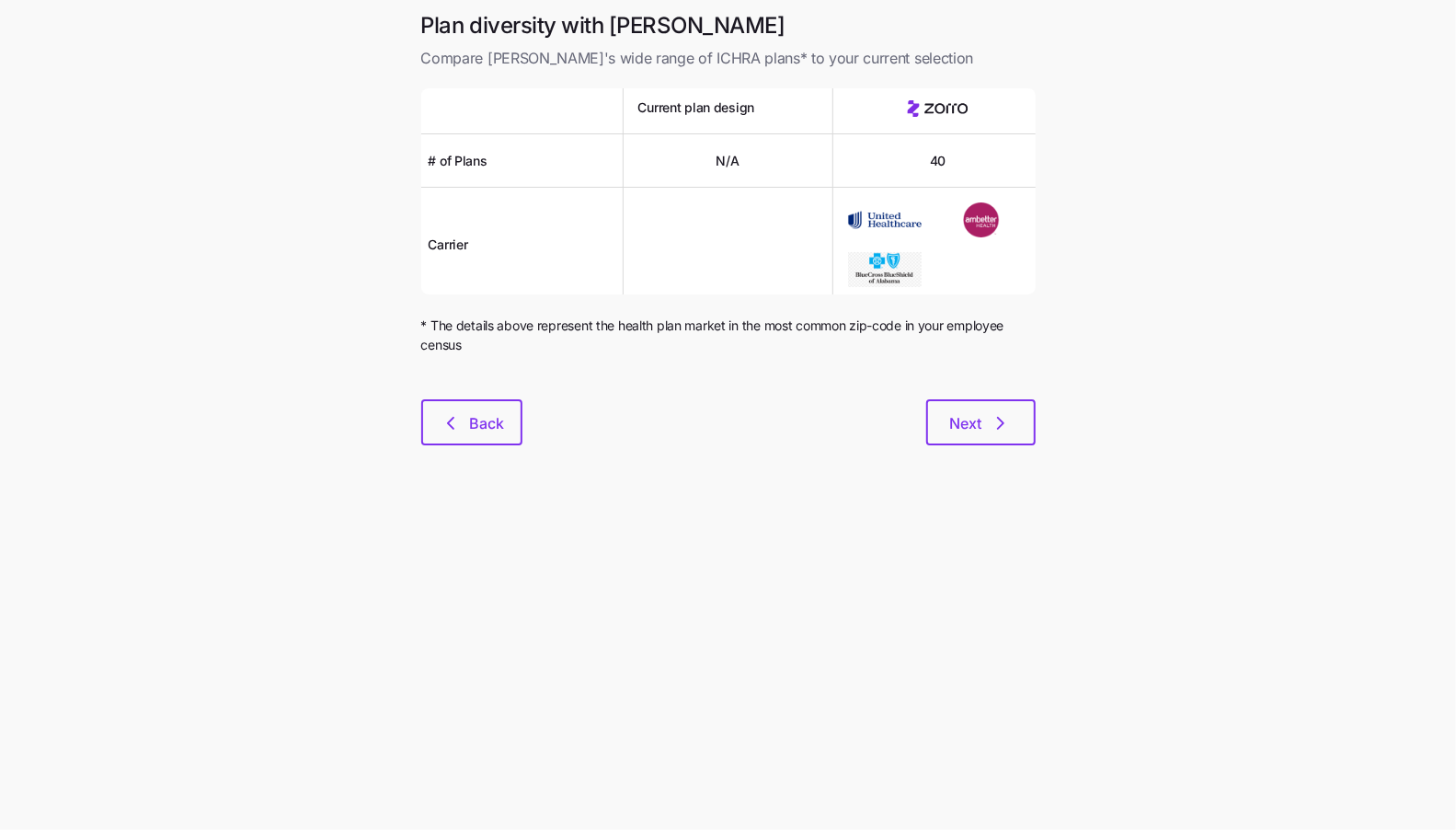 scroll, scrollTop: 0, scrollLeft: 0, axis: both 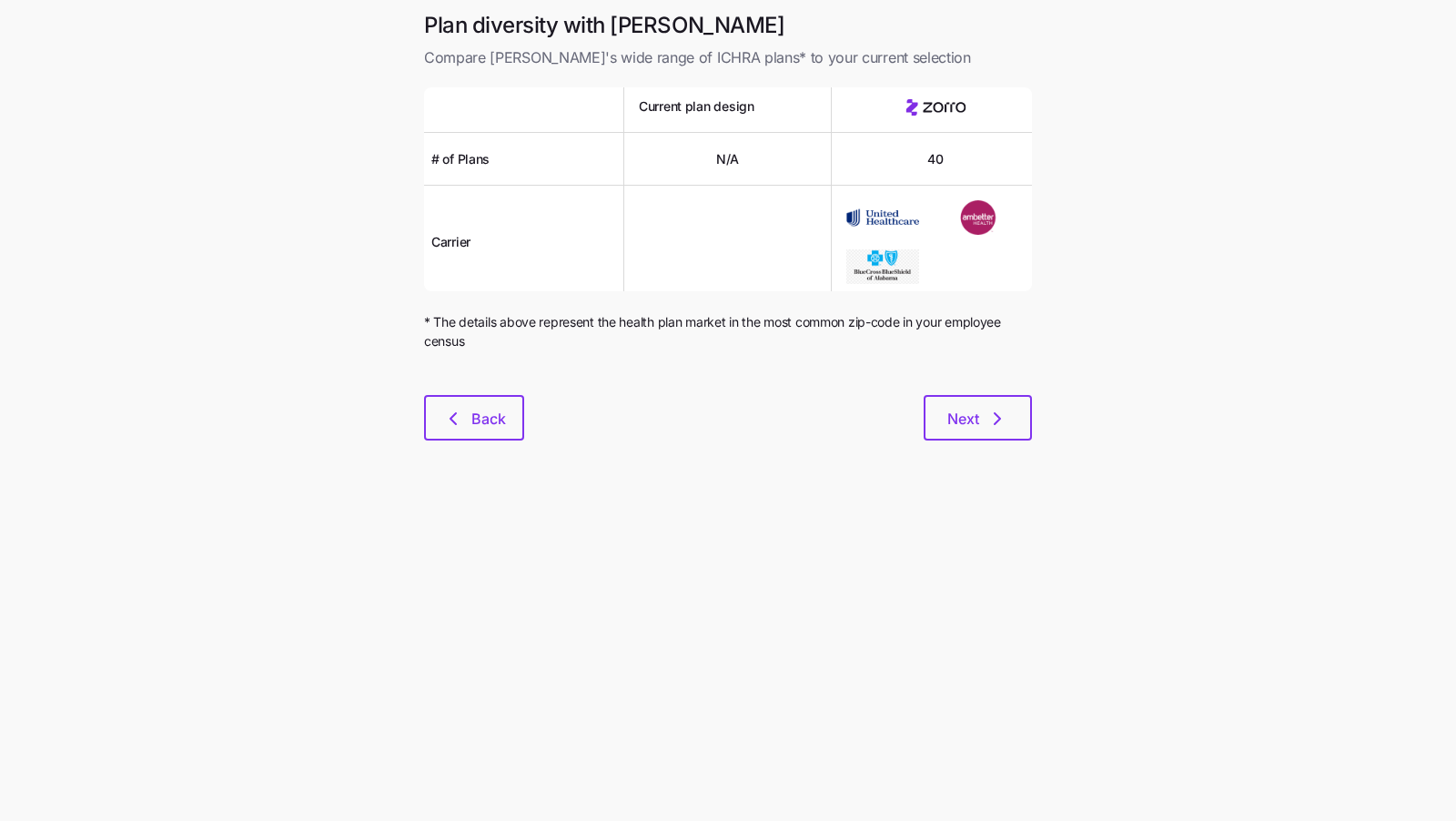 click on "Plan diversity with Zorro Compare [PERSON_NAME]'s wide range of ICHRA plans* to your current selection   Current plan design # of Plans N/A 40 Carrier * The details above represent the health plan market in the most common zip-code in your employee census Back Next" at bounding box center (728, 237) 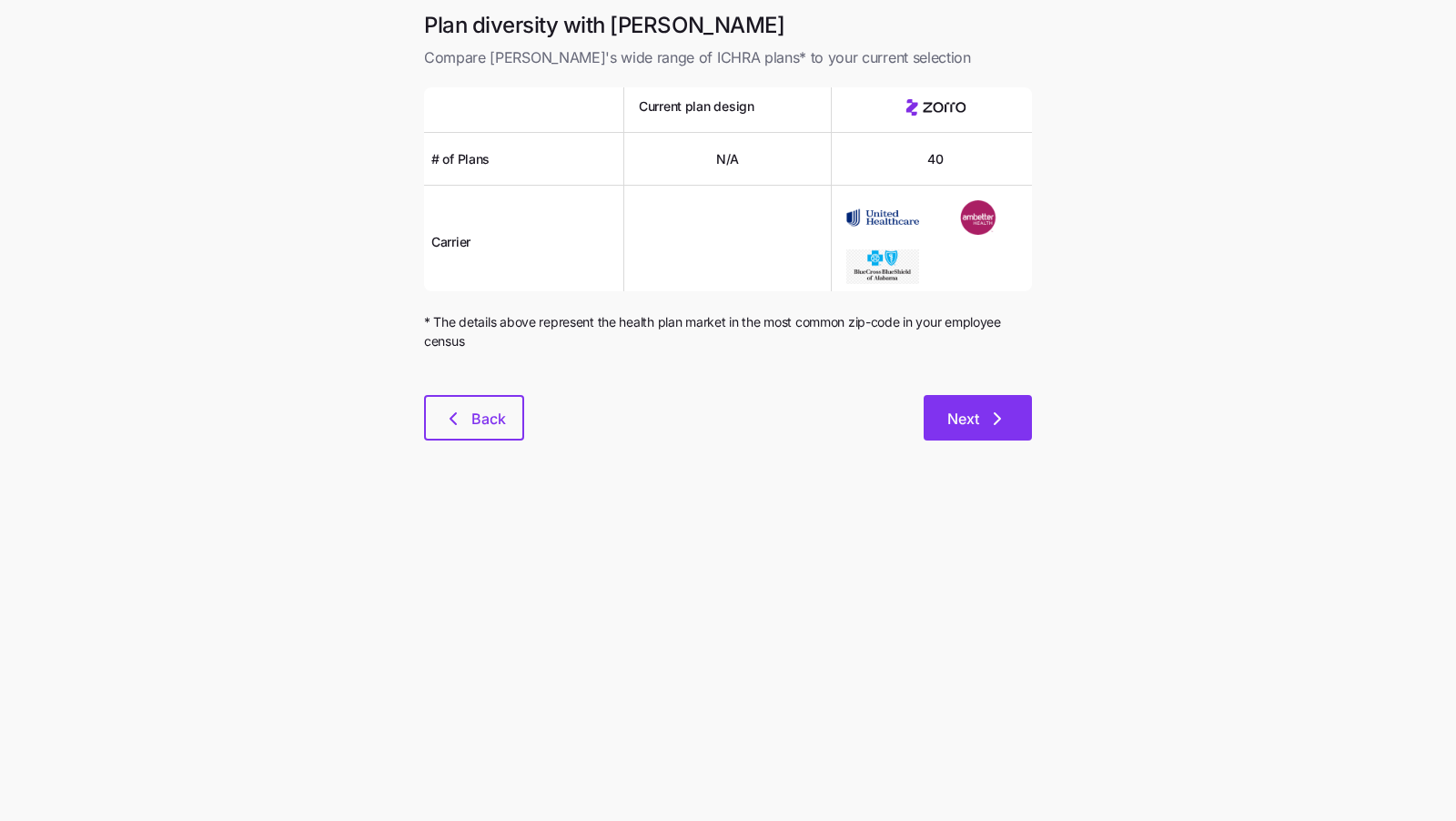 click on "Next" at bounding box center (977, 419) 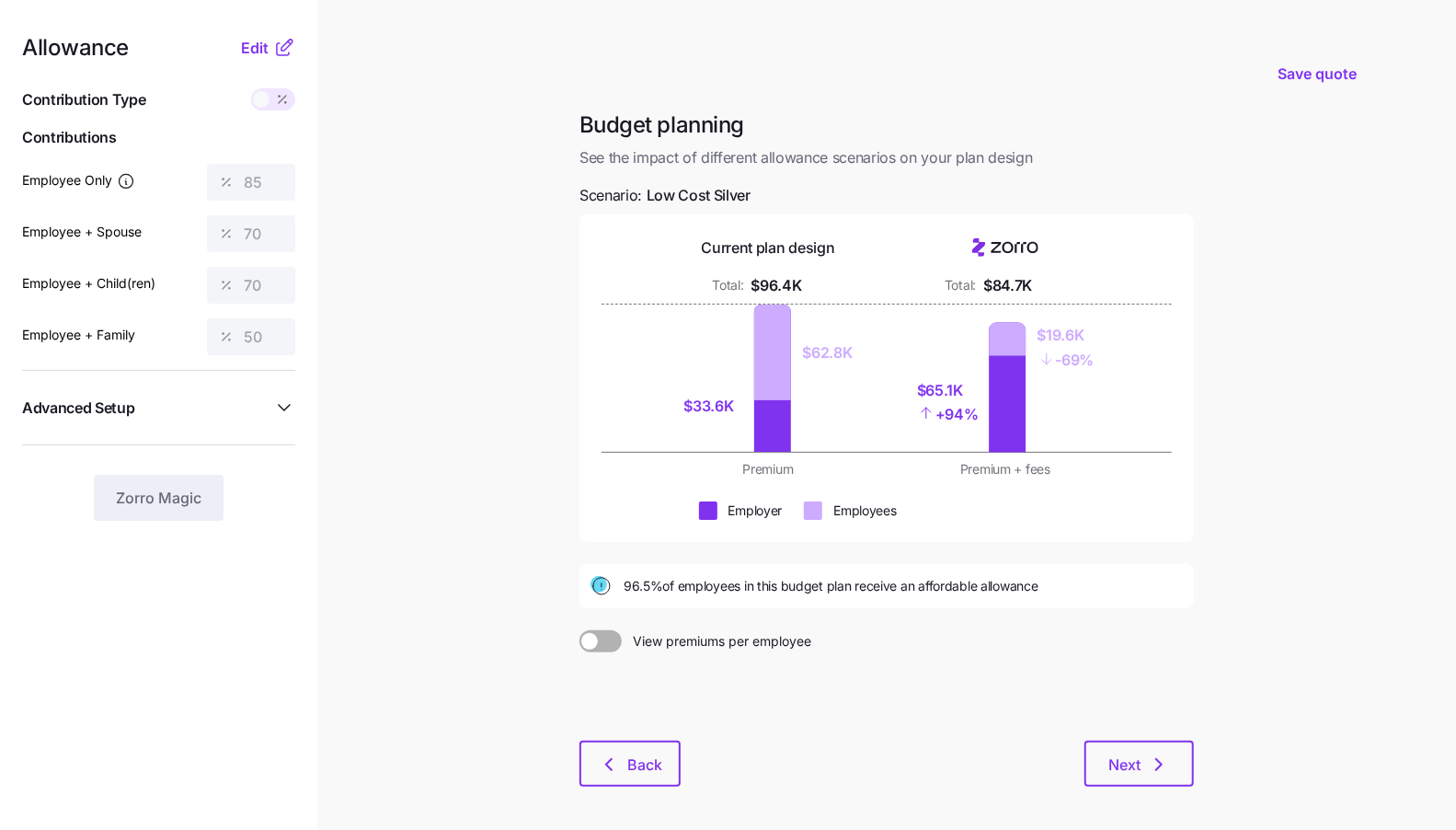 click 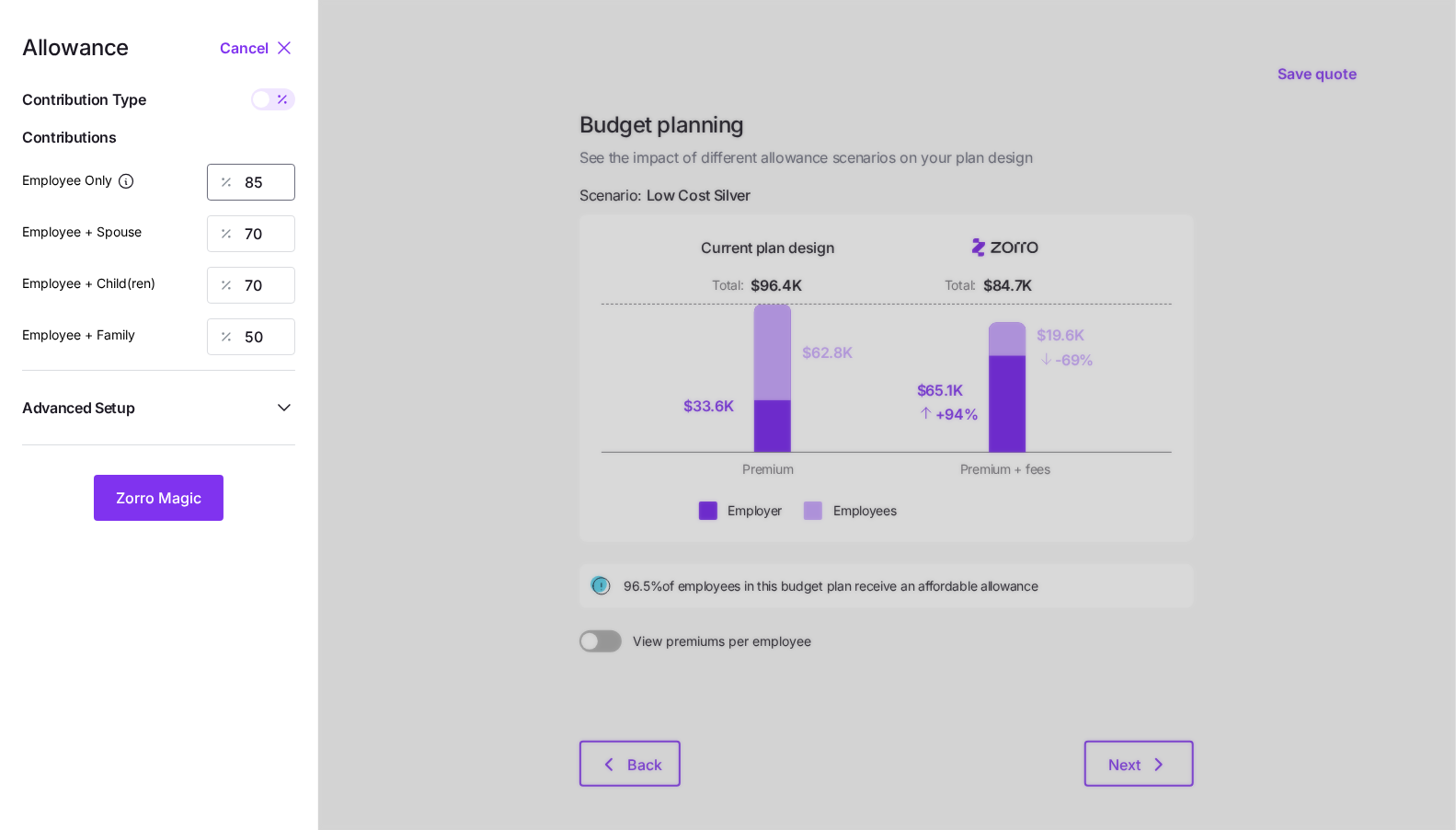 click on "85" at bounding box center (251, 182) 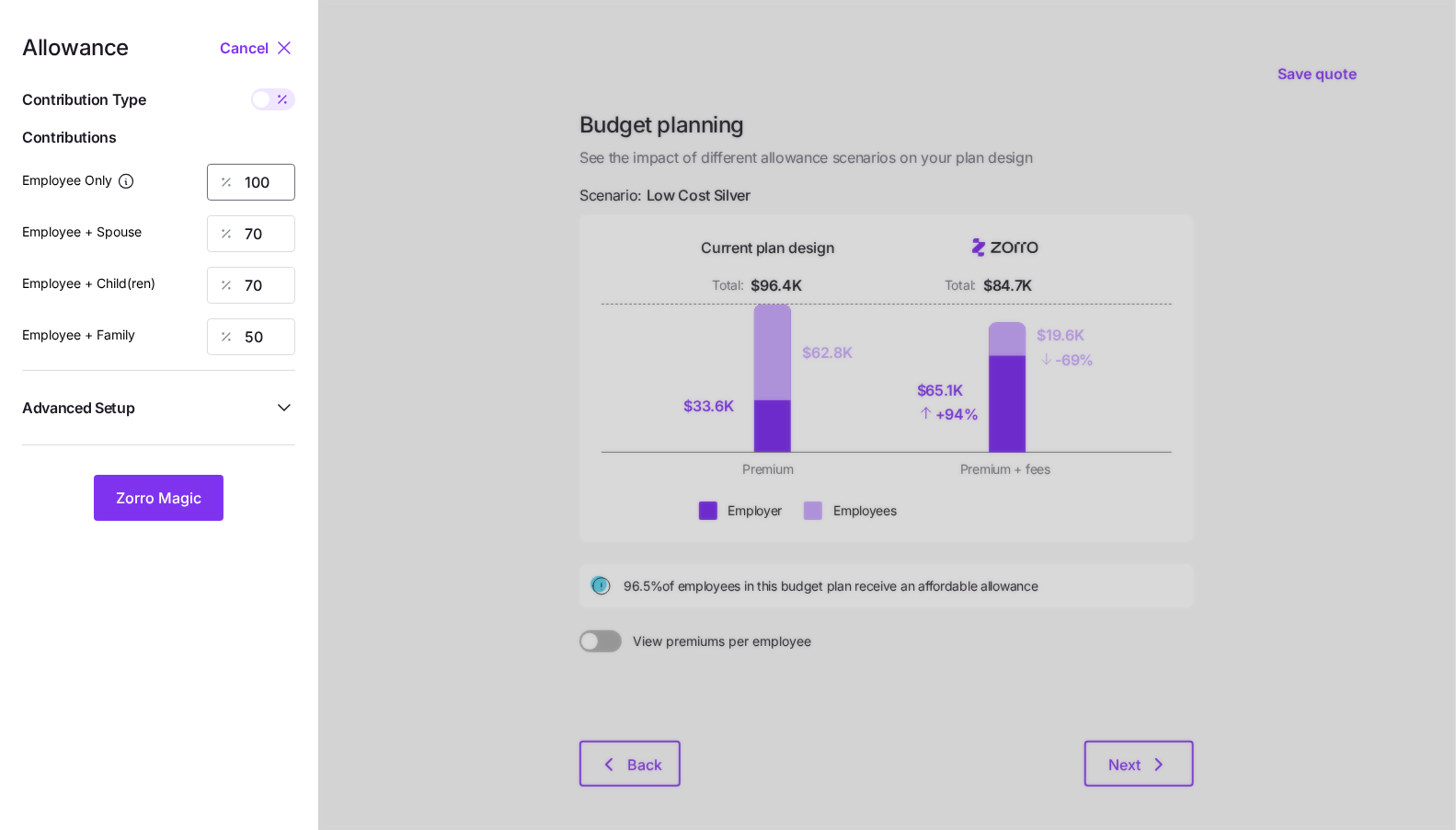 type on "100" 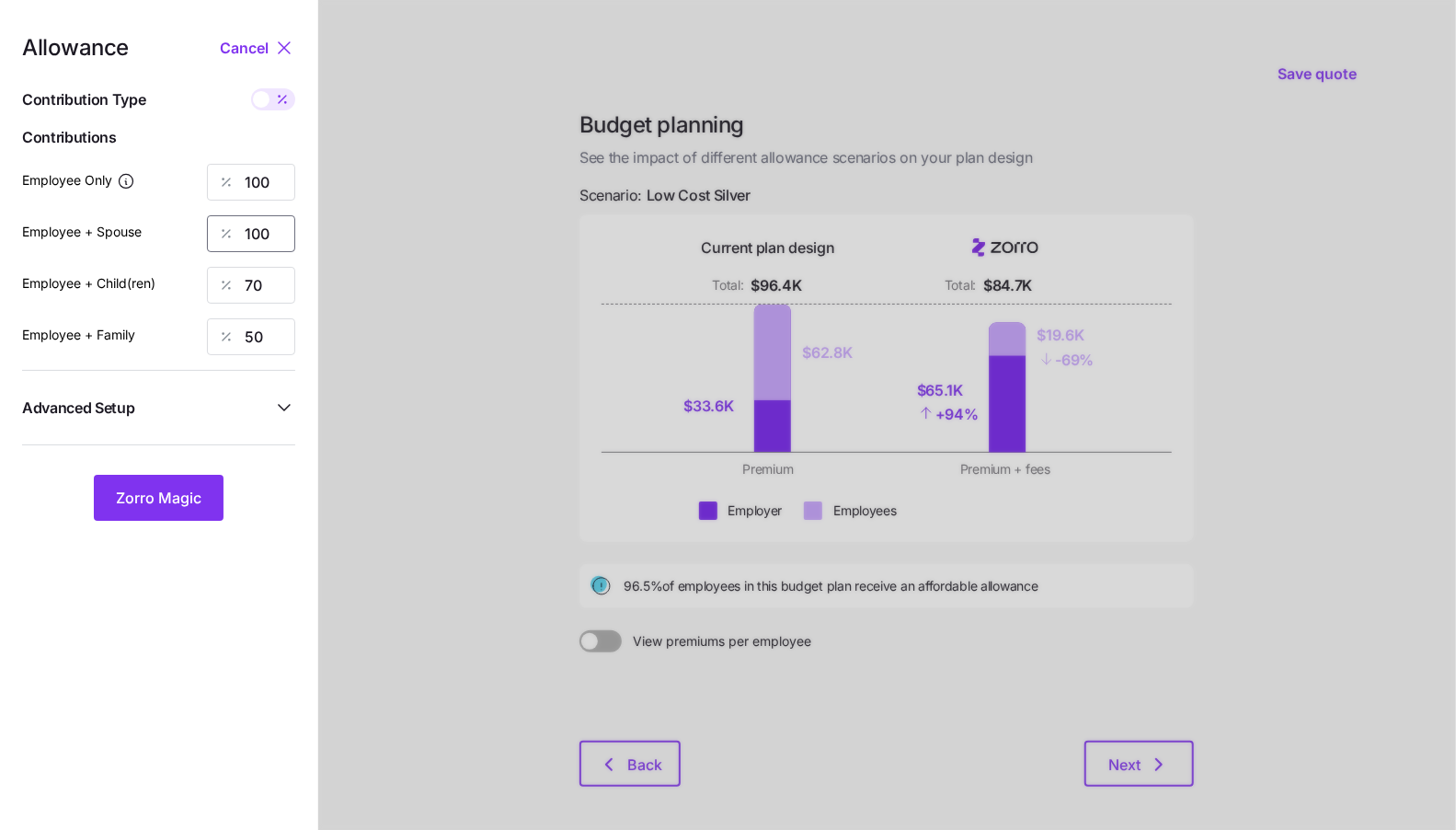 type on "100" 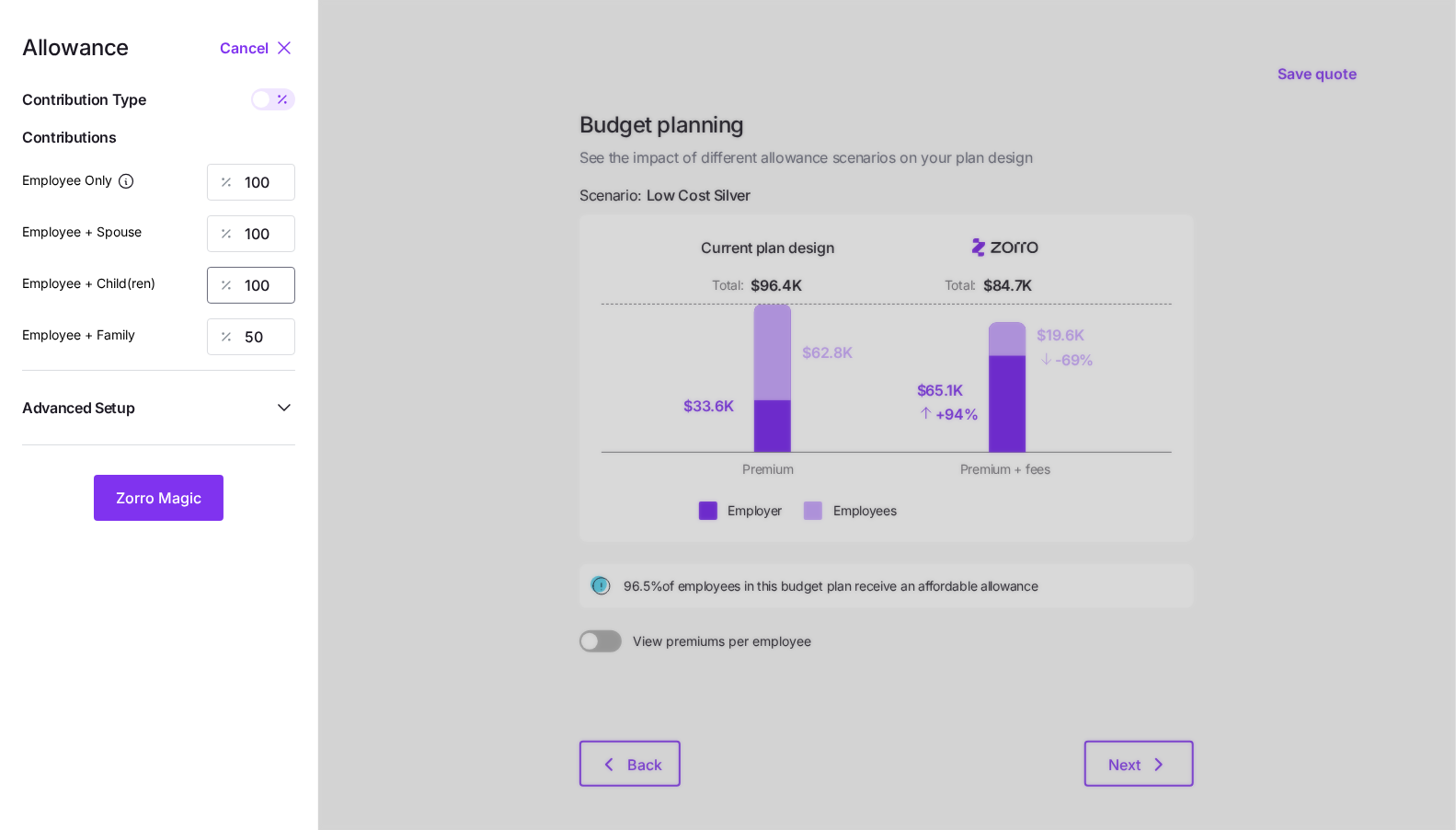 type on "100" 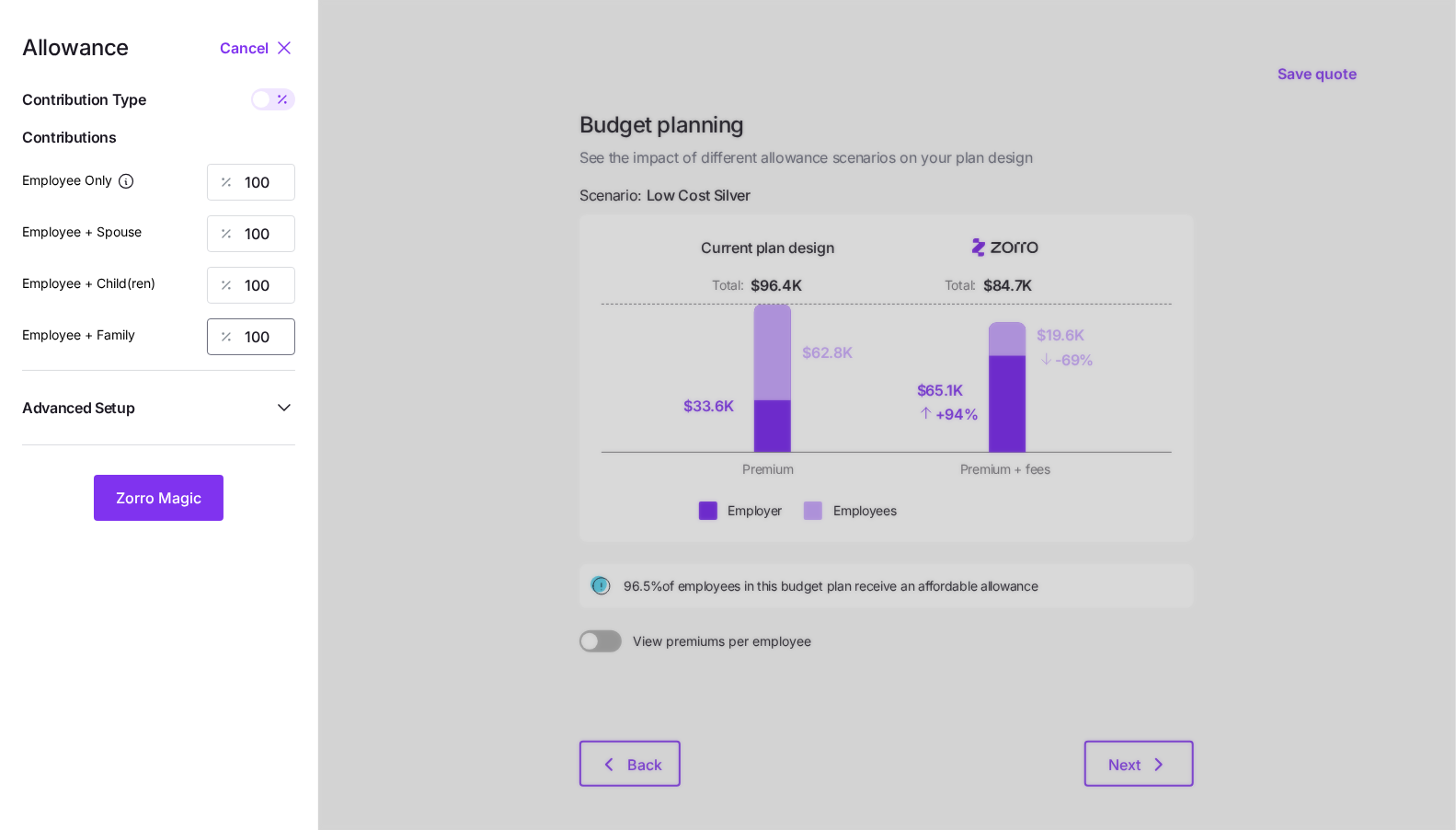 type on "100" 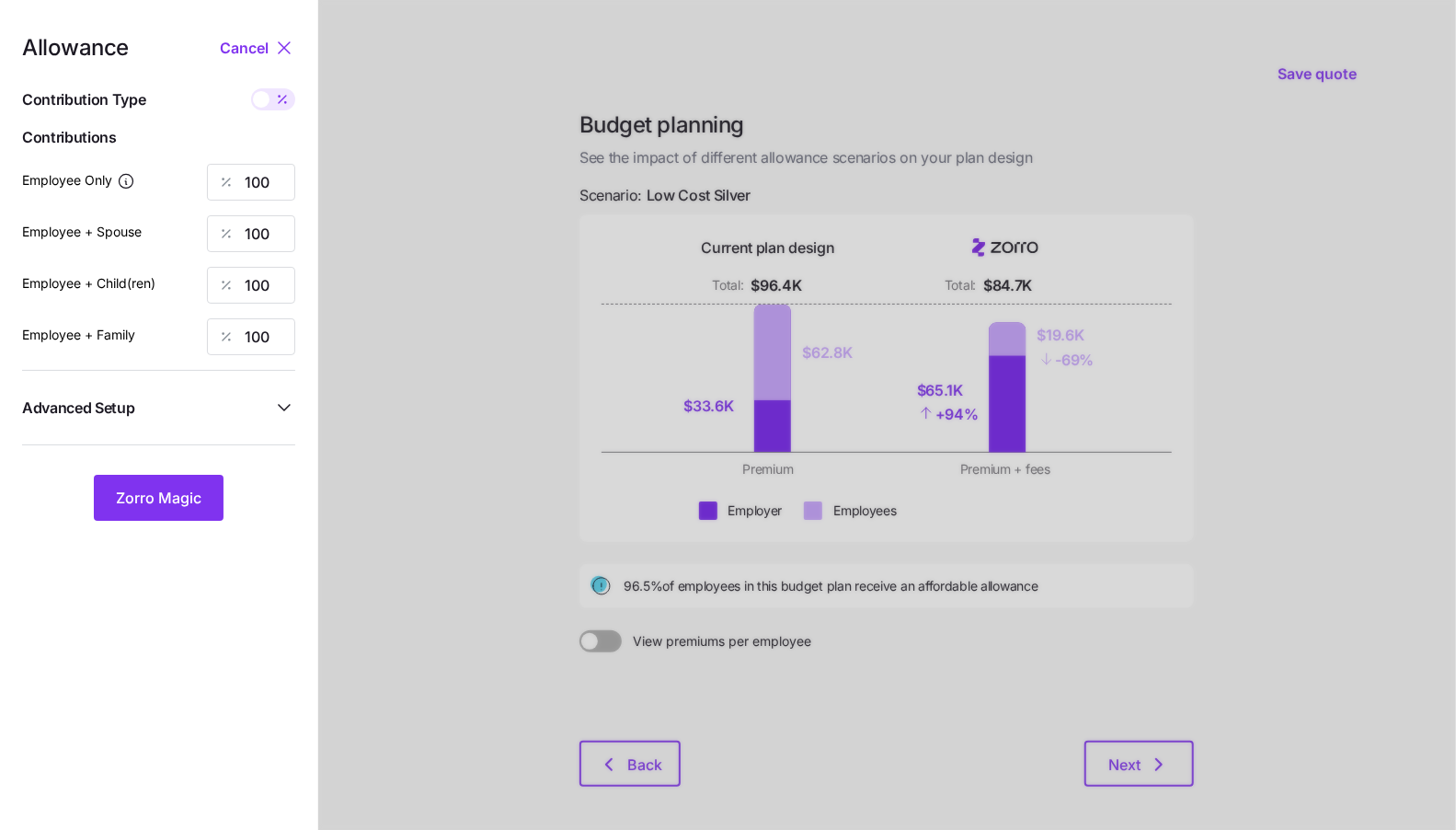 click 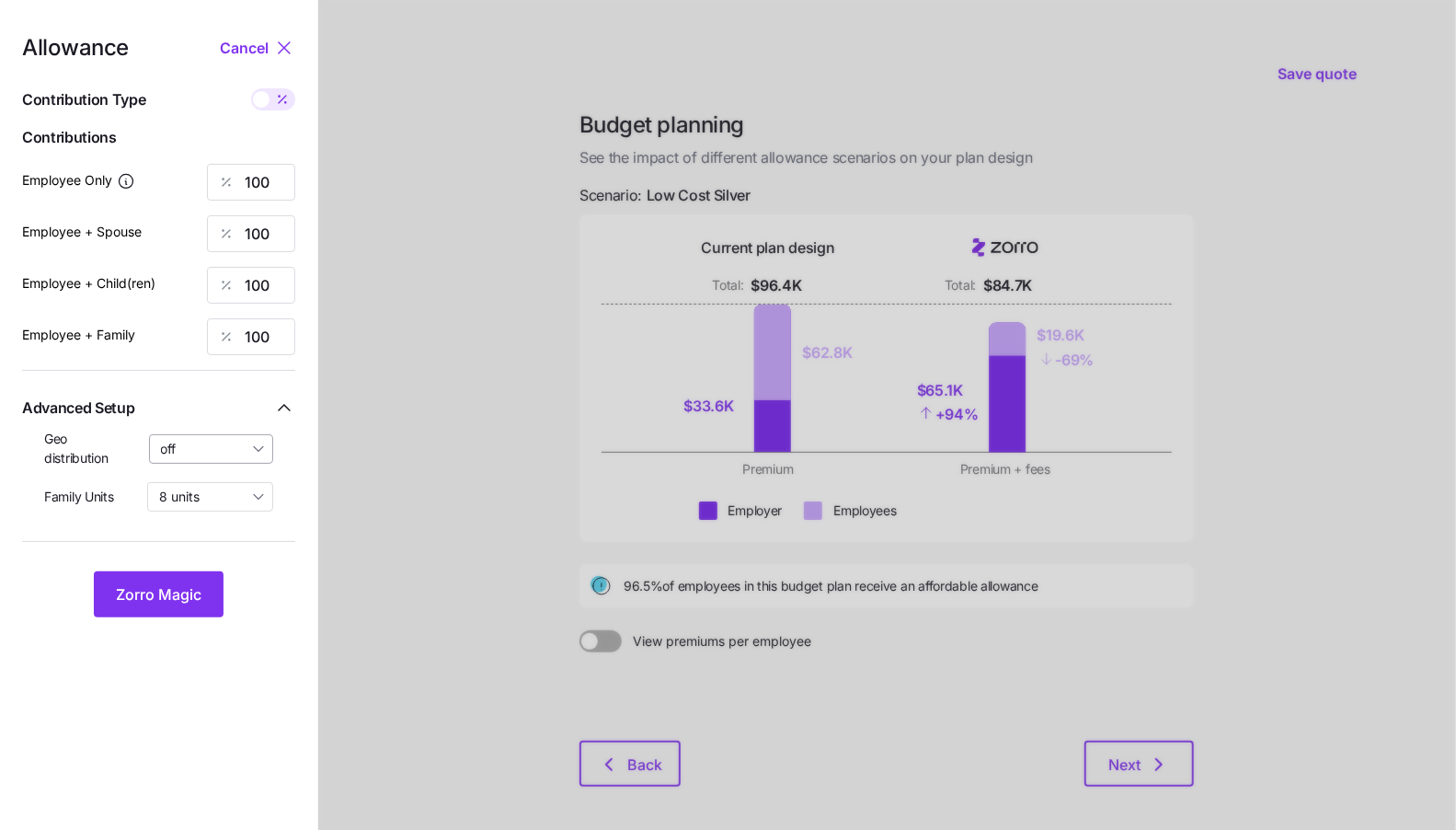 click on "off" at bounding box center [212, 449] 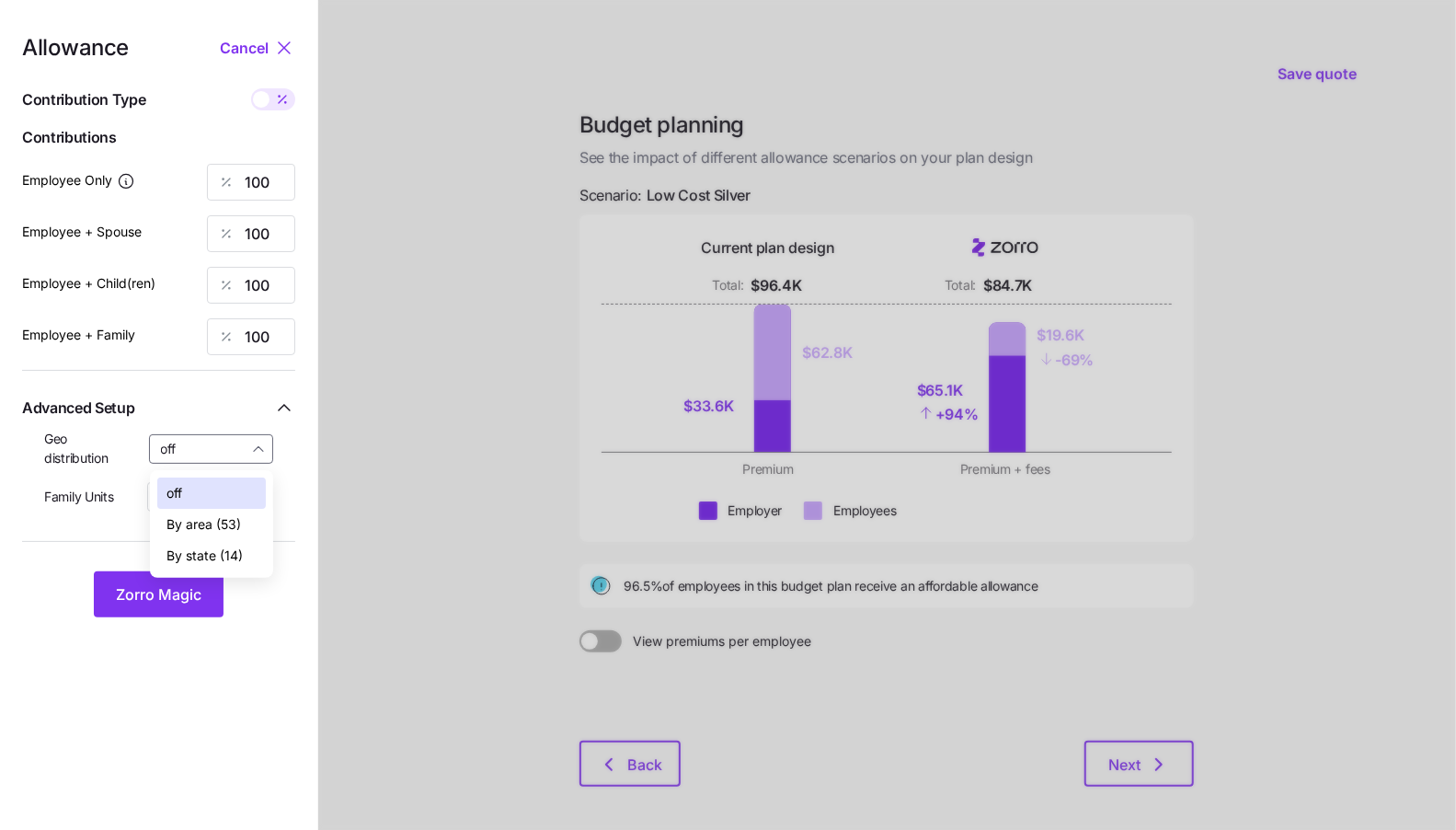 click on "By state (14)" at bounding box center [204, 556] 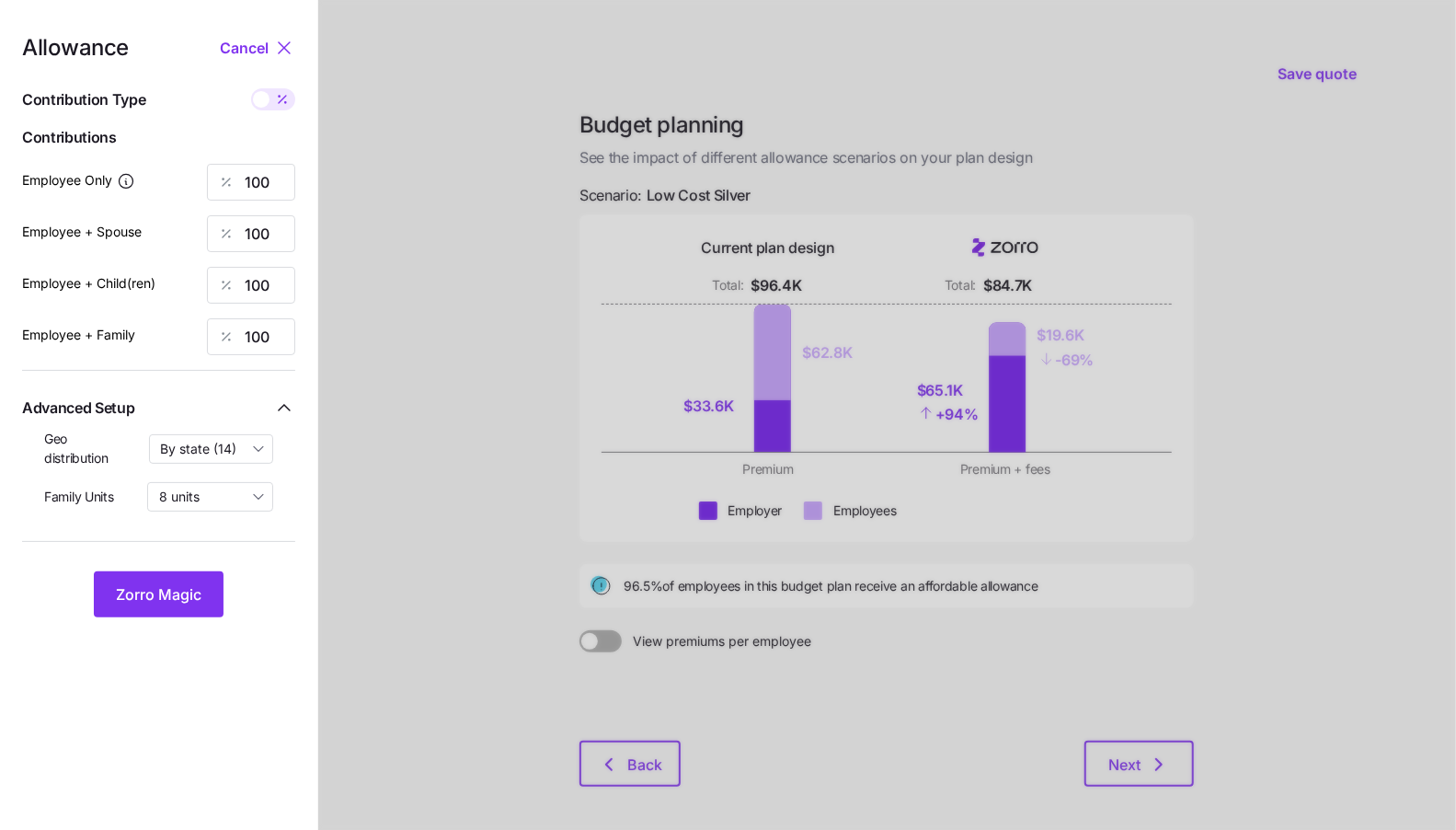 click on "Allowance Cancel Contribution Type Use classes Contributions Employee Only 100 Employee + Spouse 100 Employee + Child(ren) 100 Employee + Family 100 Advanced Setup Geo distribution By state (14) Family Units 8 units Zorro Magic" at bounding box center [158, 452] 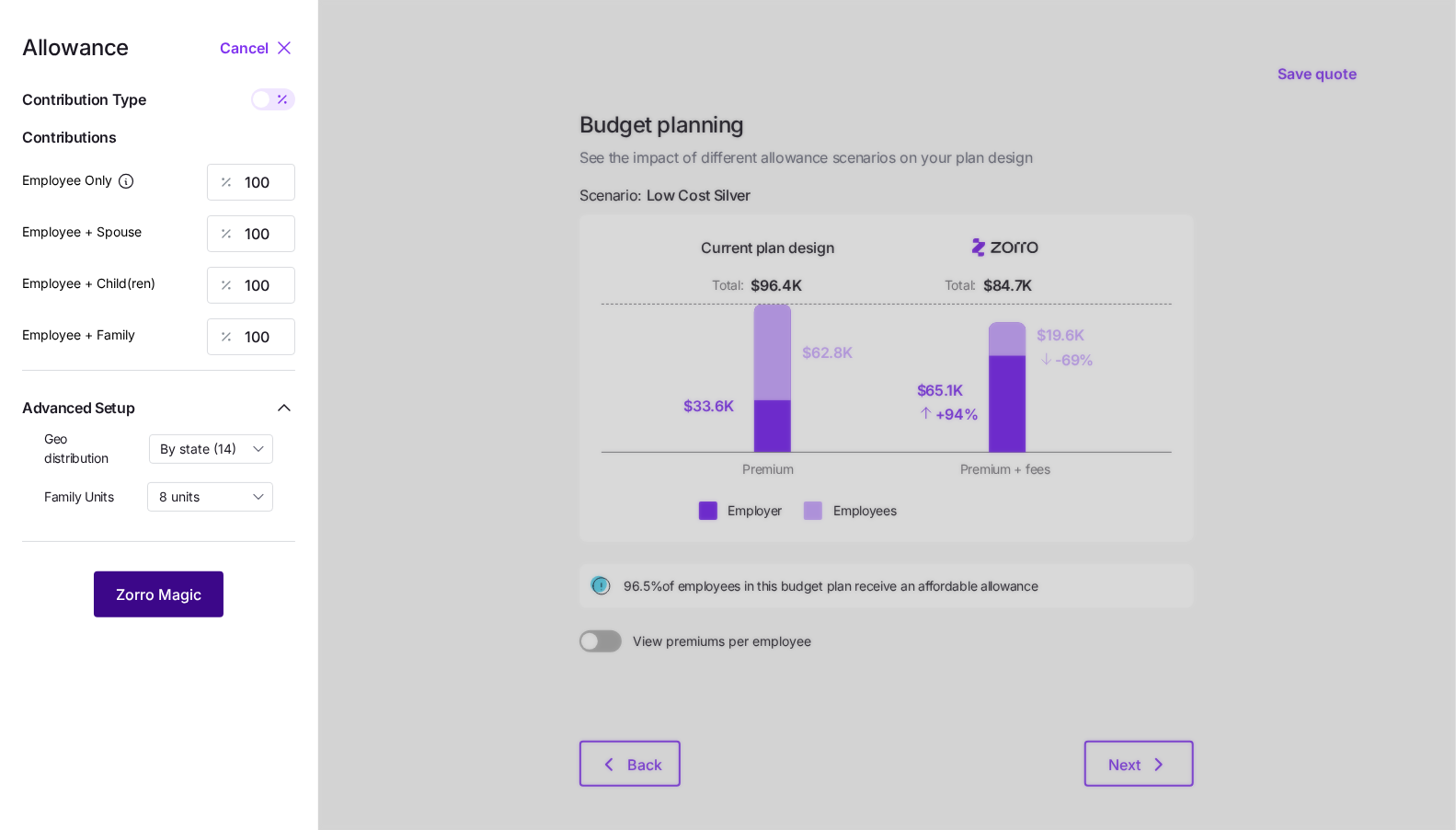 click on "Zorro Magic" at bounding box center (158, 594) 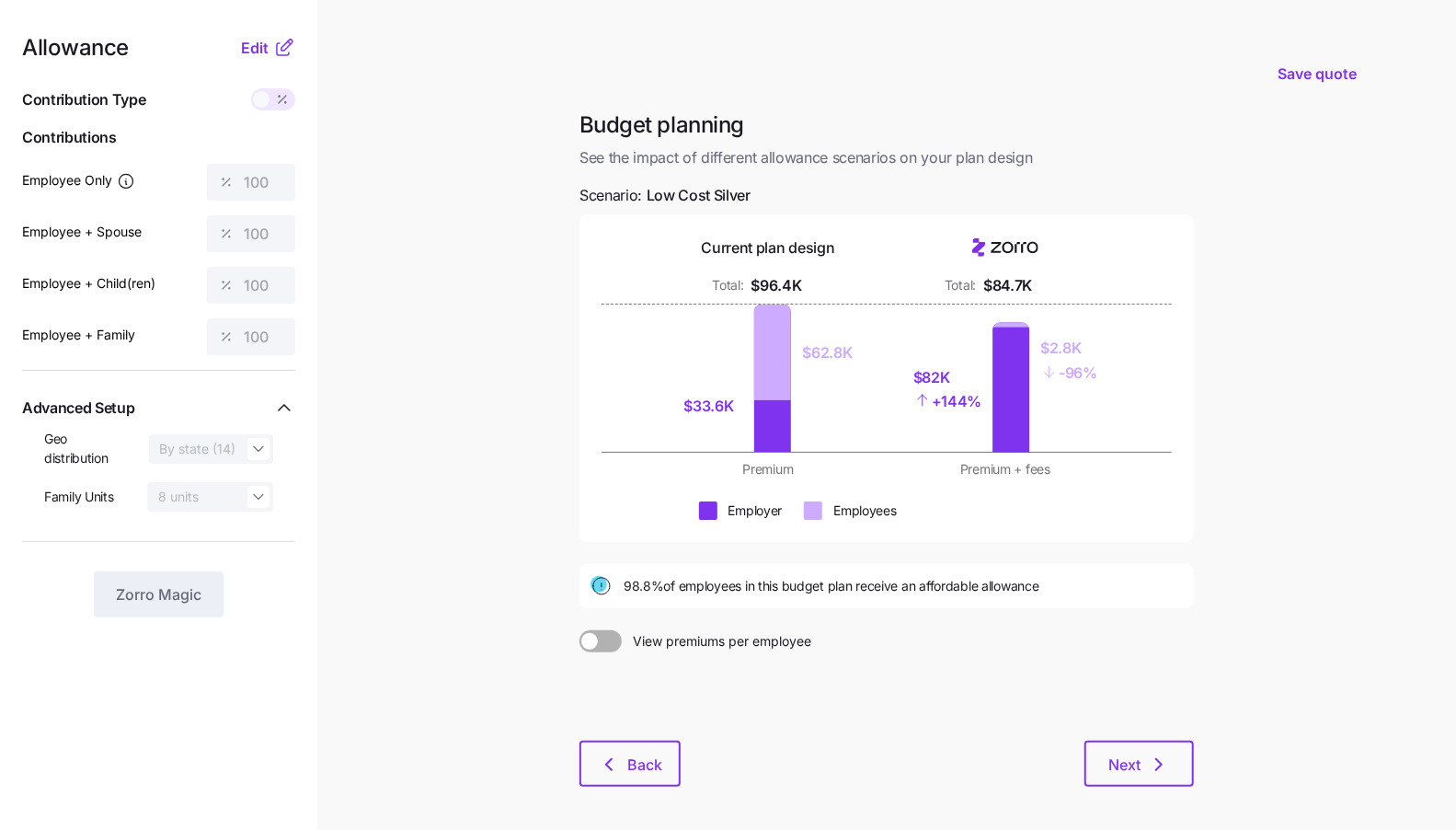click on "Save quote Budget planning See the impact of different allowance scenarios on your plan design Scenario:   Low Cost Silver Current plan design Total: $96.4K Total: $84.7K $33.6K $62.8K $82K + 144% $2.8K - 96% Premium Premium + fees   Employer   Employees 98.8%  of employees in this budget plan receive an affordable allowance View premiums per employee Back Next" at bounding box center [728, 452] 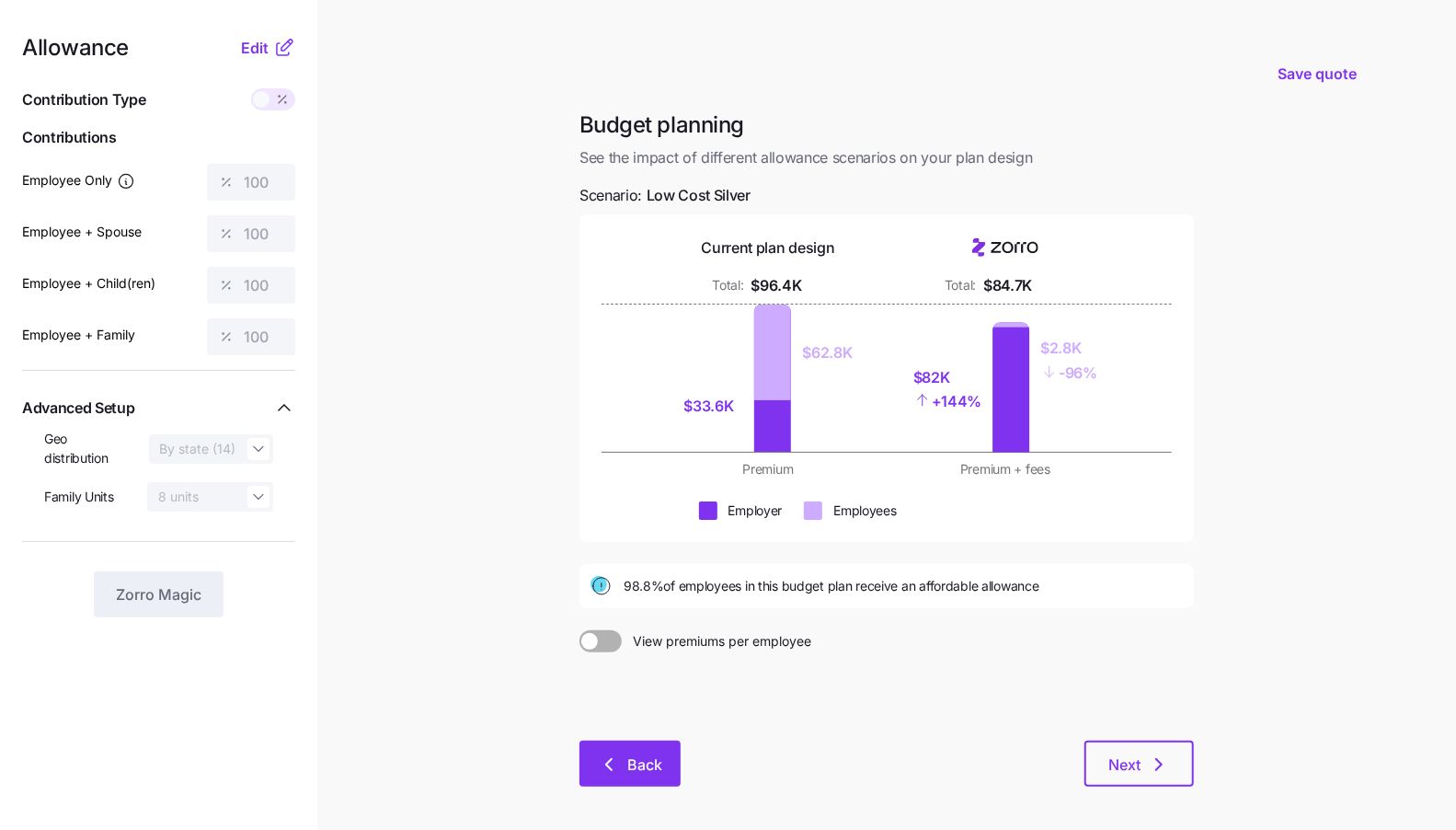 click on "Back" at bounding box center [645, 765] 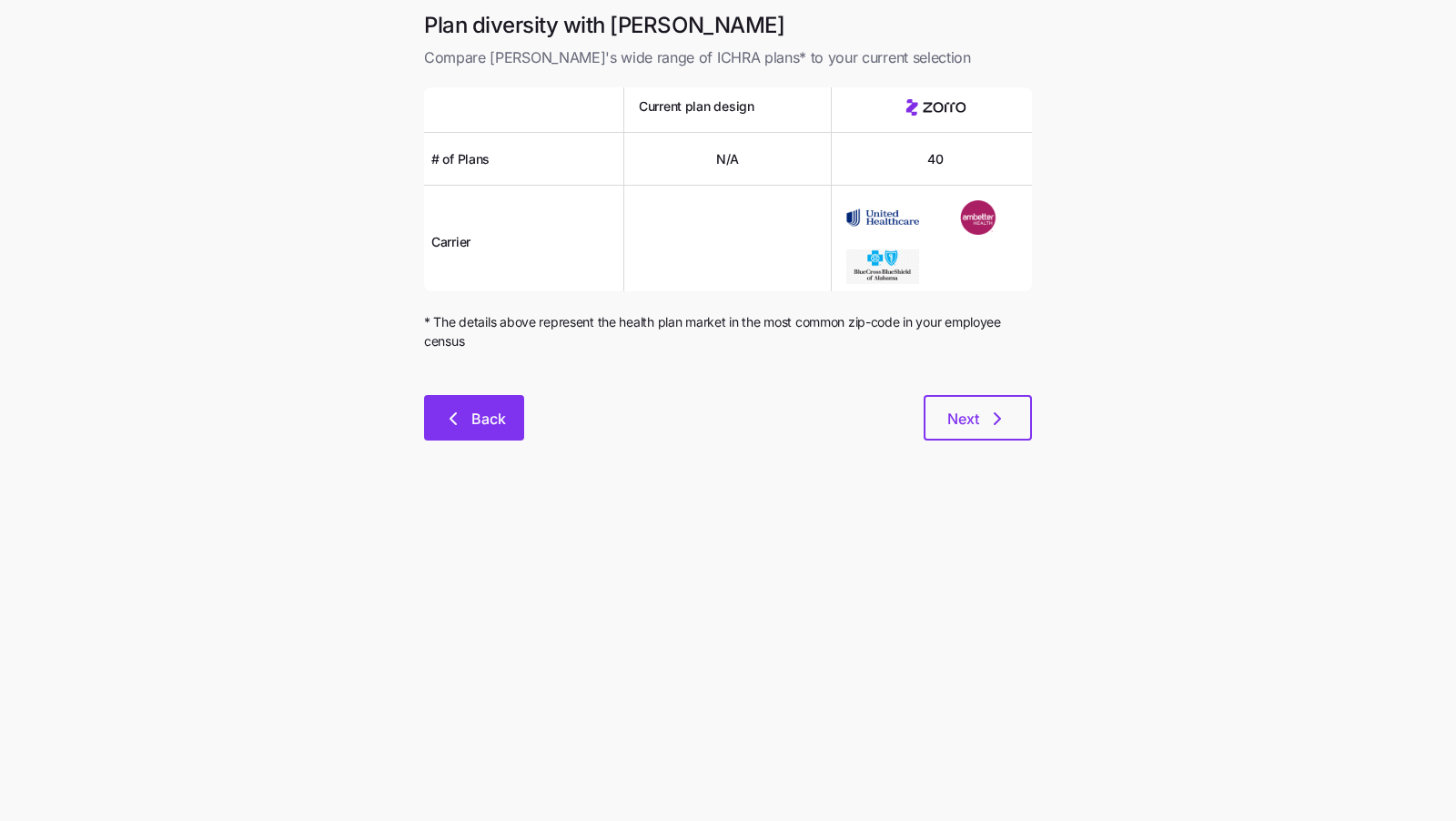 click 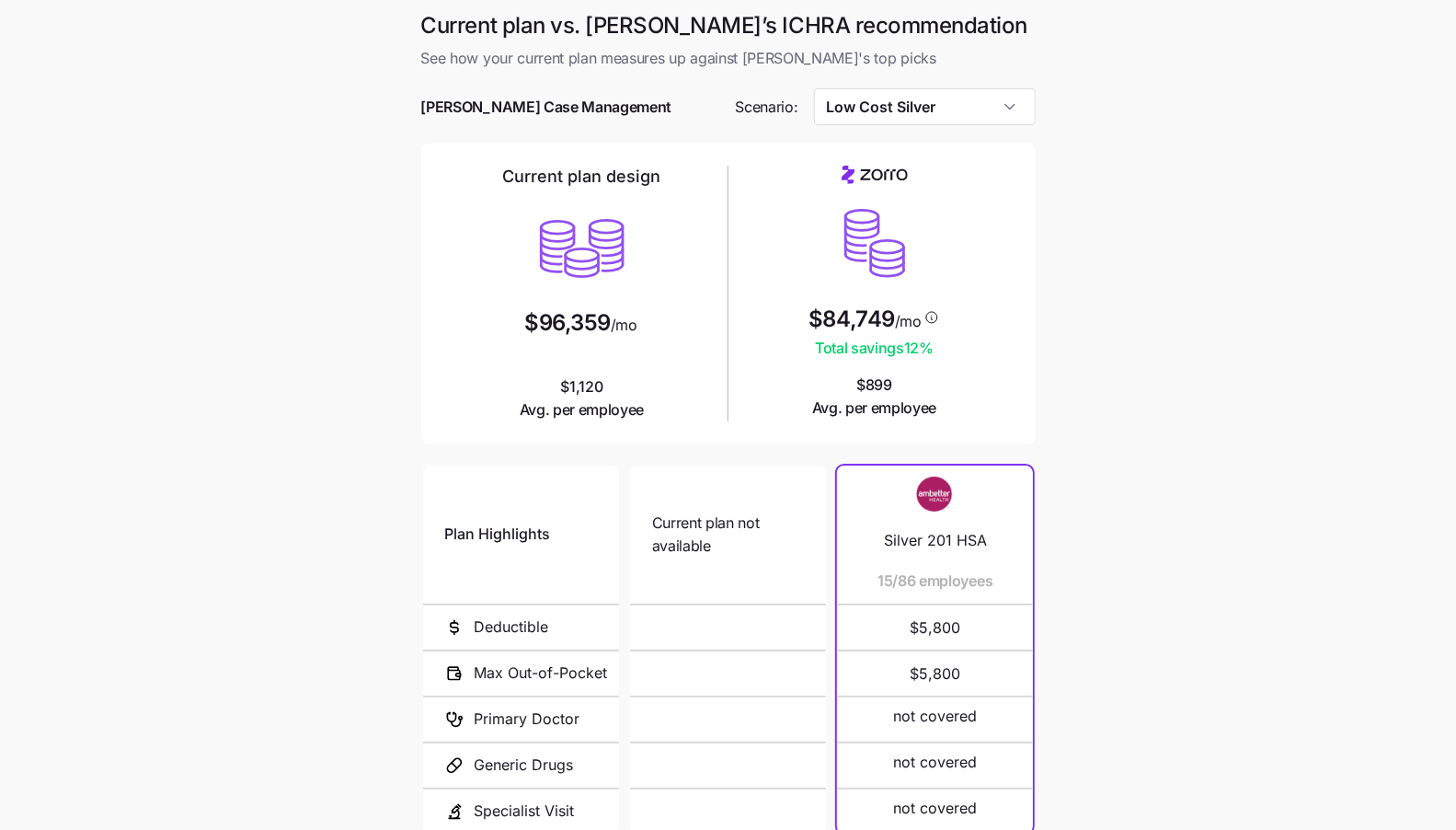 scroll, scrollTop: 174, scrollLeft: 0, axis: vertical 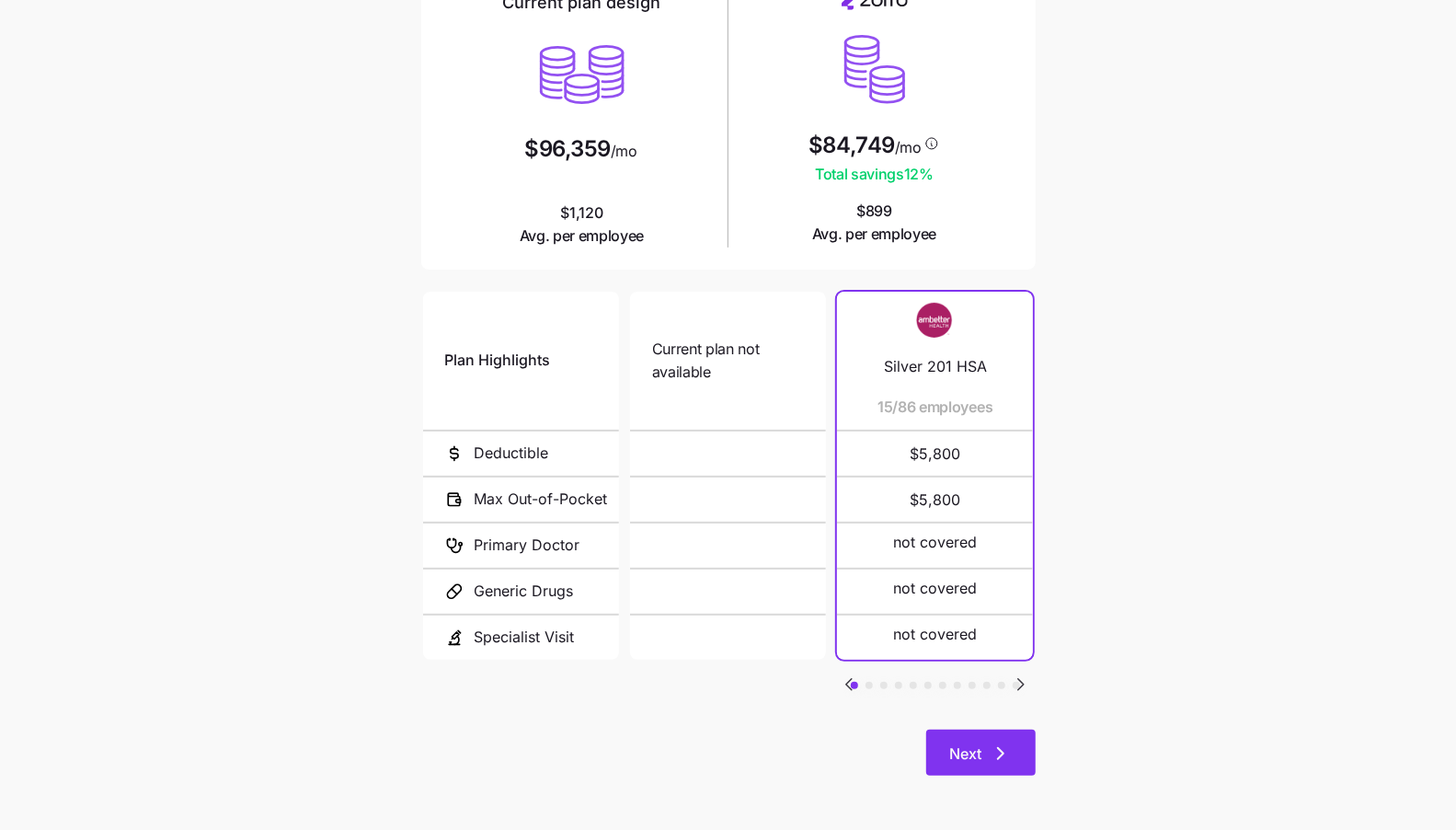 click 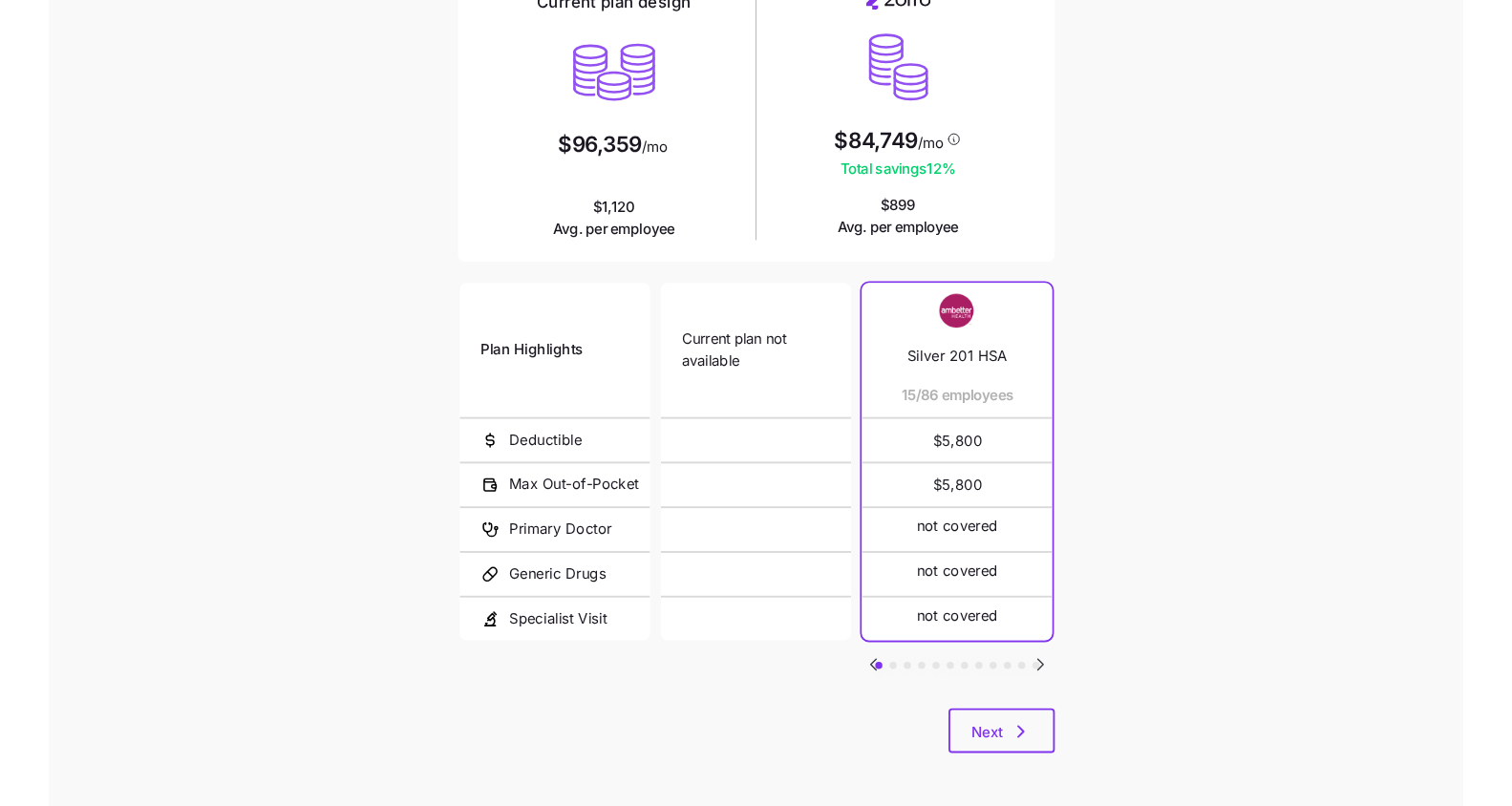 scroll, scrollTop: 0, scrollLeft: 0, axis: both 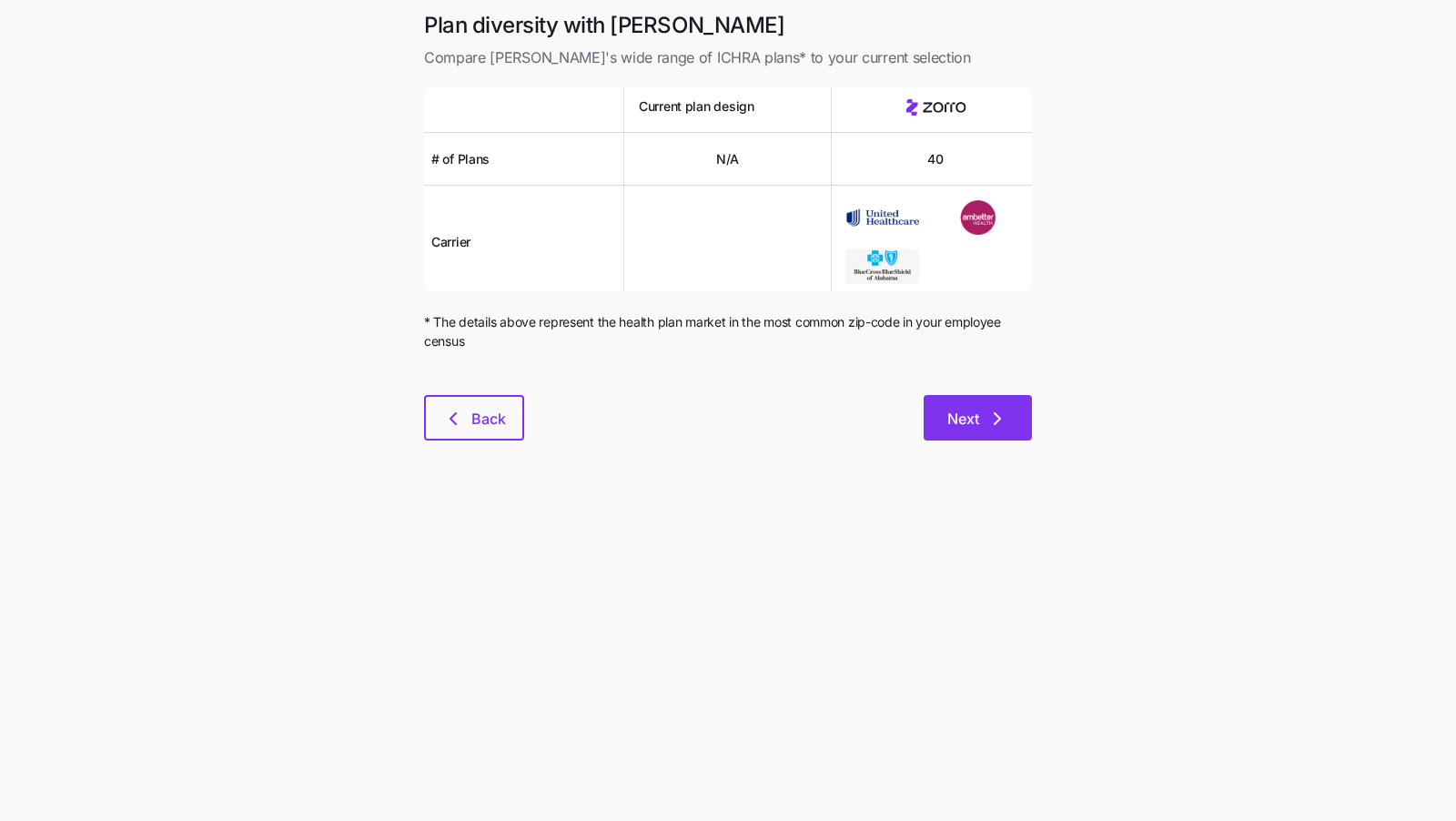 click on "Next" at bounding box center (977, 418) 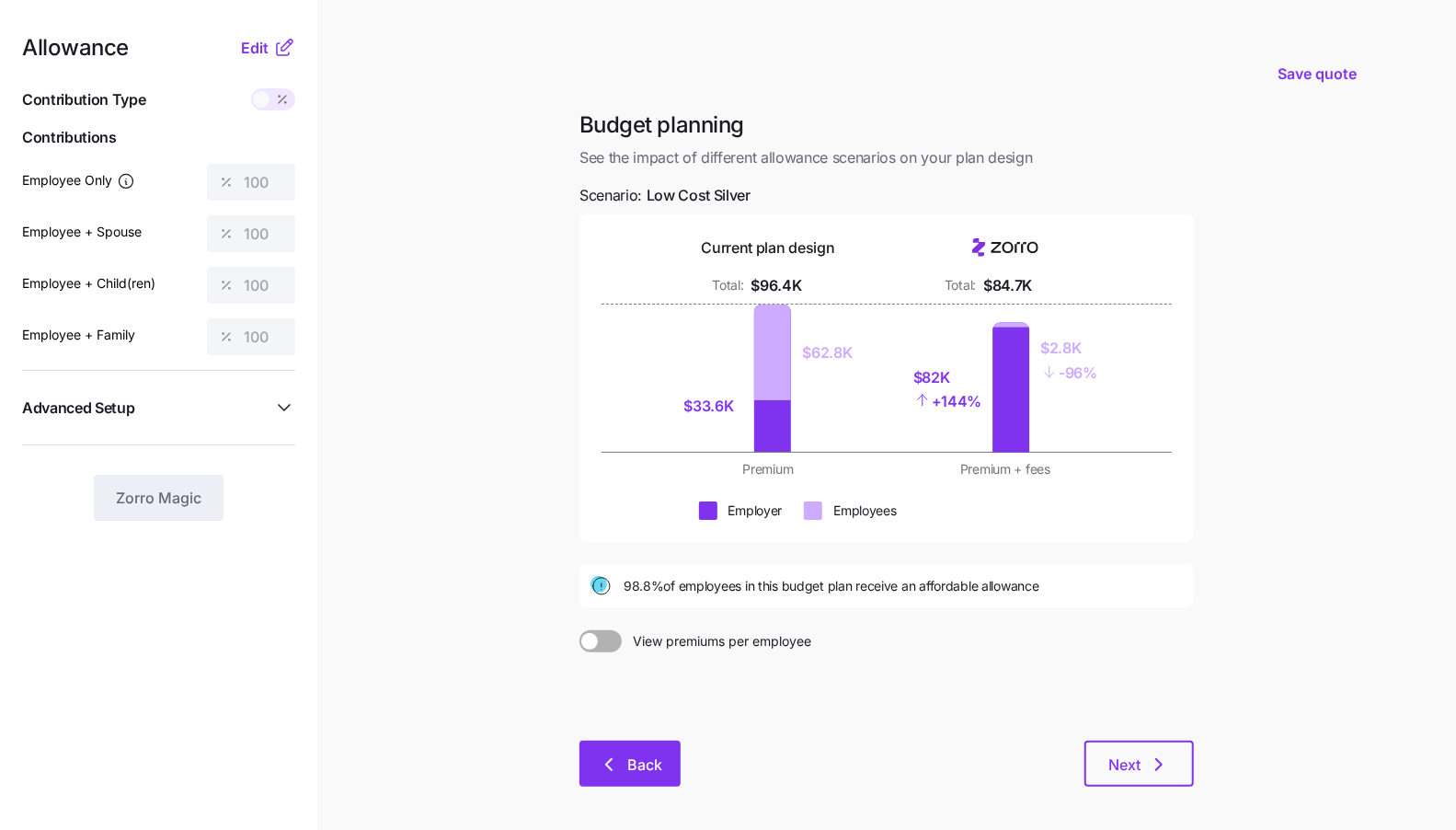 click on "Back" at bounding box center (645, 765) 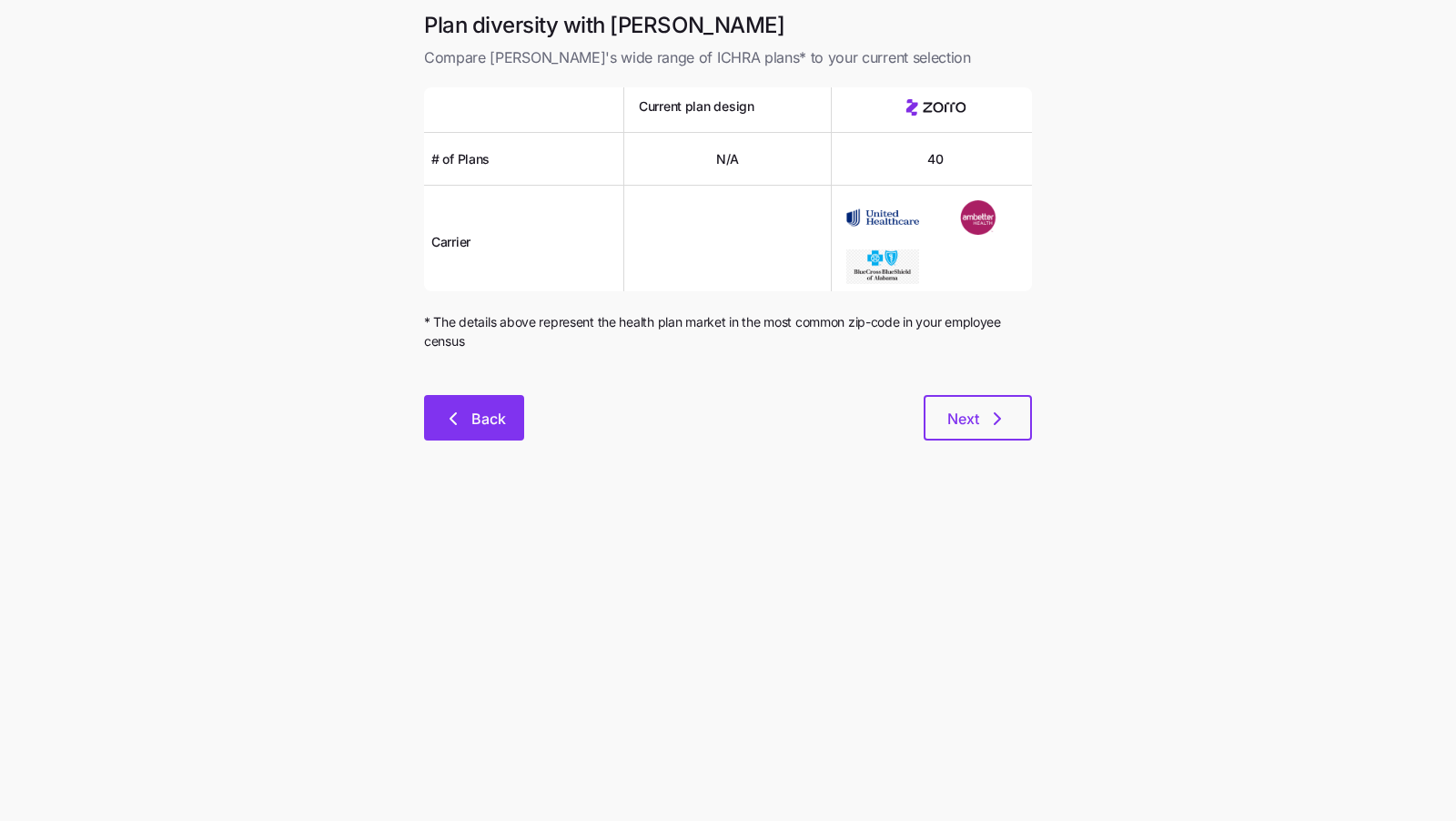click on "Back" at bounding box center [489, 419] 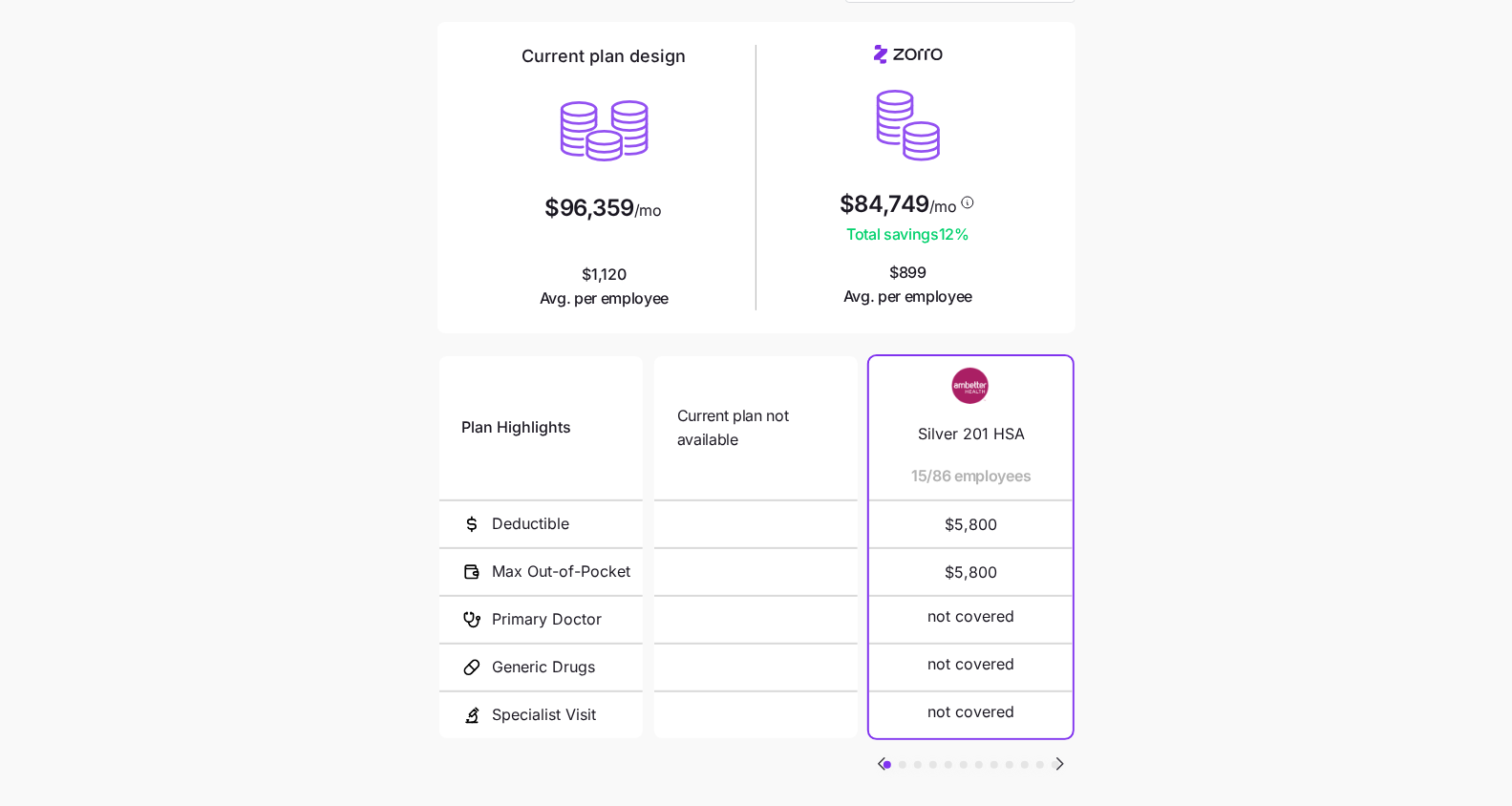 scroll, scrollTop: 236, scrollLeft: 0, axis: vertical 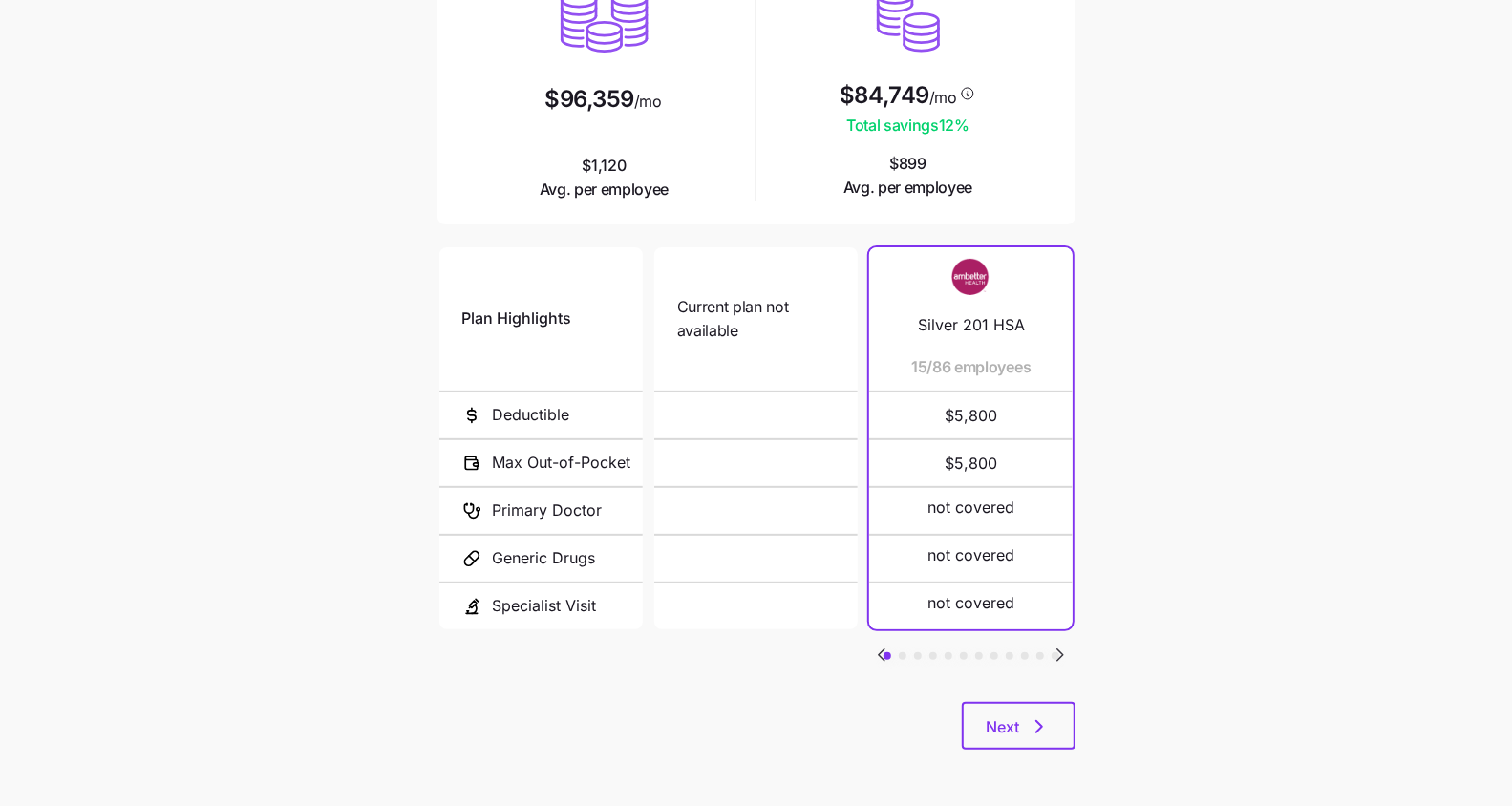 click on "Plan Highlights Deductible Max Out-of-Pocket Primary Doctor Generic Drugs Specialist Visit Current plan not available N/A N/A Silver 201 HSA 15/86 employees $5,800 $5,800 not covered not covered not covered Silver 201 HSA 14/86 employees $5,800 $5,800 not covered not covered not covered Standard Silver 9/86 employees $5,000 $8,000 $40 $20 $80 Silver 201 HSA 4/86 employees $5,800 $5,800 not covered not covered not covered Silver 201 HSA 4/86 employees $5,800 $5,800 not covered not covered not covered Wellpoint Essential Silver 2500 ($0 Virtual PCP + $0 Select Drugs + Incentives) 4/86 employees $2,500 $9,200 $20 $10 $75 Silver 7000 Off Exchange 4/86 employees $7,000 $9,200 $50 $3 $125 Blue Cross Select Silver 4/86 employees $5,000 $9,000 $25 $5 $90 Signature Blue Copay (PCP, Specialist, Urgent Care) 70/50 $3100 3/86 employees $3,100 $9,200 $25 30% after deductible $65 Silver 70 Off Exchange Ambetter HMO 3/86 employees $5,400 $8,700 $50 $18 $90 Silver 70 HMO 3/86 employees $5,400 $8,700 $50 $18 $90 $4,000 $7,000" at bounding box center (756, 473) 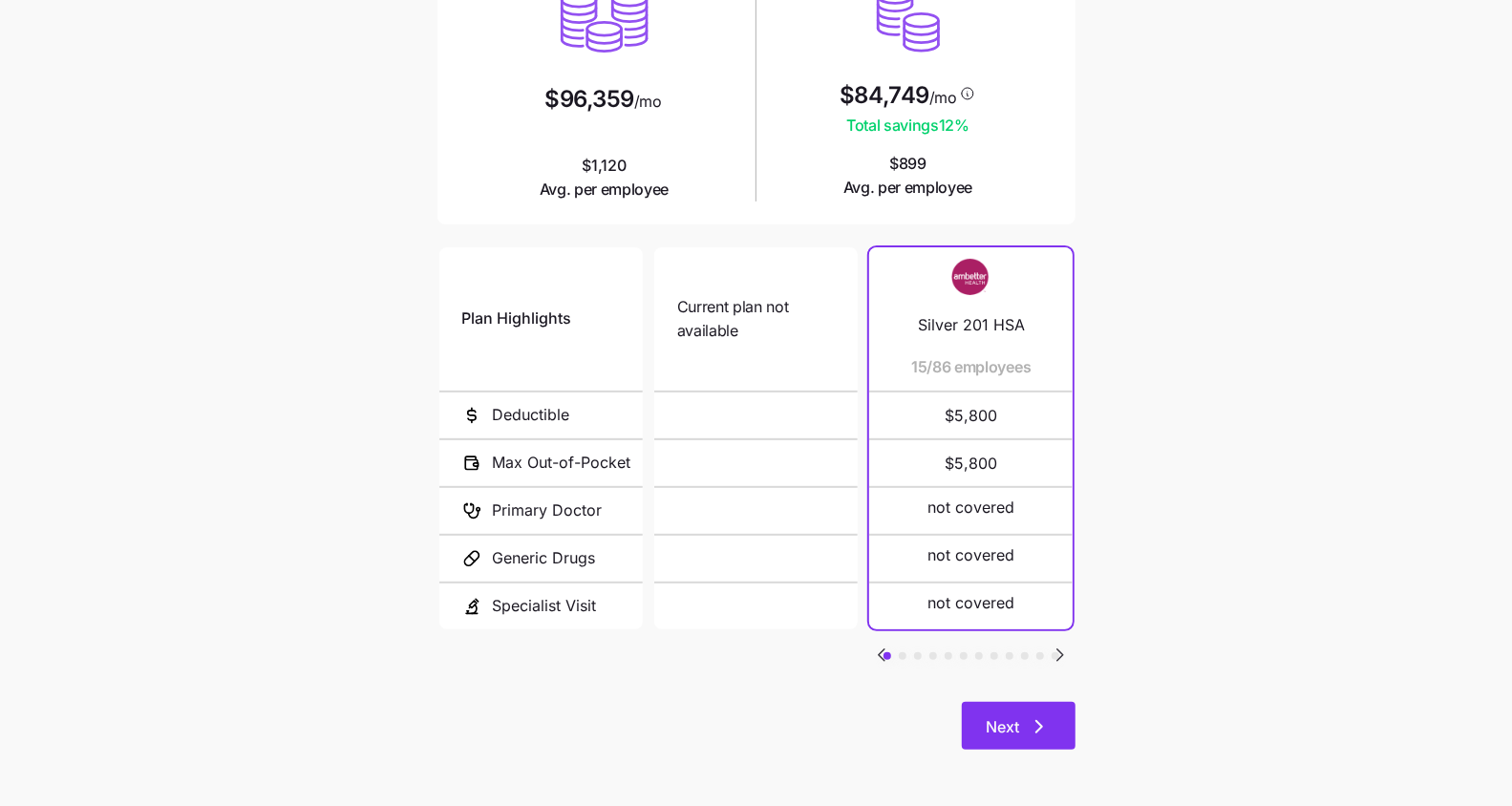 click on "Next" at bounding box center [1018, 726] 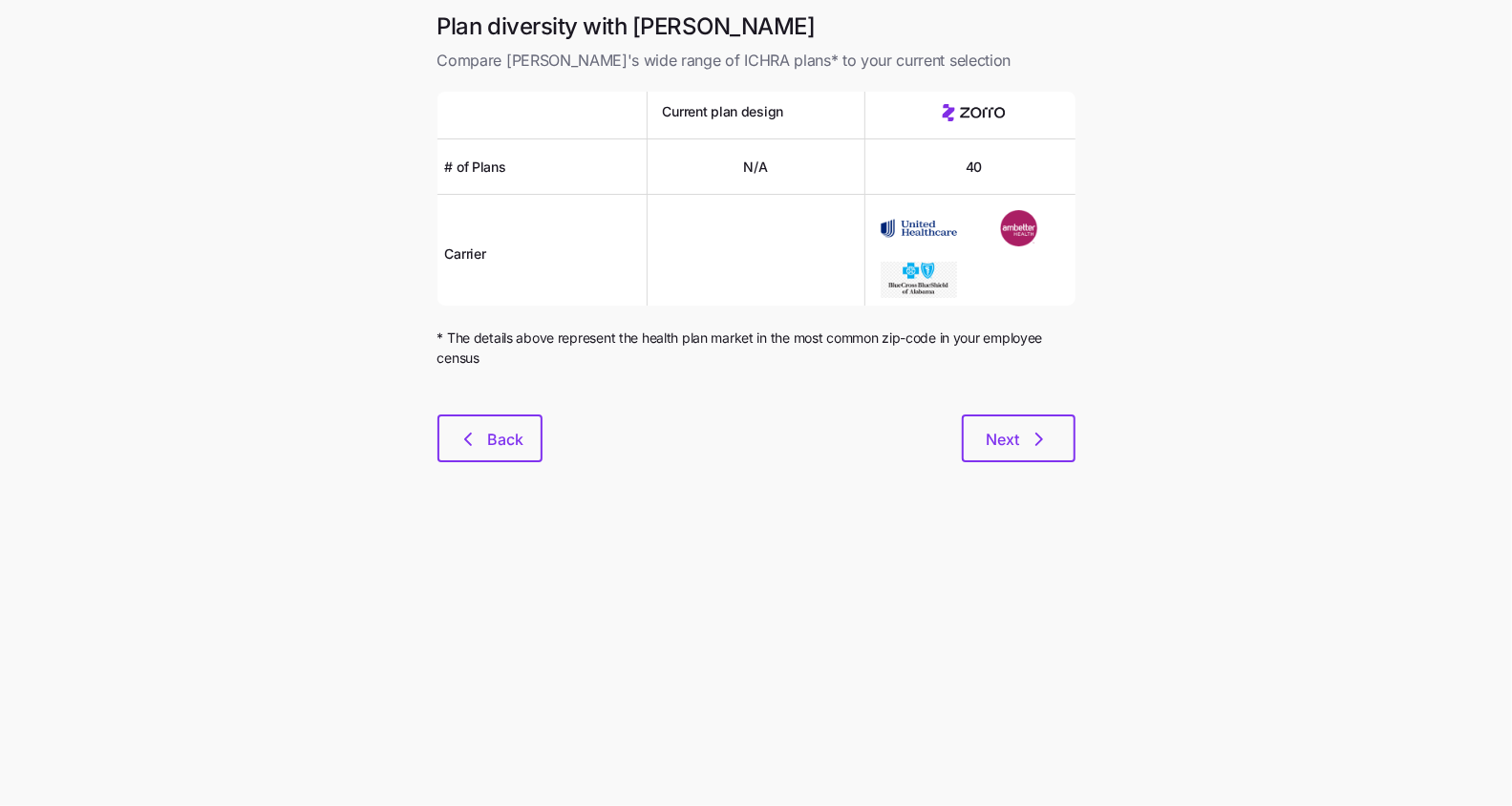 scroll, scrollTop: 0, scrollLeft: 0, axis: both 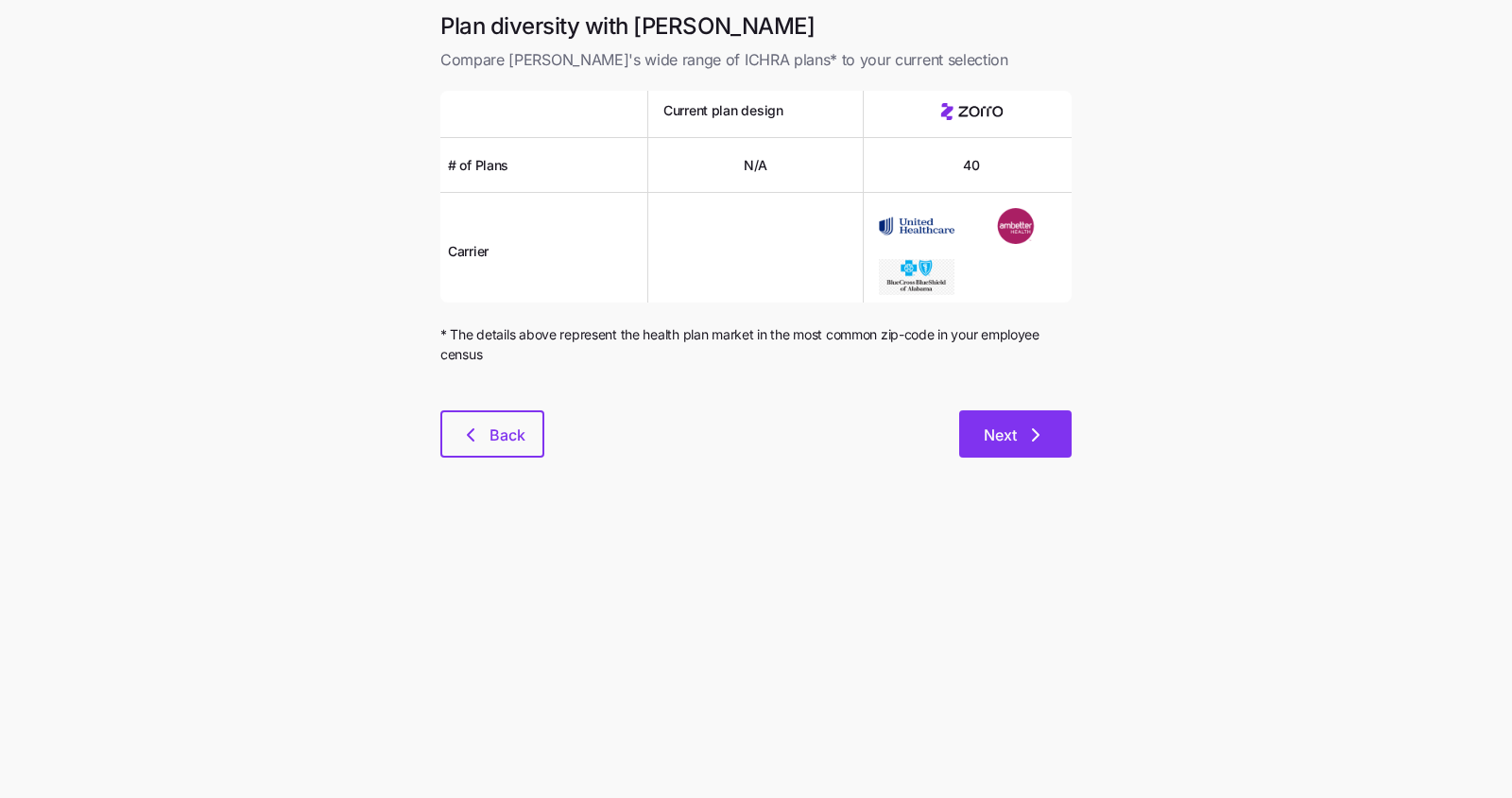 click on "Next" at bounding box center [1000, 435] 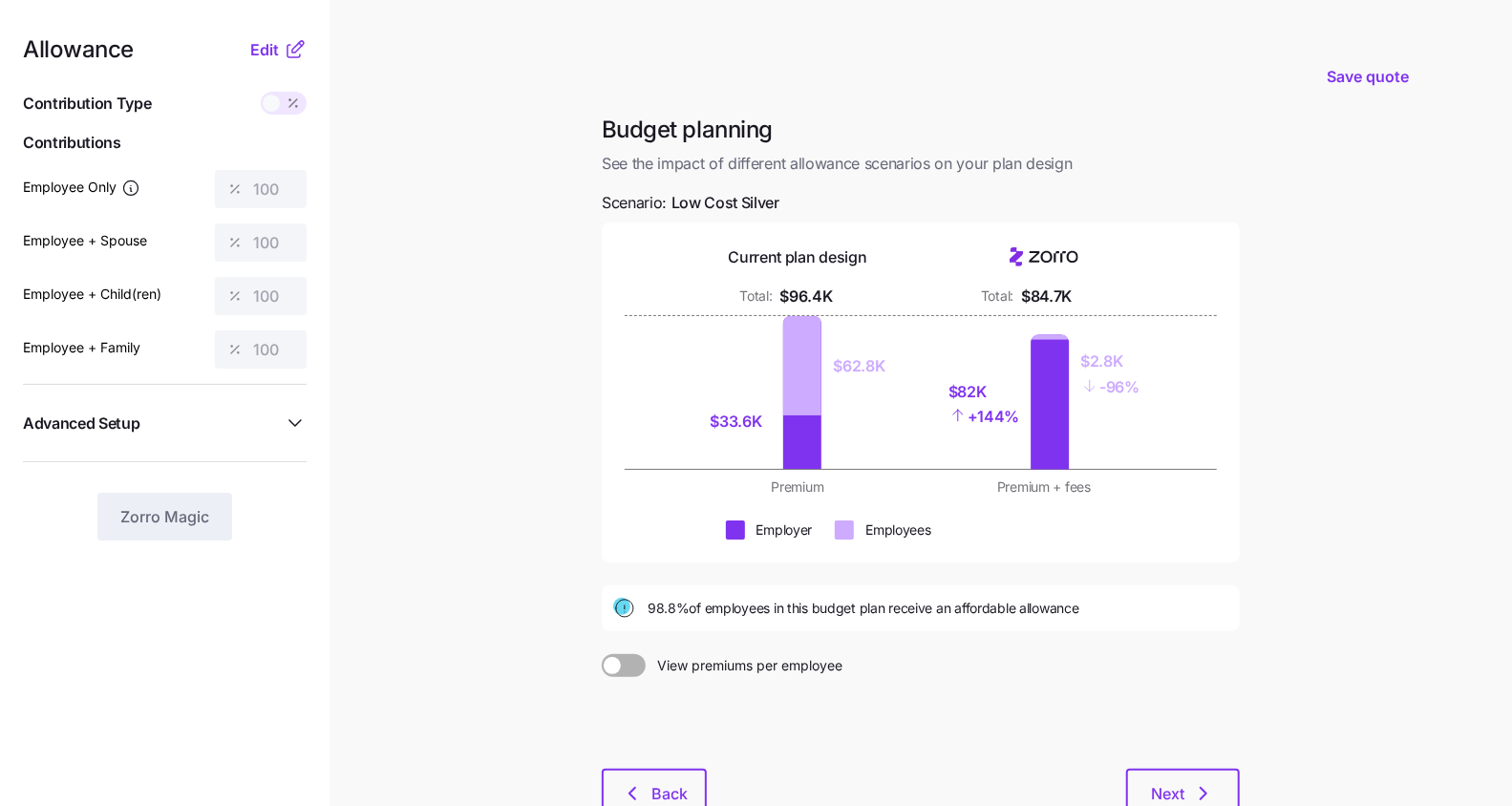 click on "Save quote Budget planning See the impact of different allowance scenarios on your plan design Scenario:   Low Cost Silver Current plan design Total: $96.4K Total: $84.7K $33.6K $62.8K $82K + 144% $2.8K - 96% Premium Premium + fees   Employer   Employees 98.8%  of employees in this budget plan receive an affordable allowance View premiums per employee Back Next" at bounding box center [756, 469] 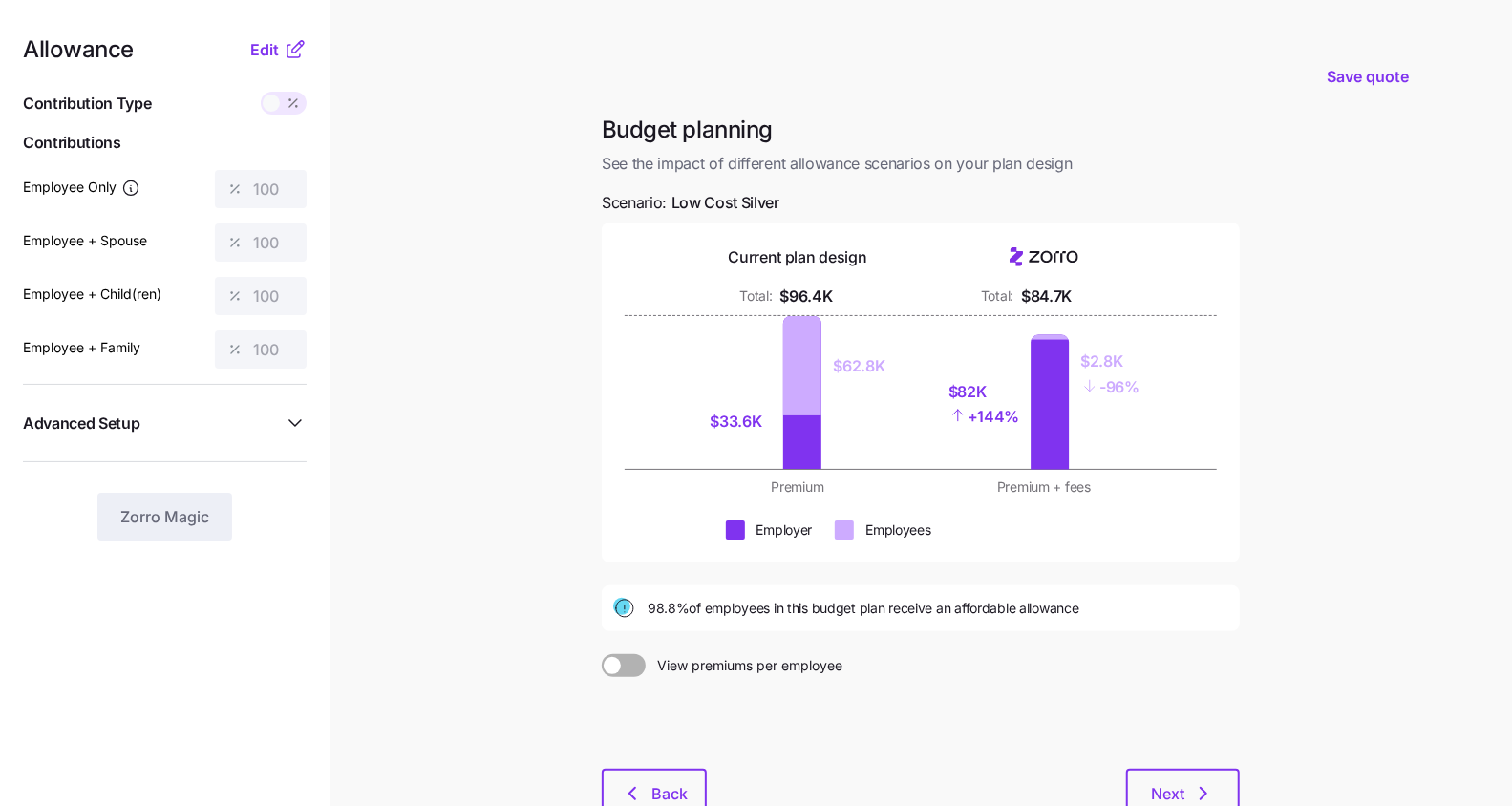 click 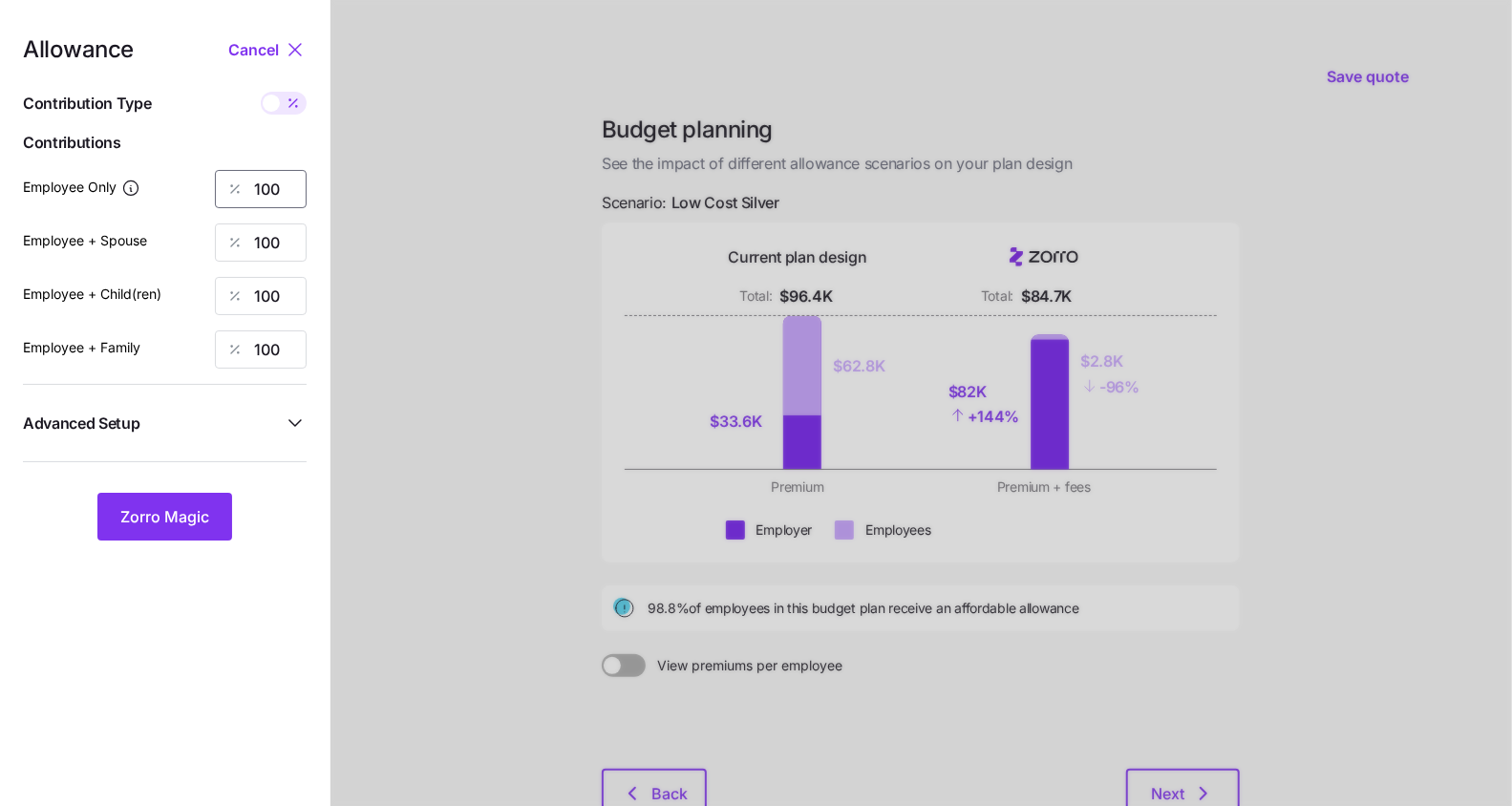 click on "100" at bounding box center [261, 189] 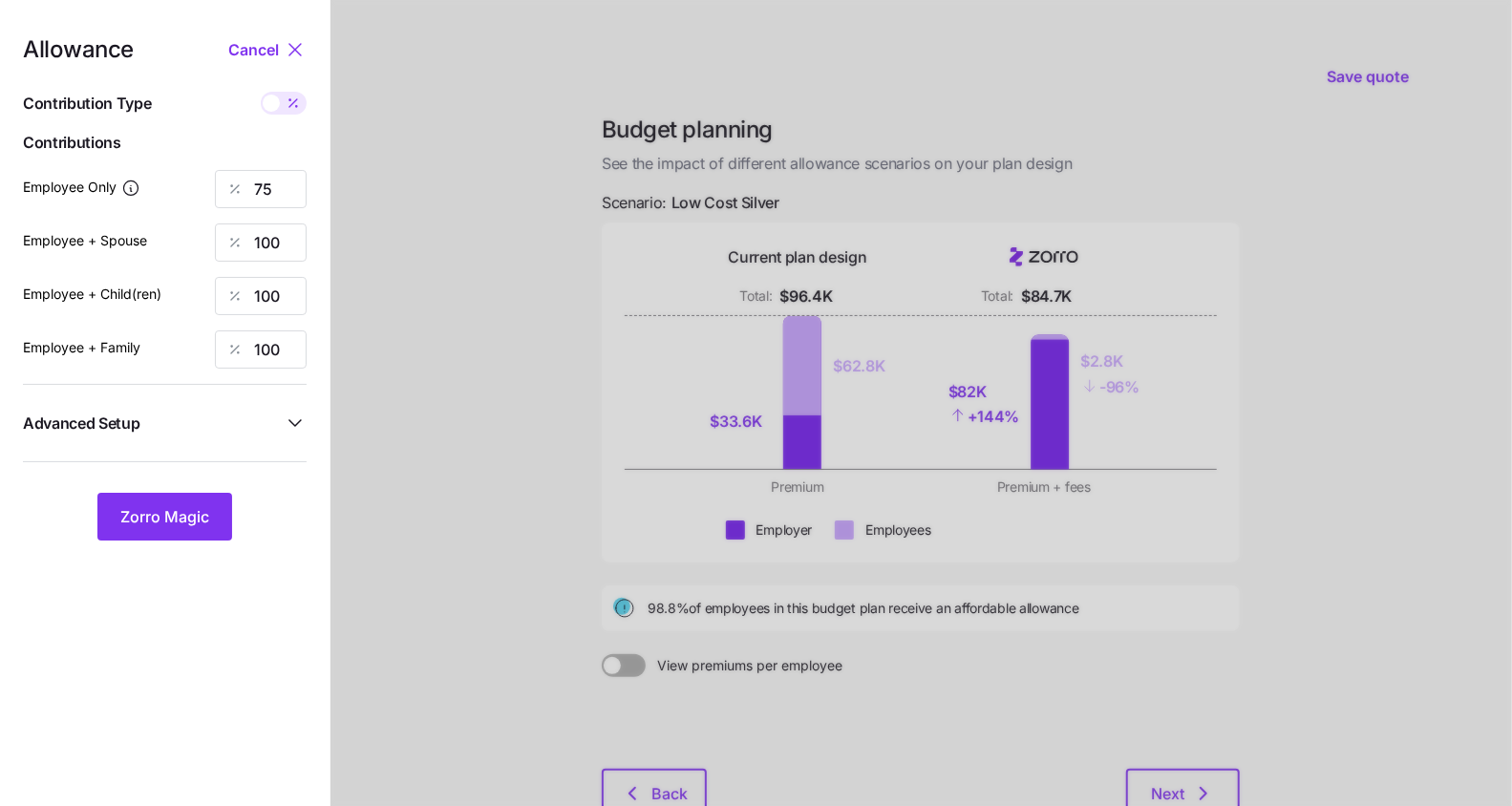 click 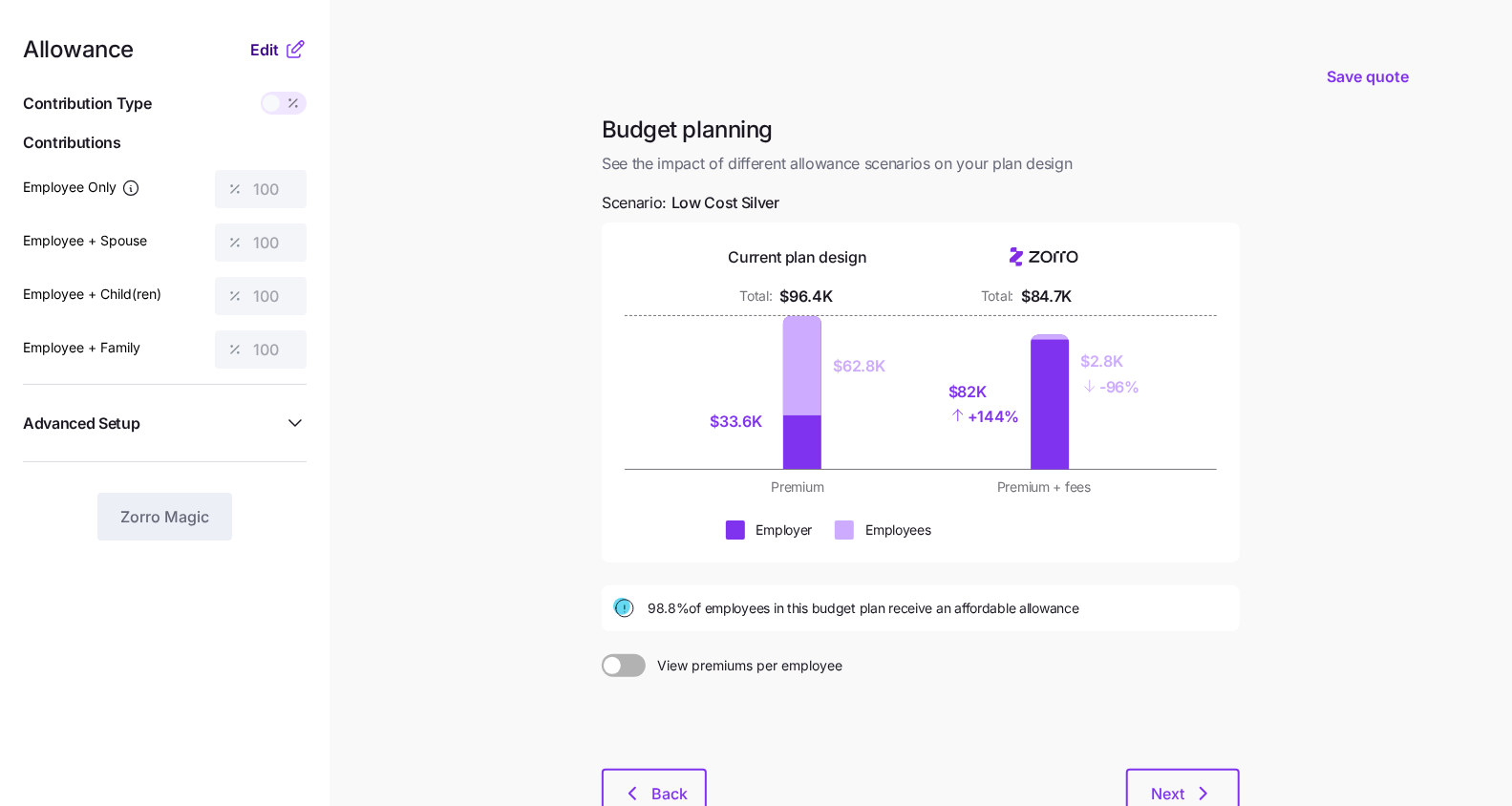 click on "Edit" at bounding box center [265, 50] 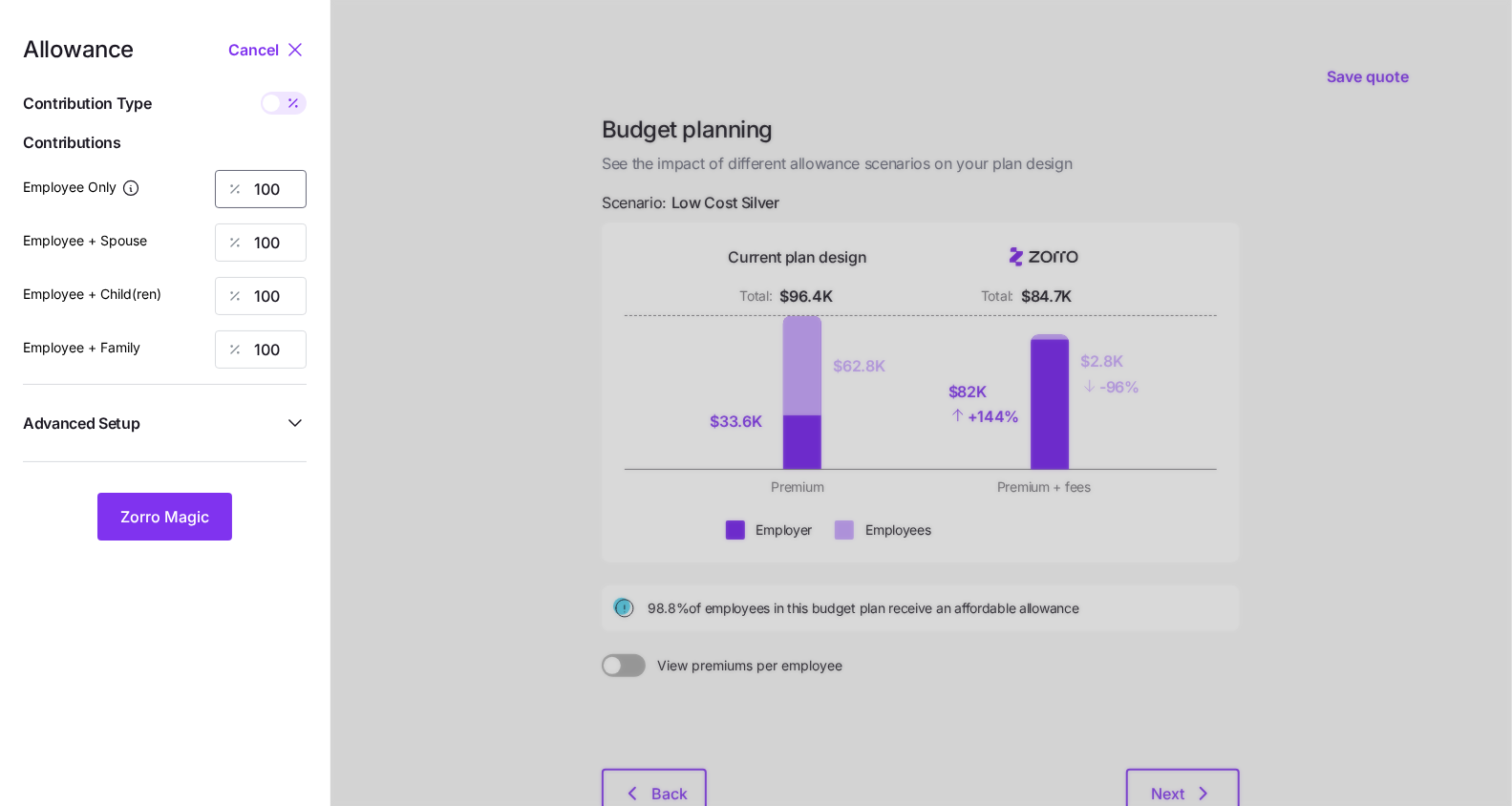 drag, startPoint x: 288, startPoint y: 193, endPoint x: 212, endPoint y: 176, distance: 78 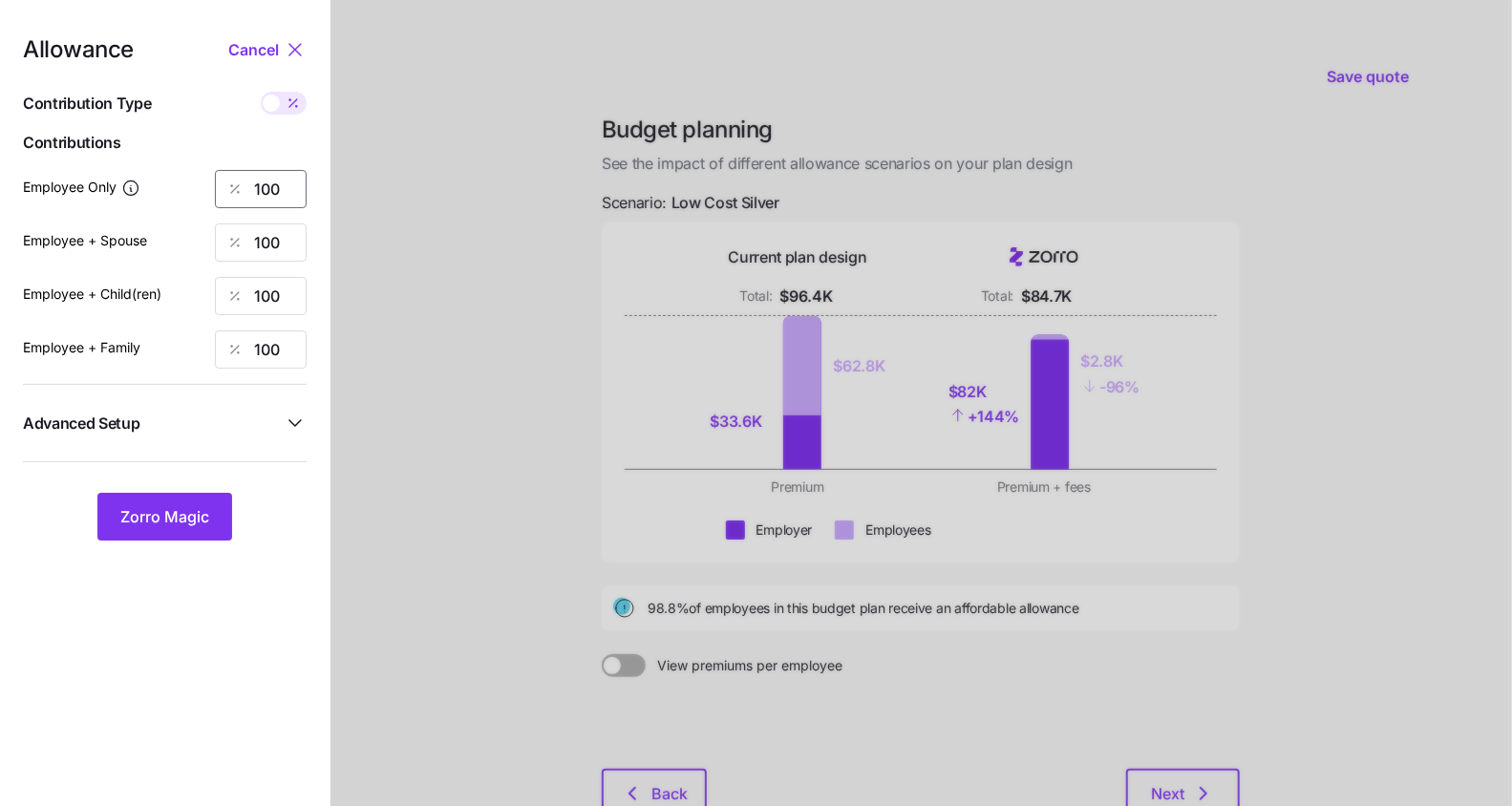 click on "100" at bounding box center [261, 189] 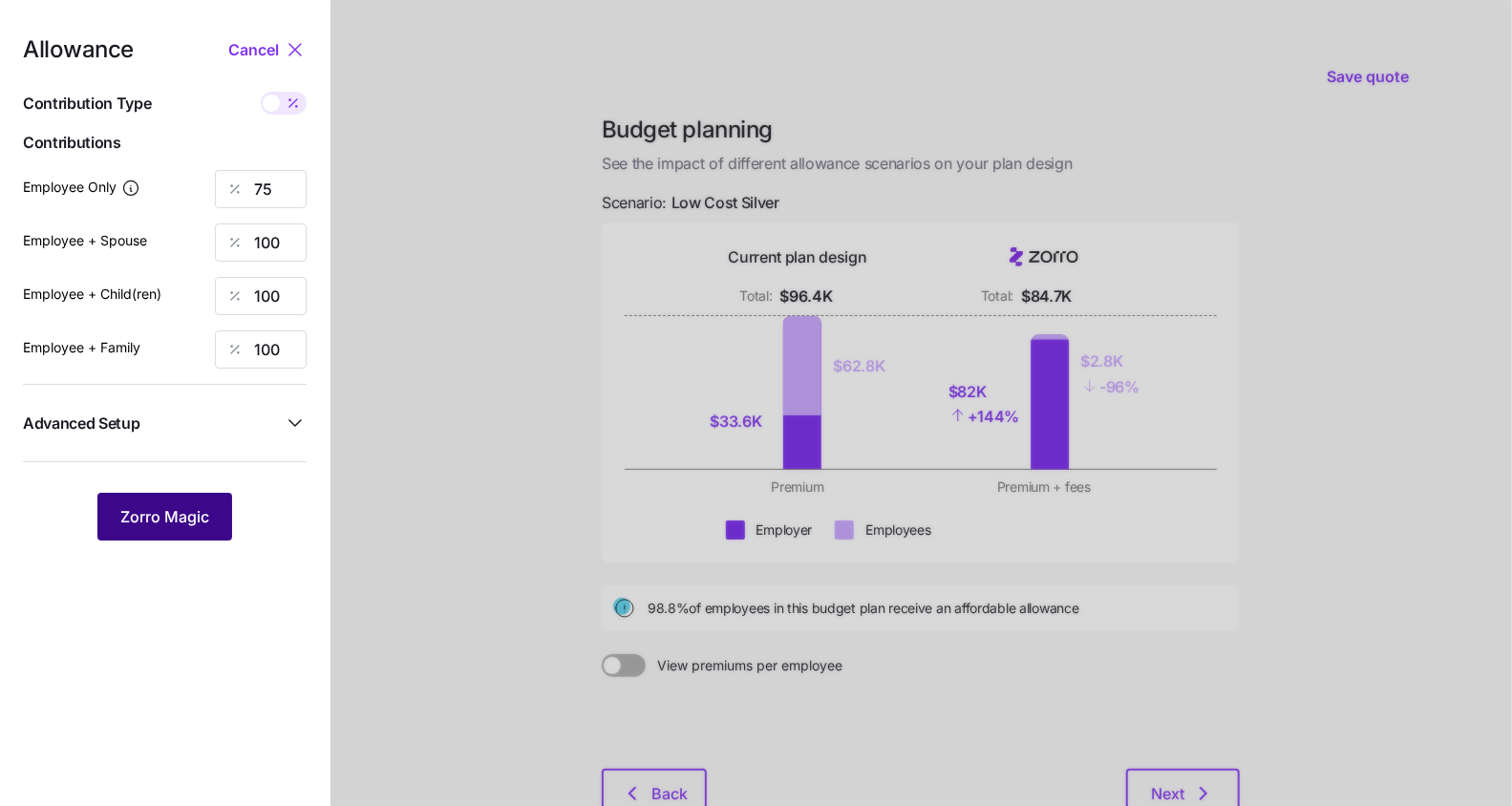 click on "Zorro Magic" at bounding box center [164, 517] 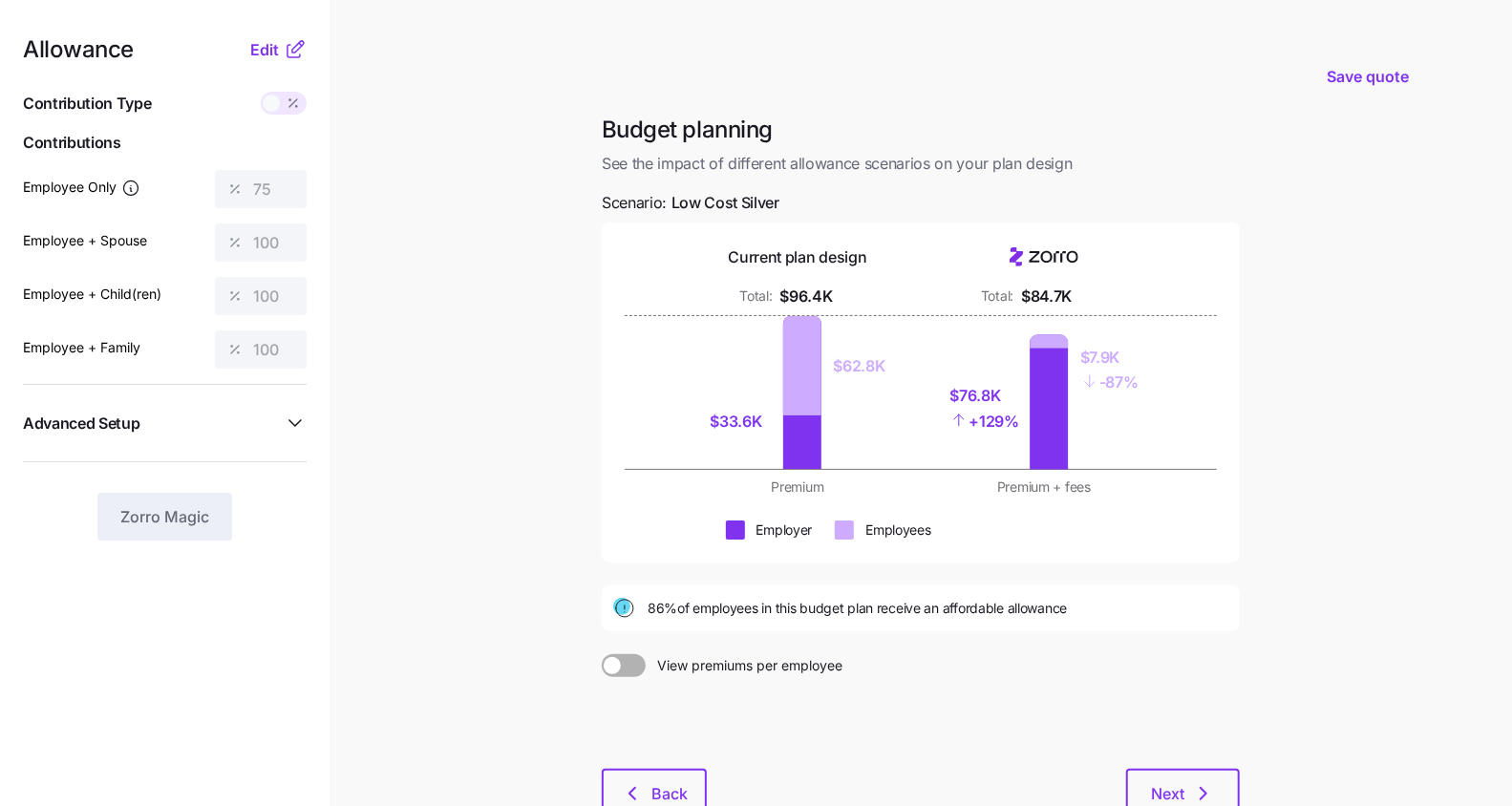 click 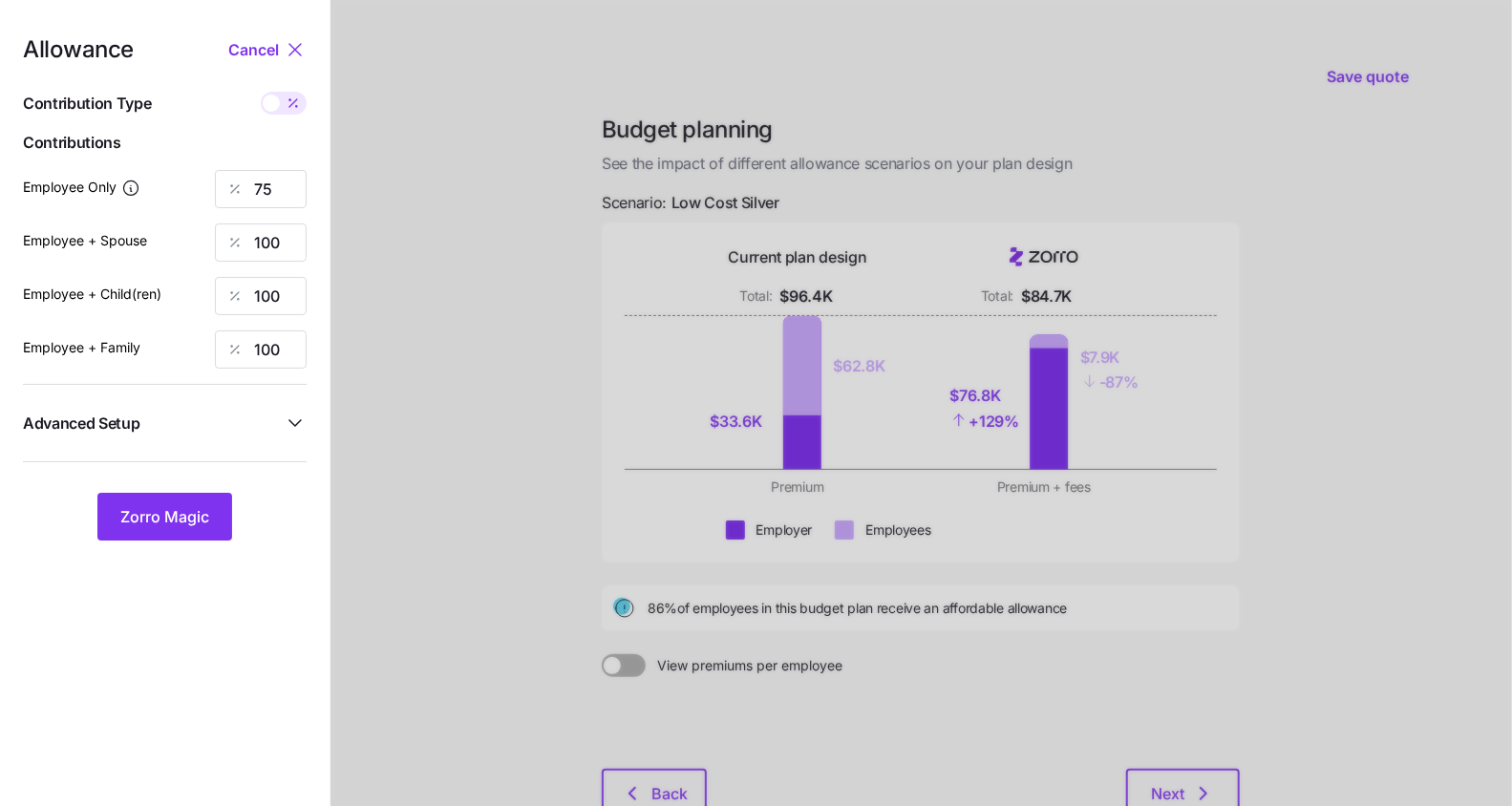 click at bounding box center [293, 103] 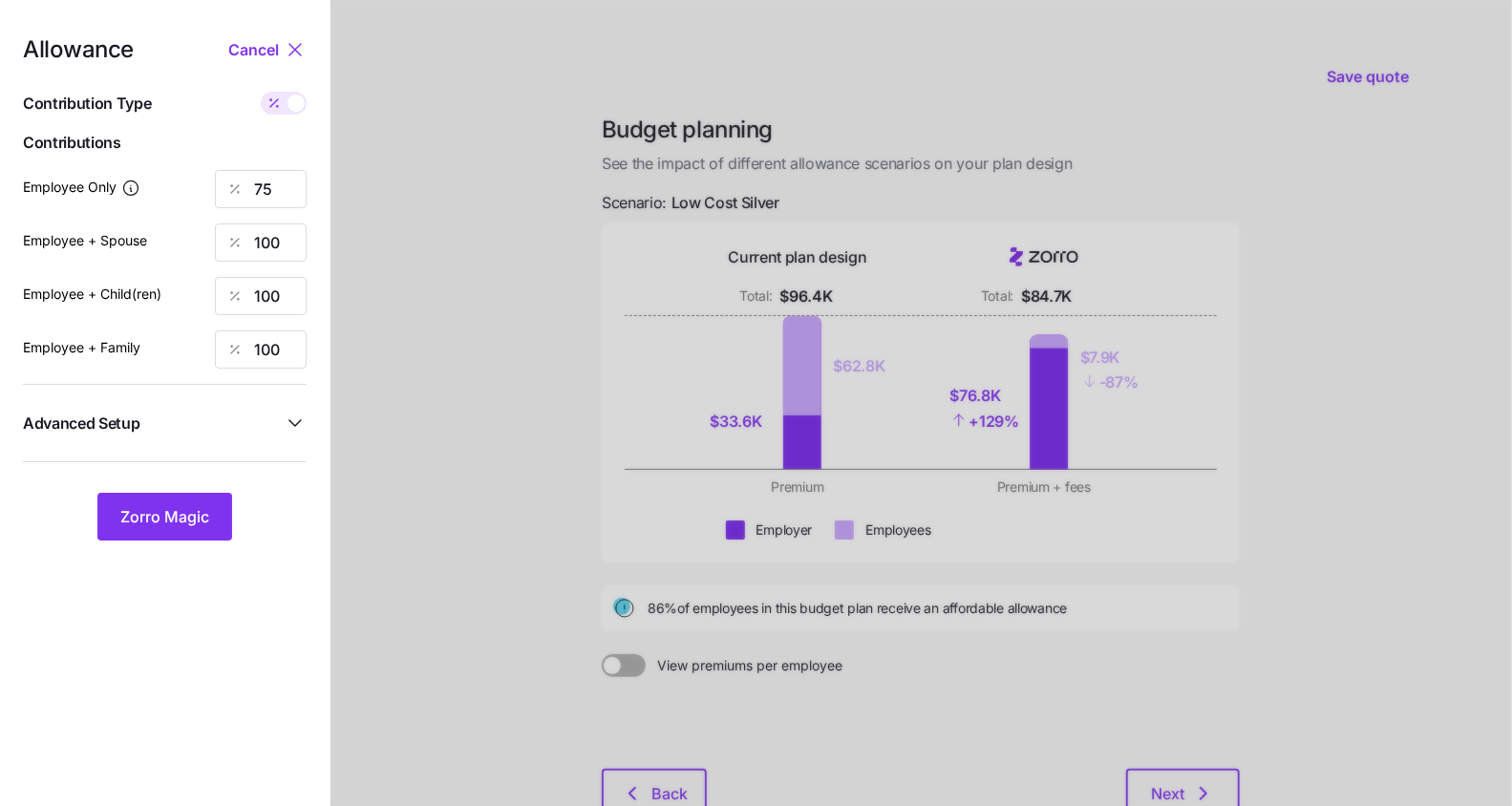 type on "524" 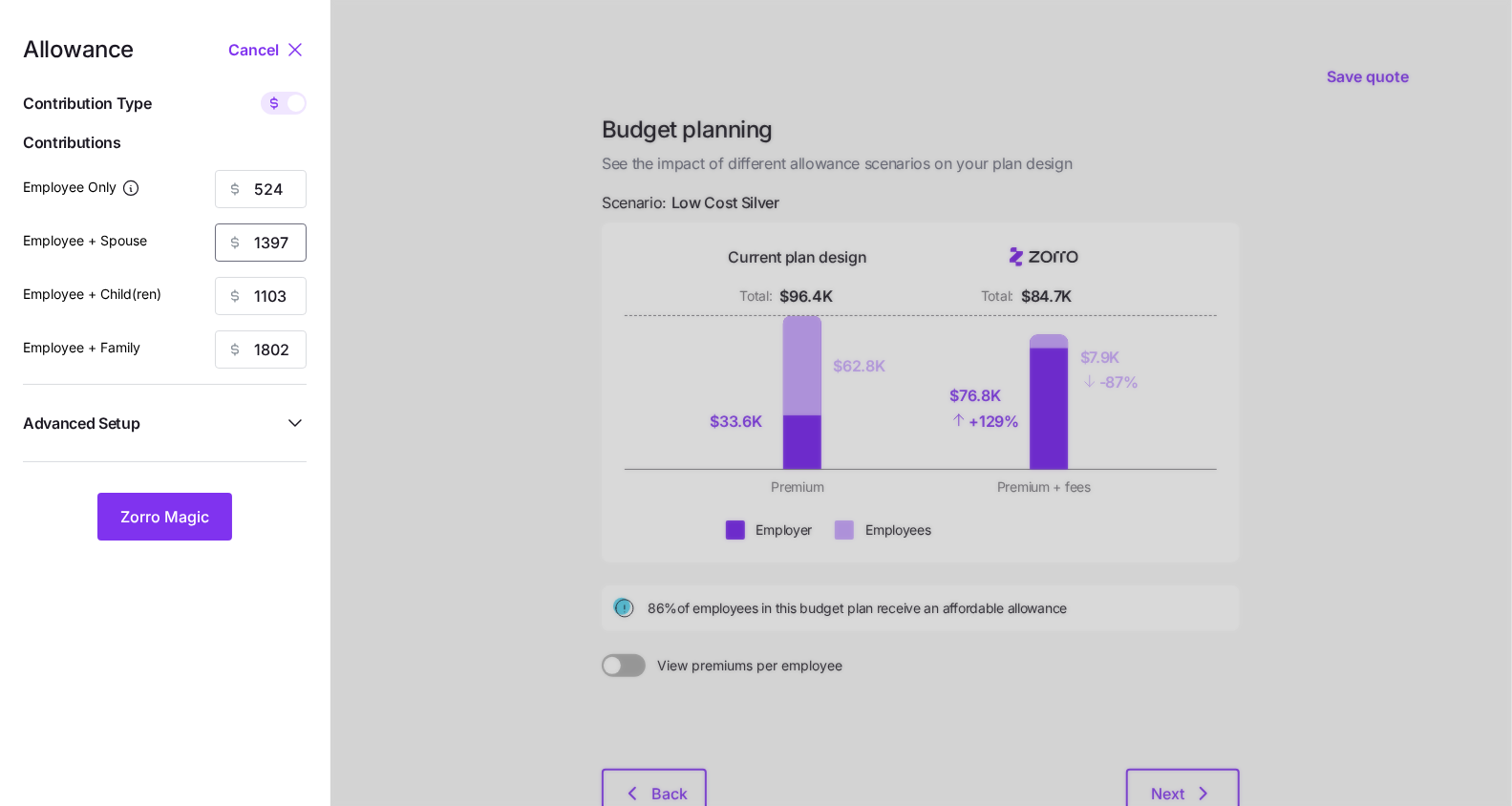 click on "1397" at bounding box center [261, 243] 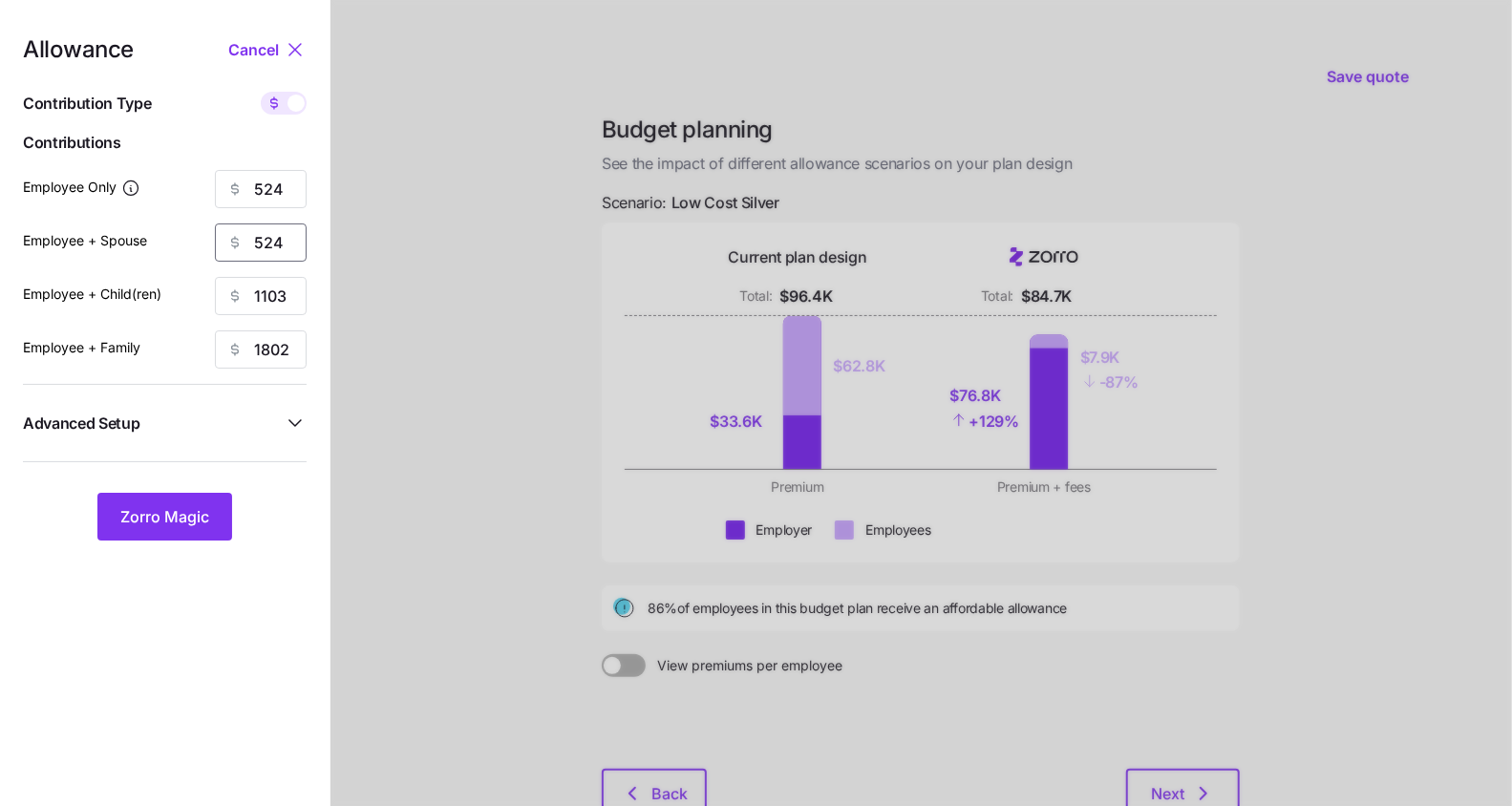 type on "524" 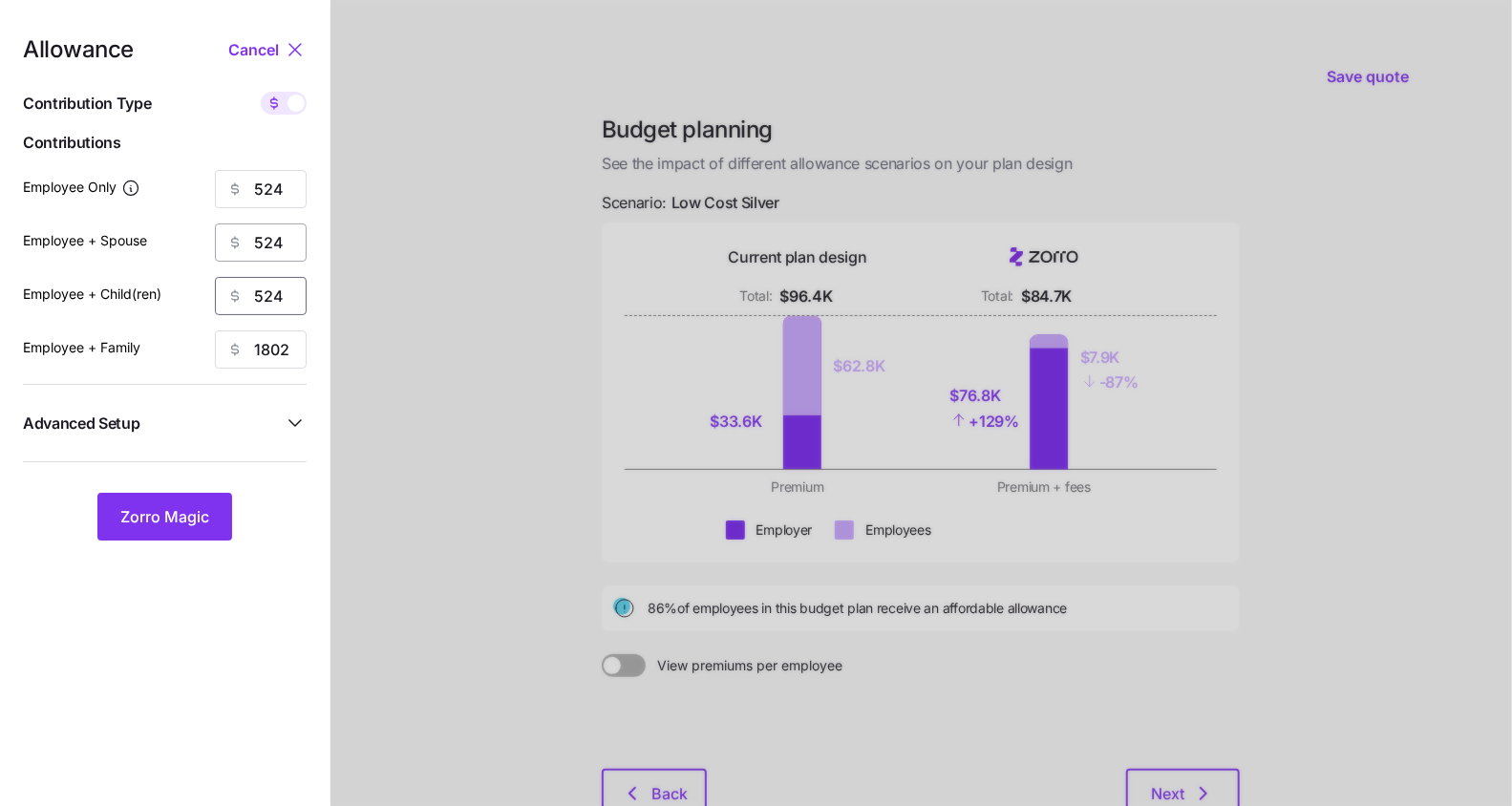 type on "524" 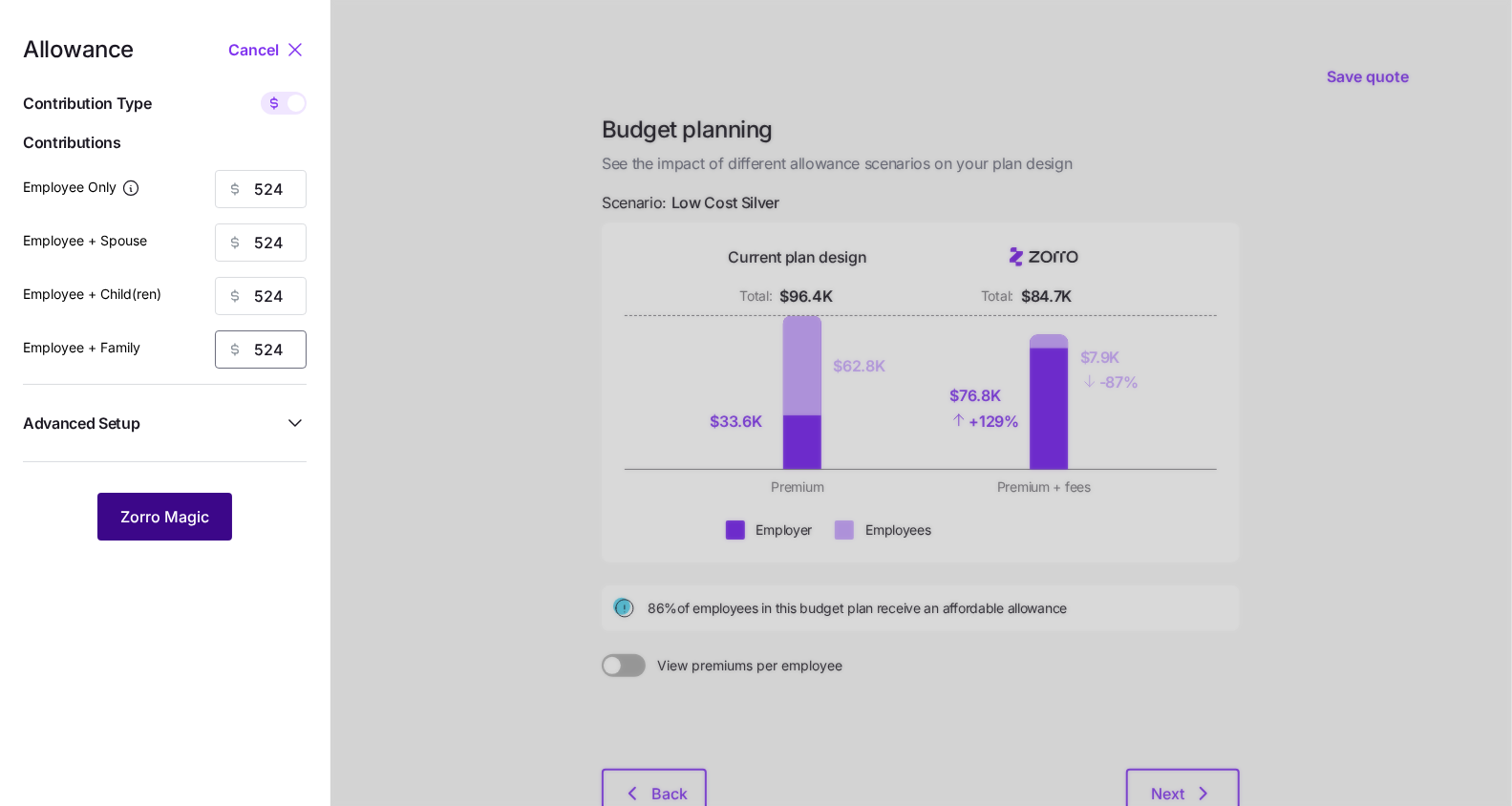 type on "524" 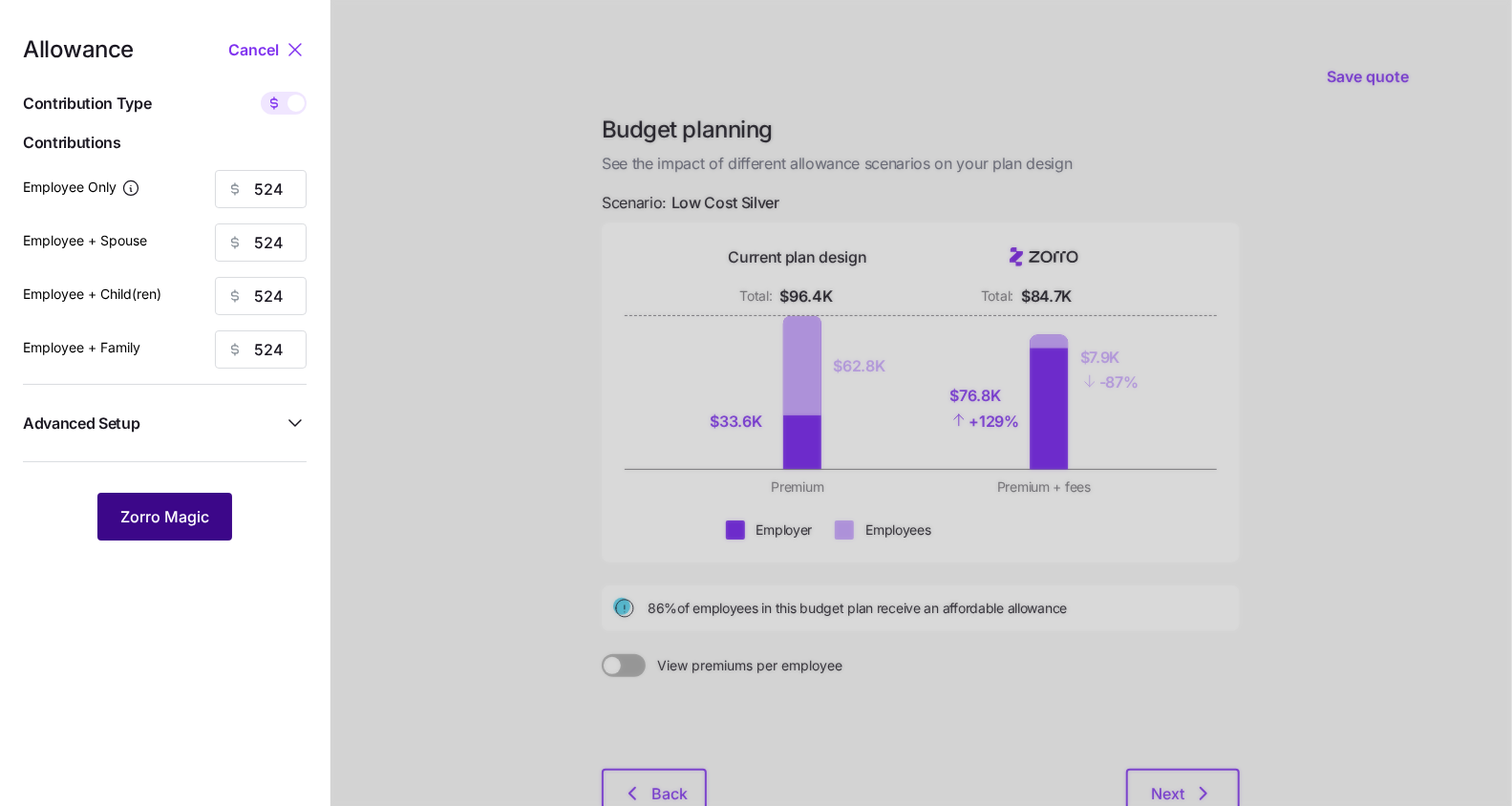 click on "Zorro Magic" at bounding box center [164, 517] 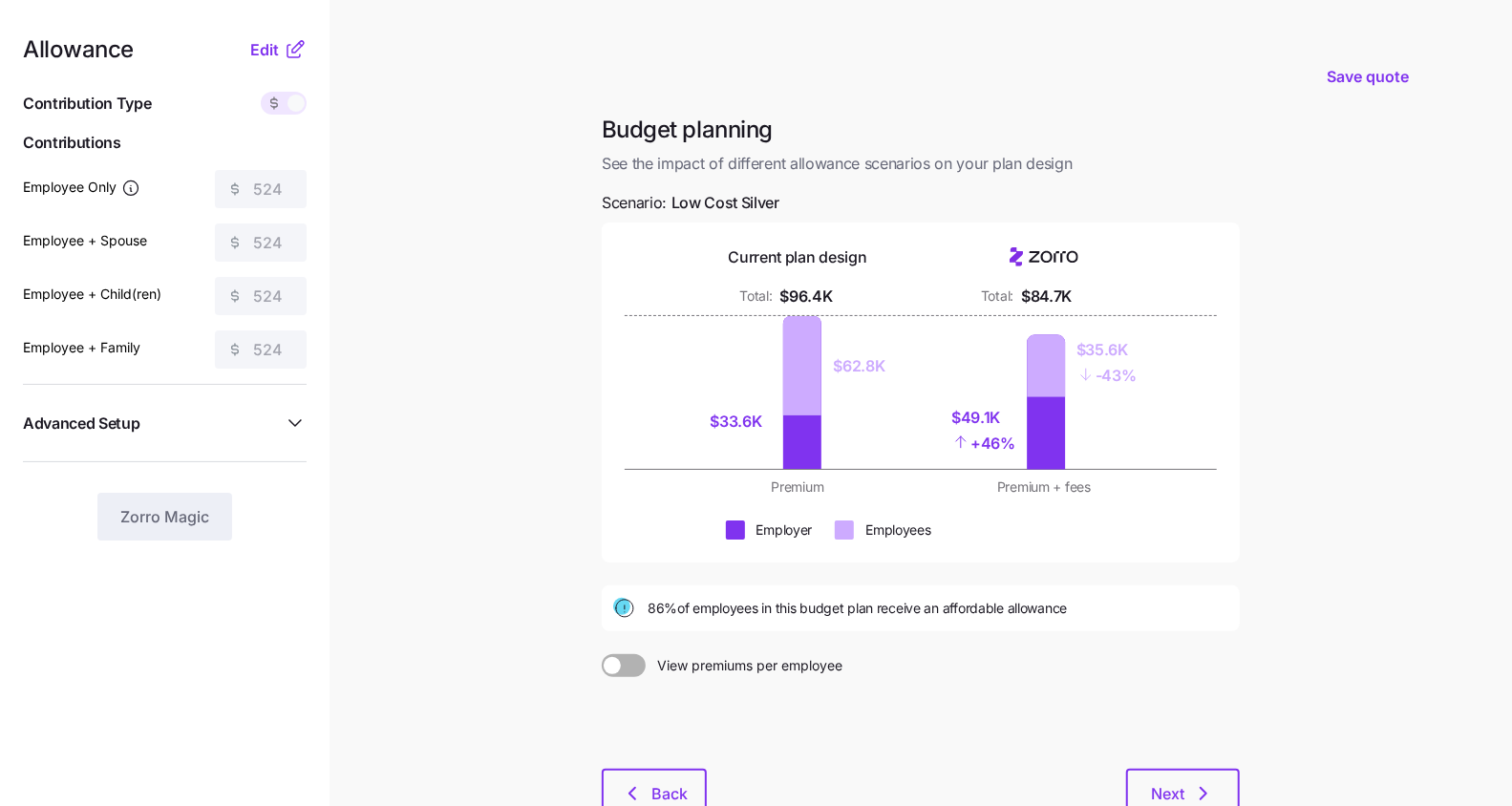 click on "86%  of employees in this budget plan receive an affordable allowance" at bounding box center [921, 608] 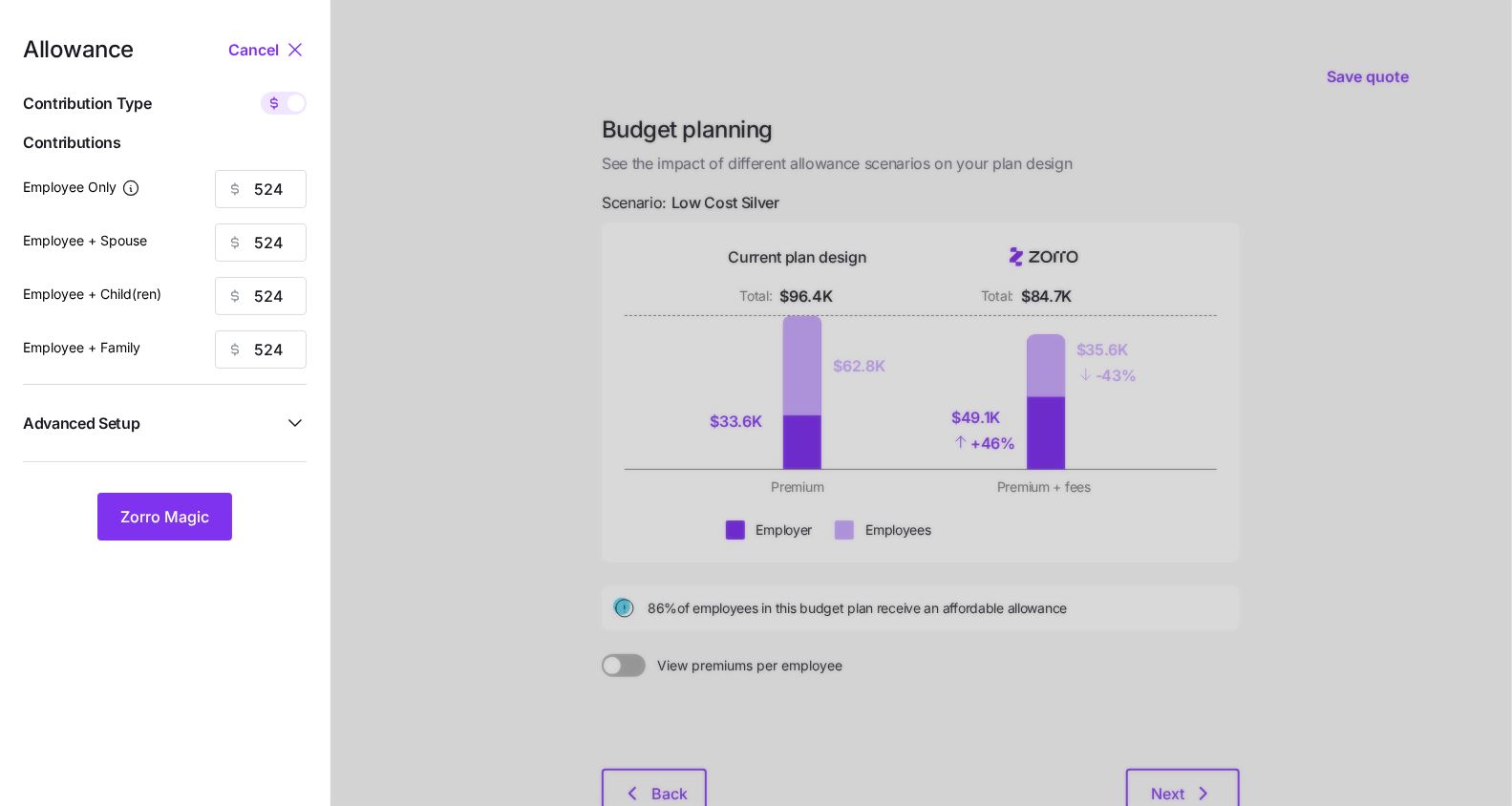 click 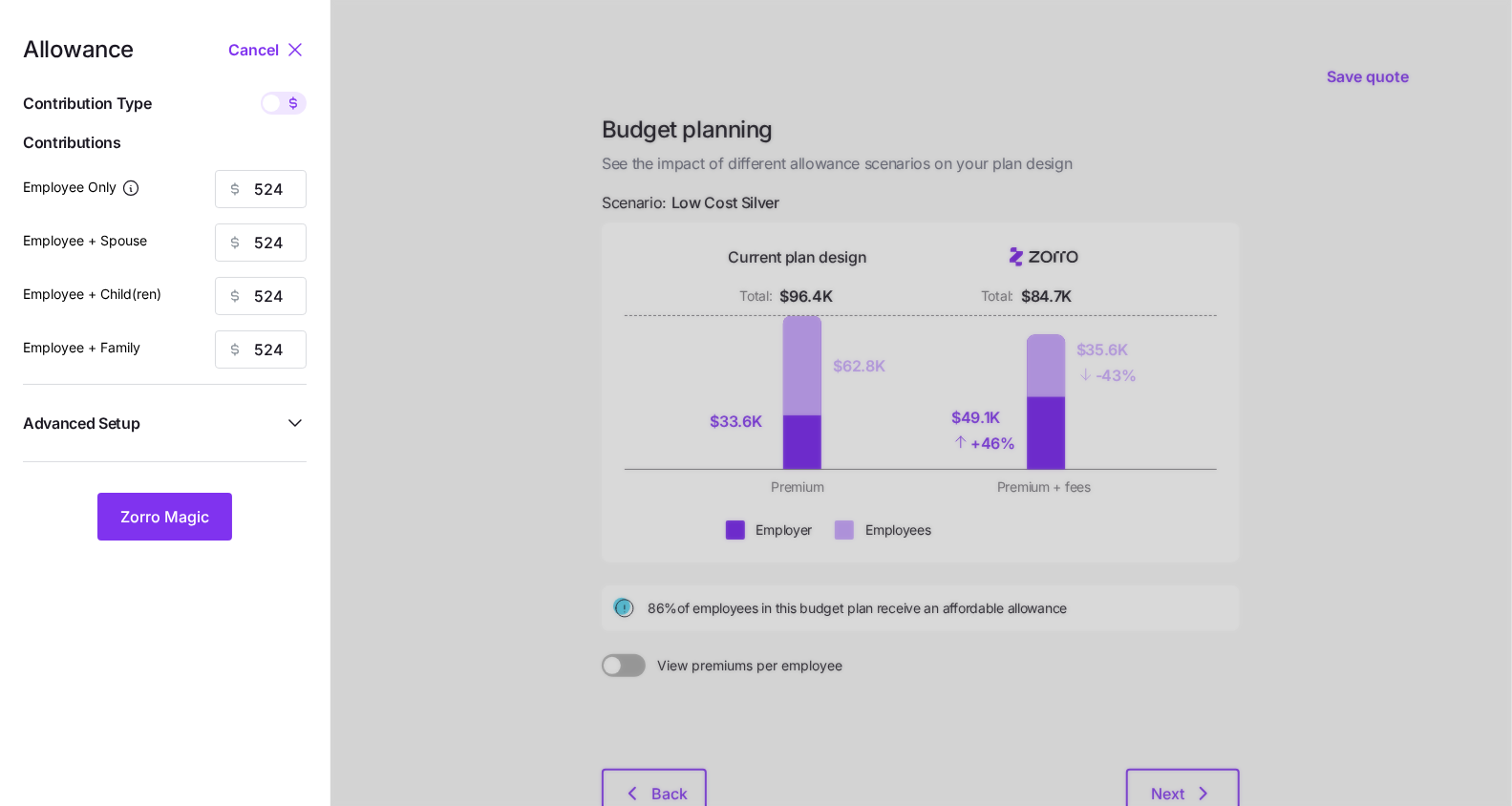 type on "75" 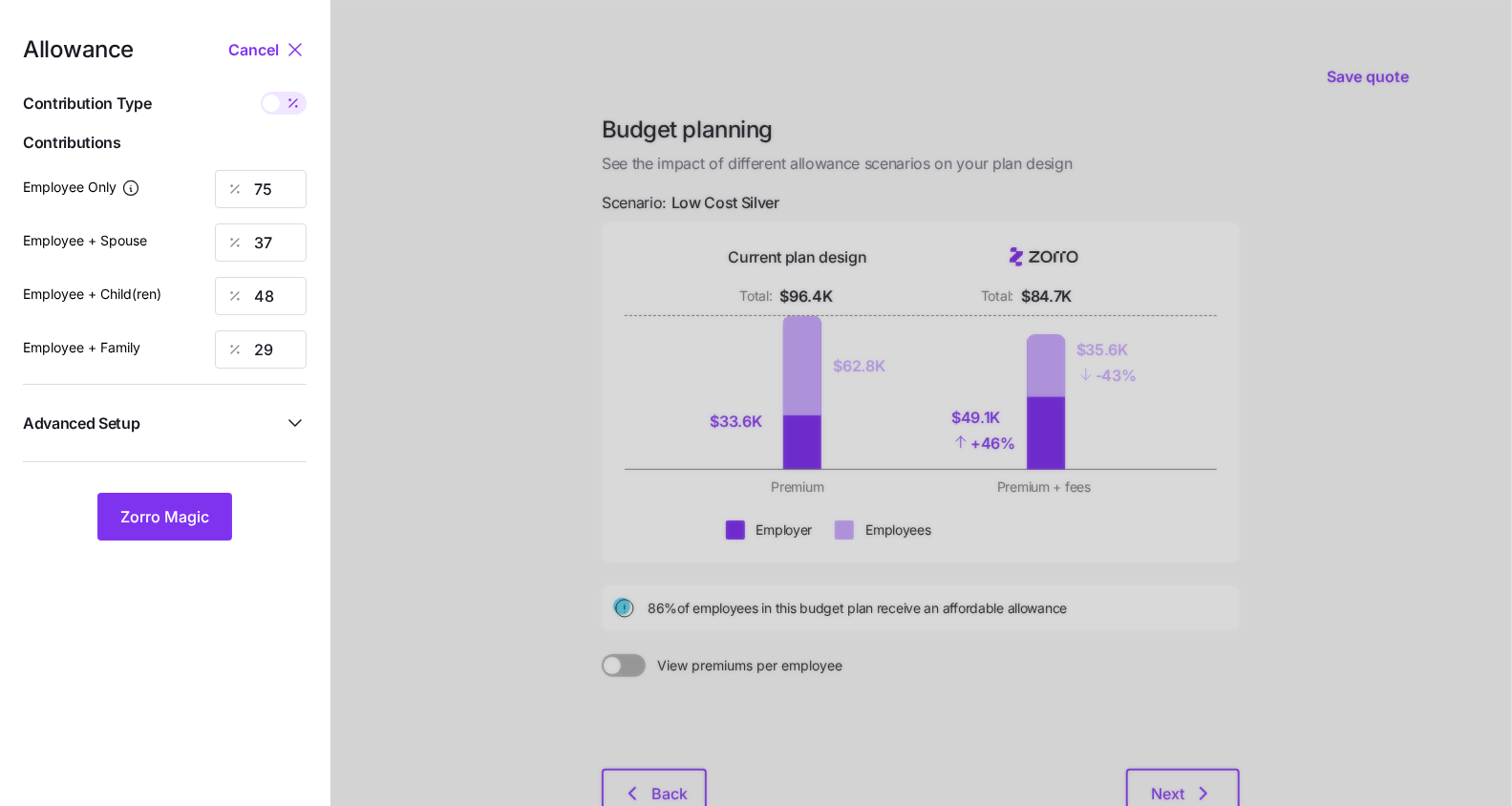 click at bounding box center [293, 103] 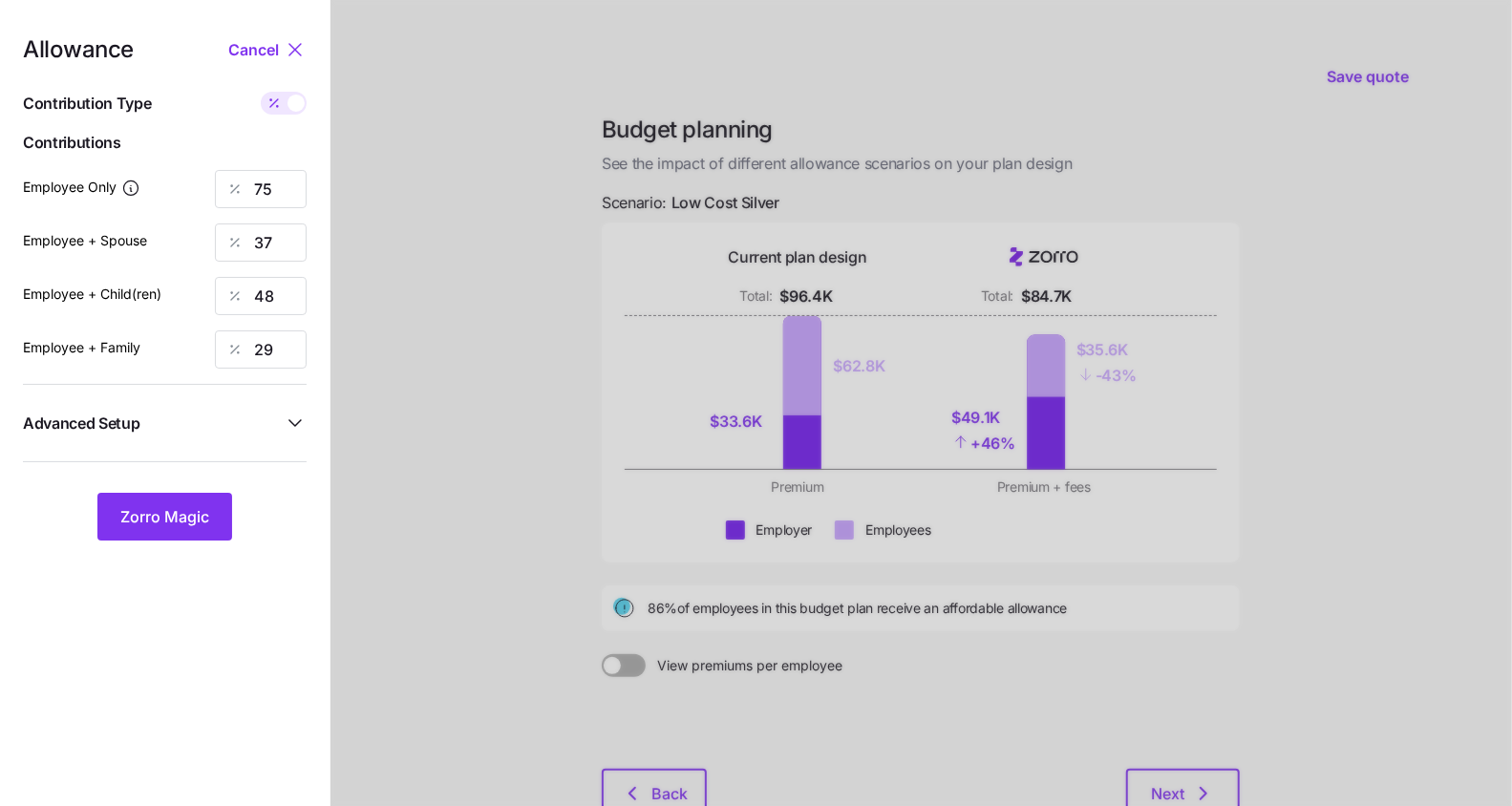 type on "524" 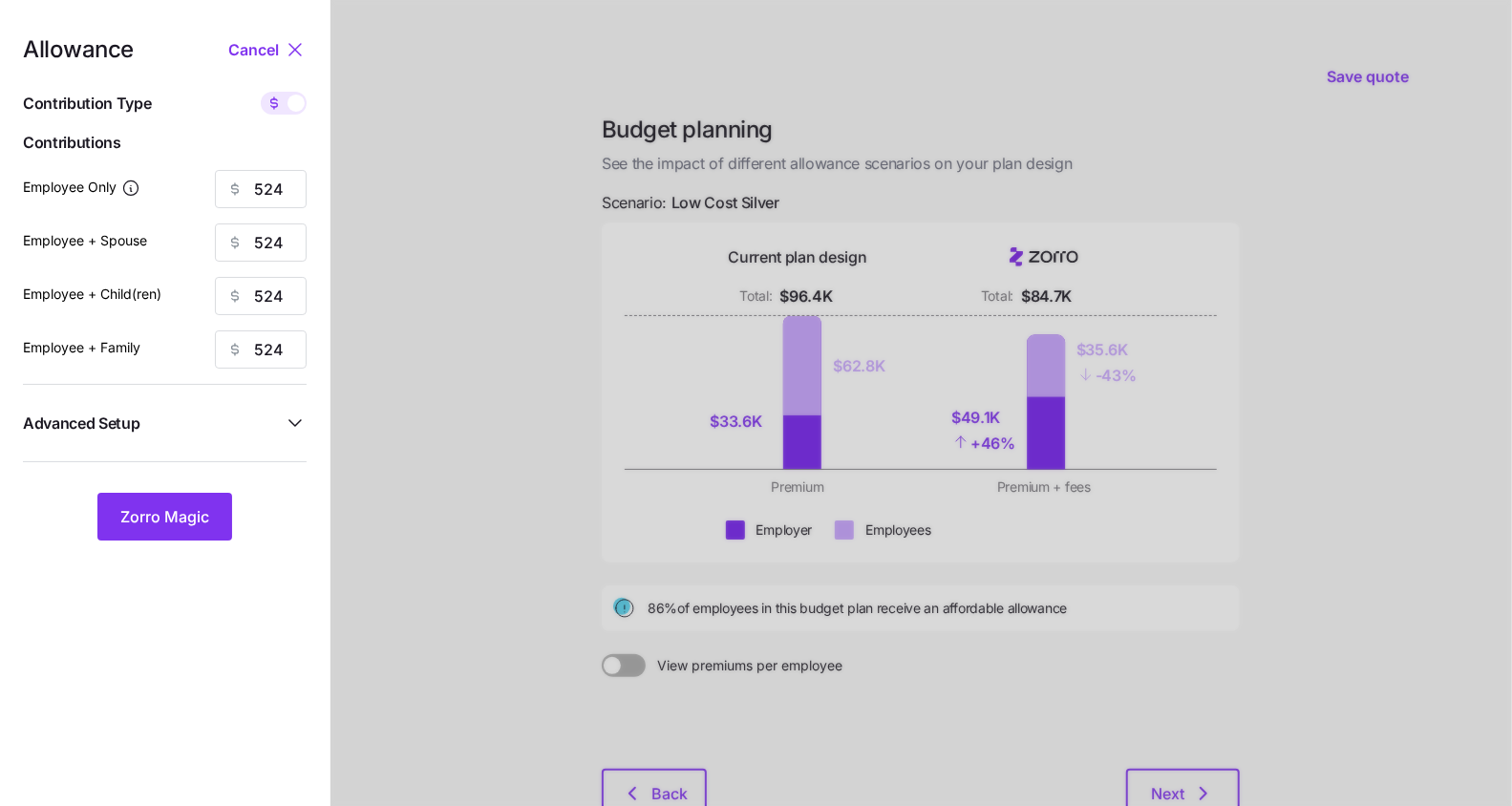 click on "Advanced Setup" at bounding box center [153, 423] 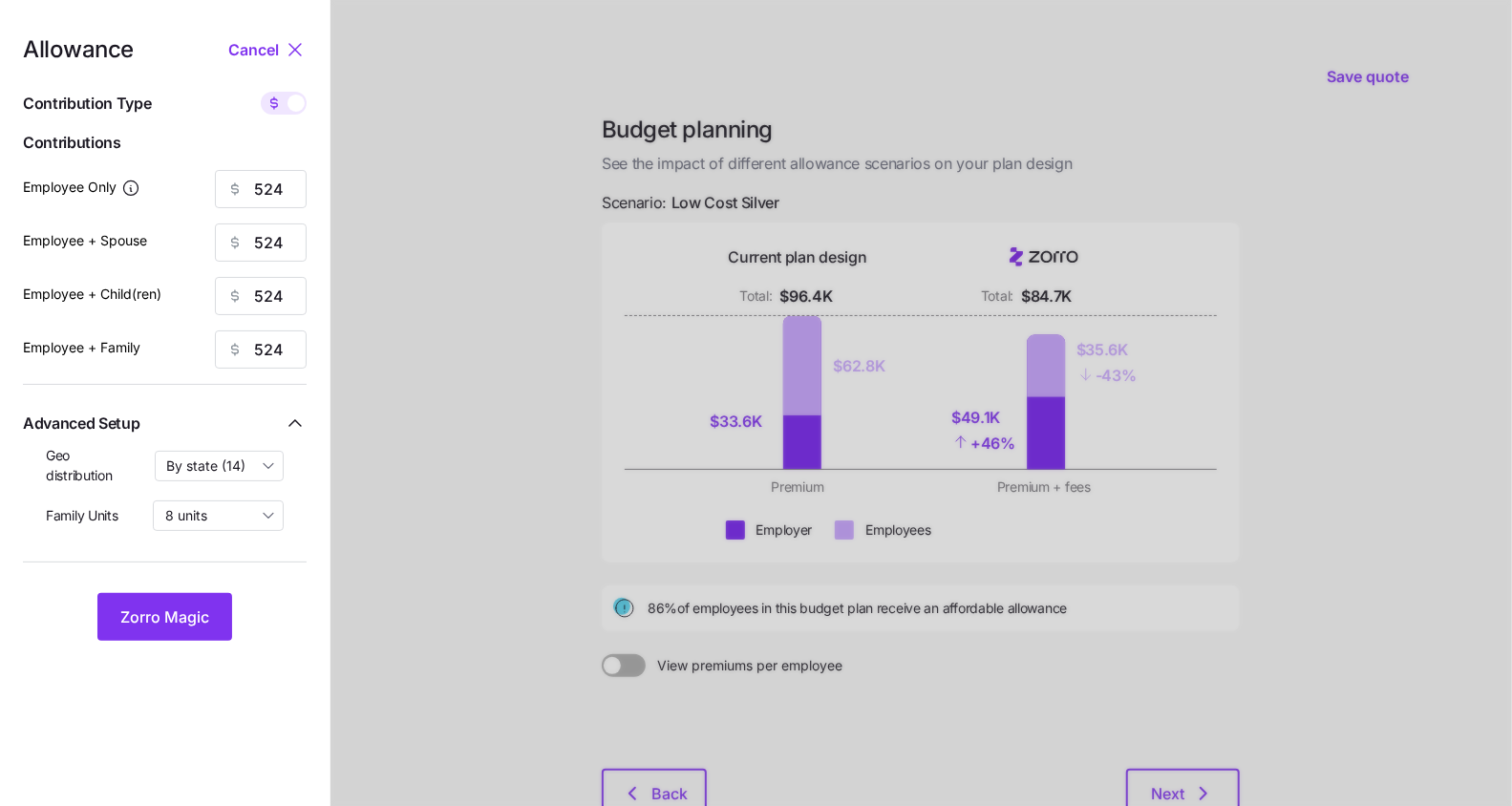 click at bounding box center (284, 103) 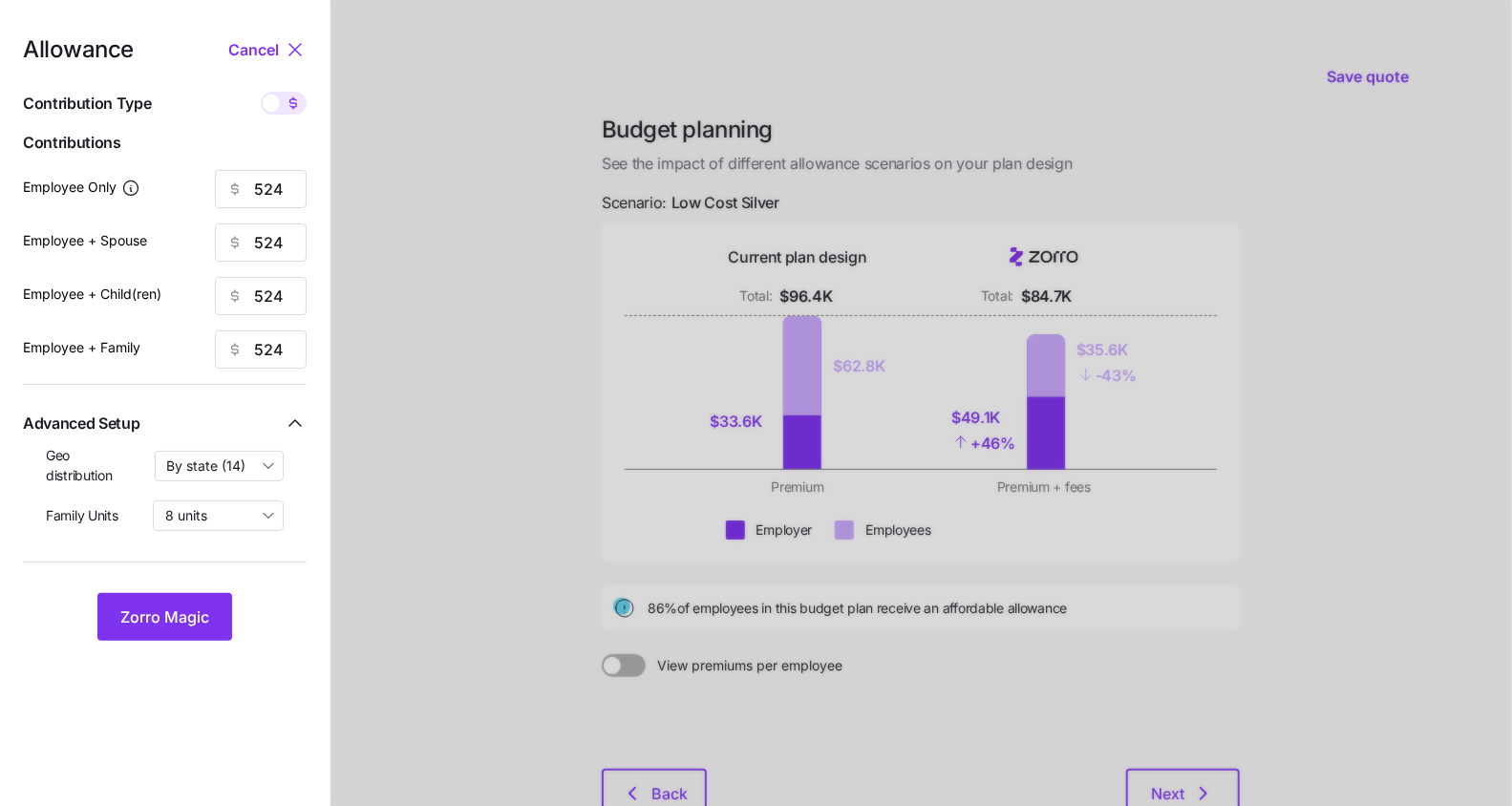 type on "75" 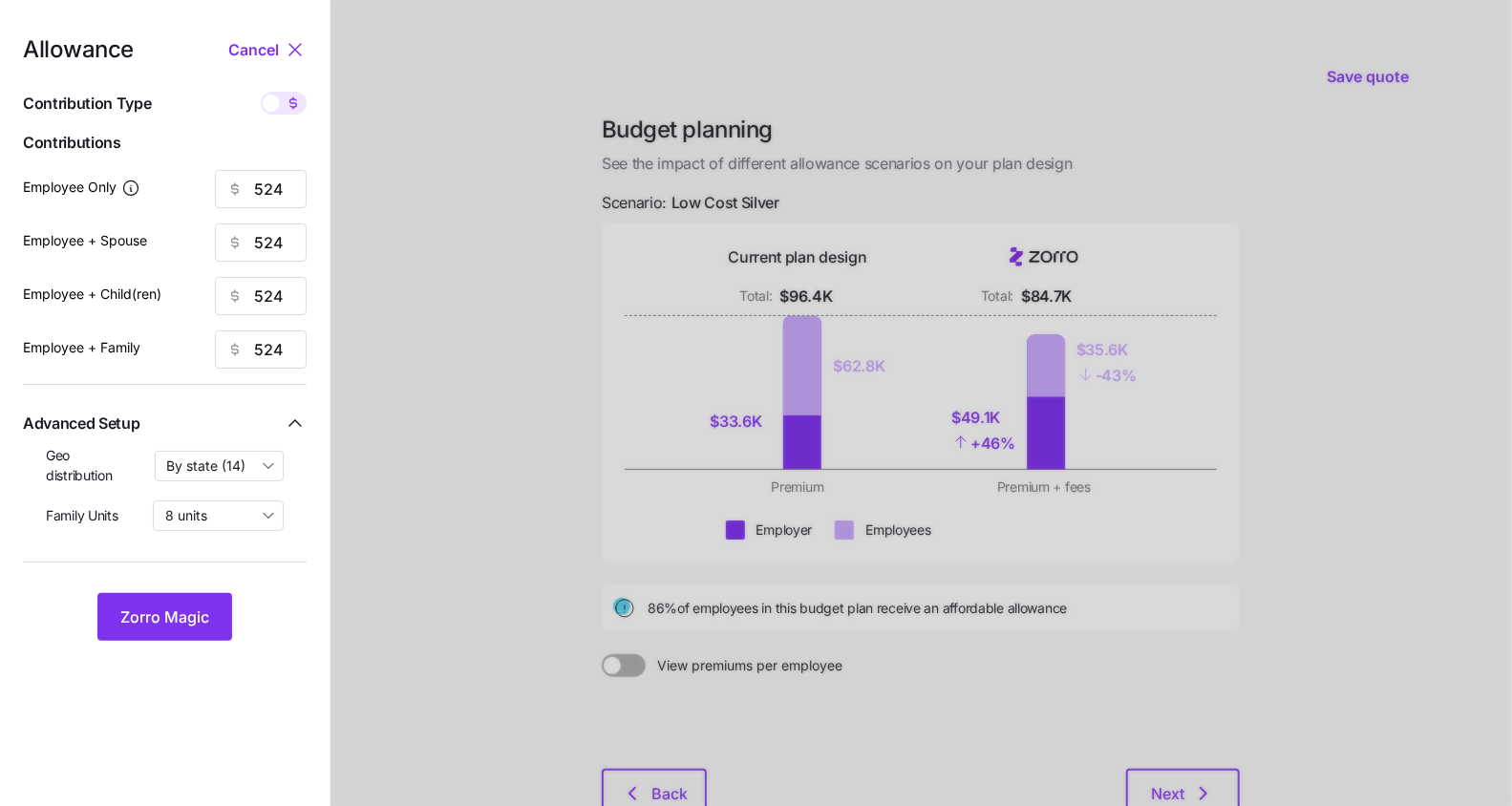 type on "37" 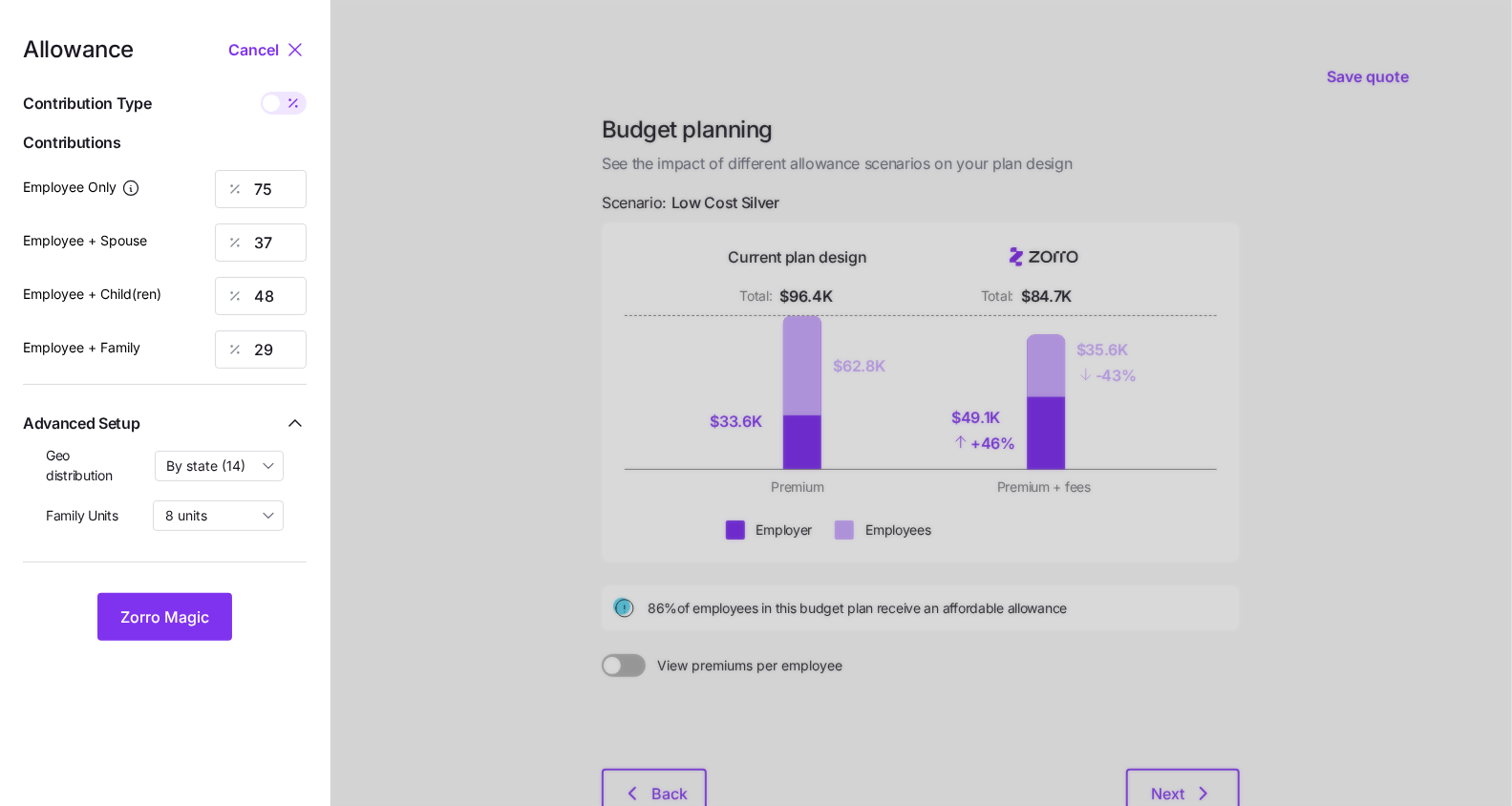 click at bounding box center (271, 103) 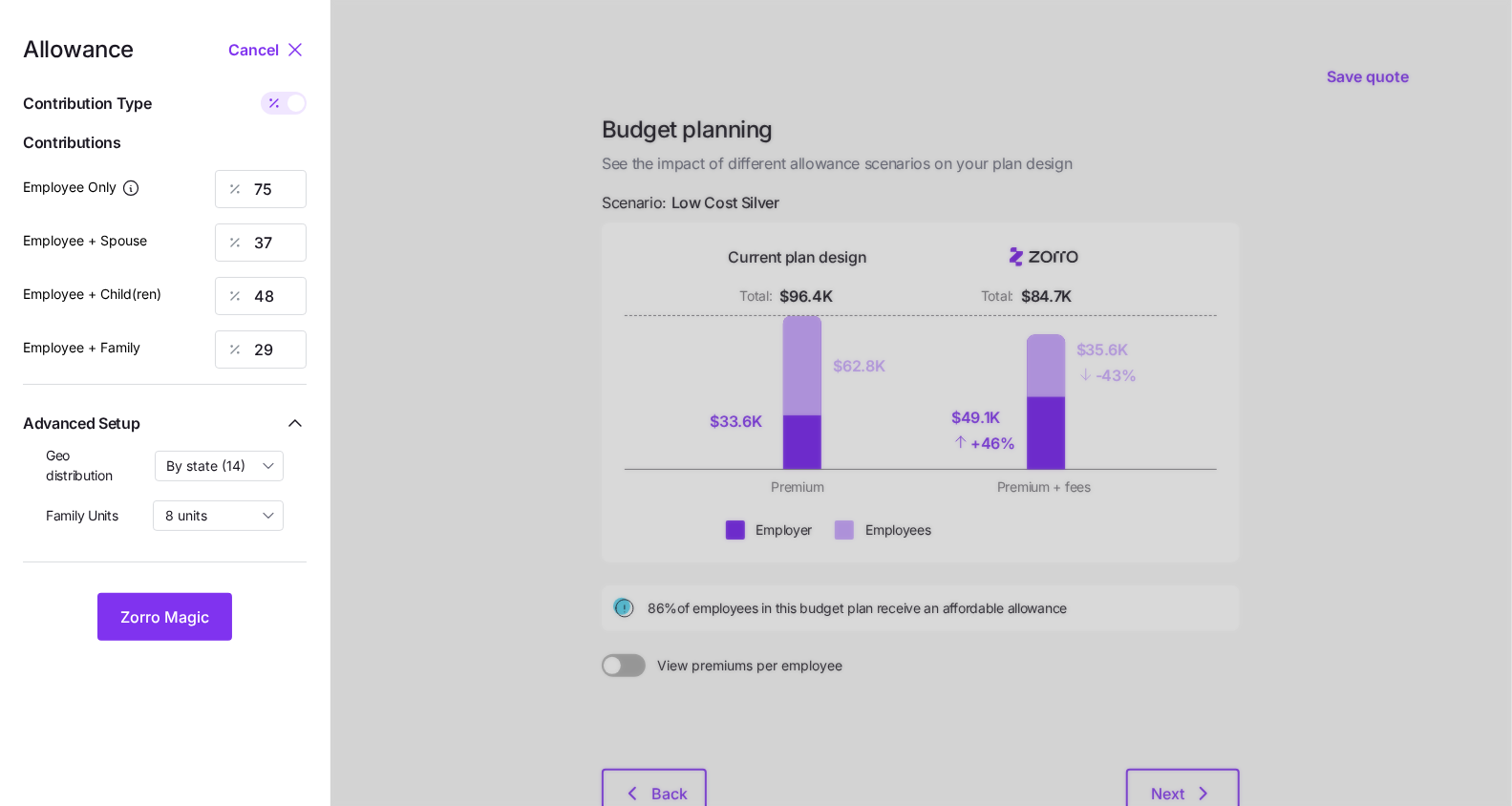 type on "524" 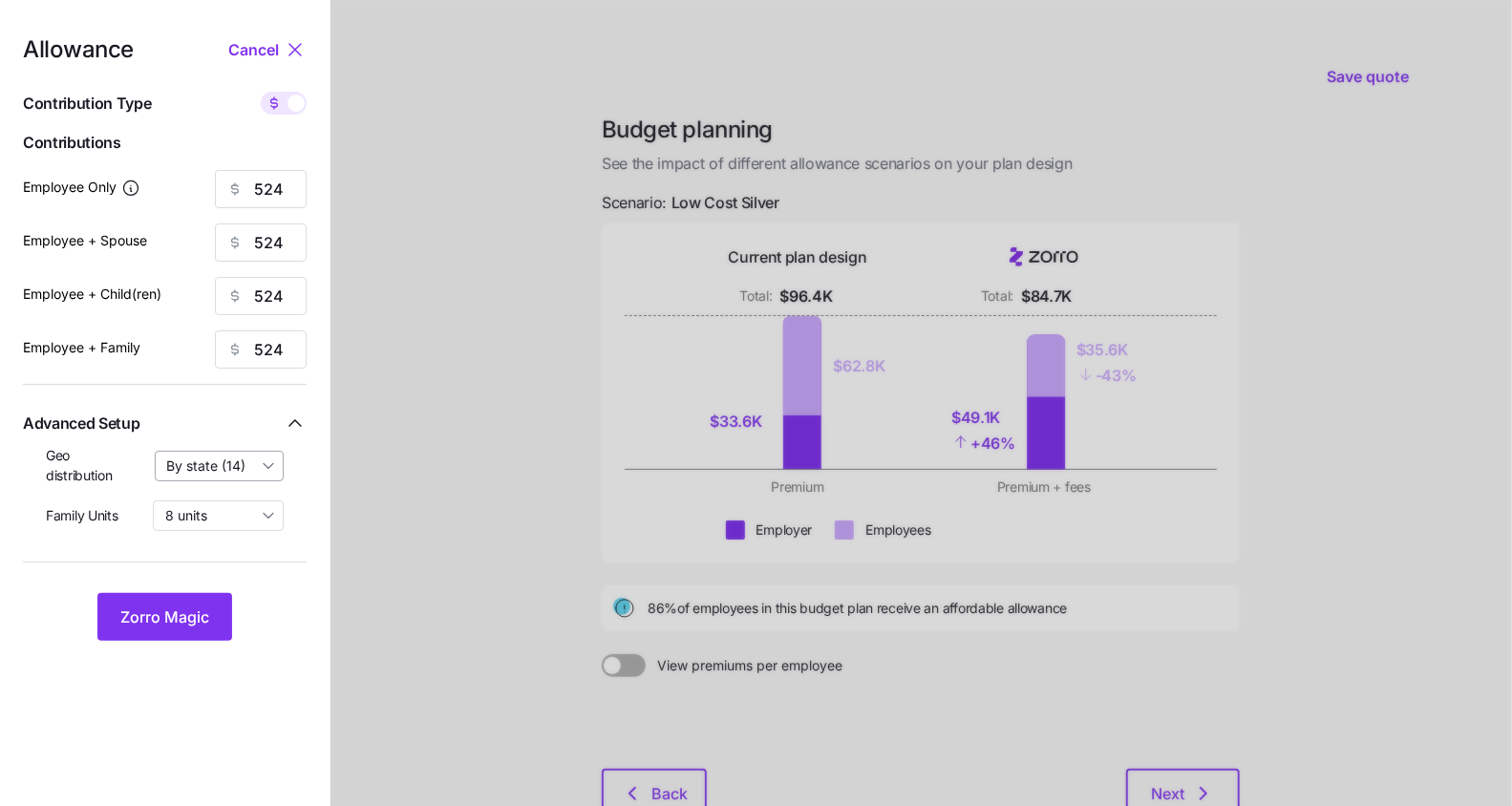 click on "By state (14)" at bounding box center (220, 466) 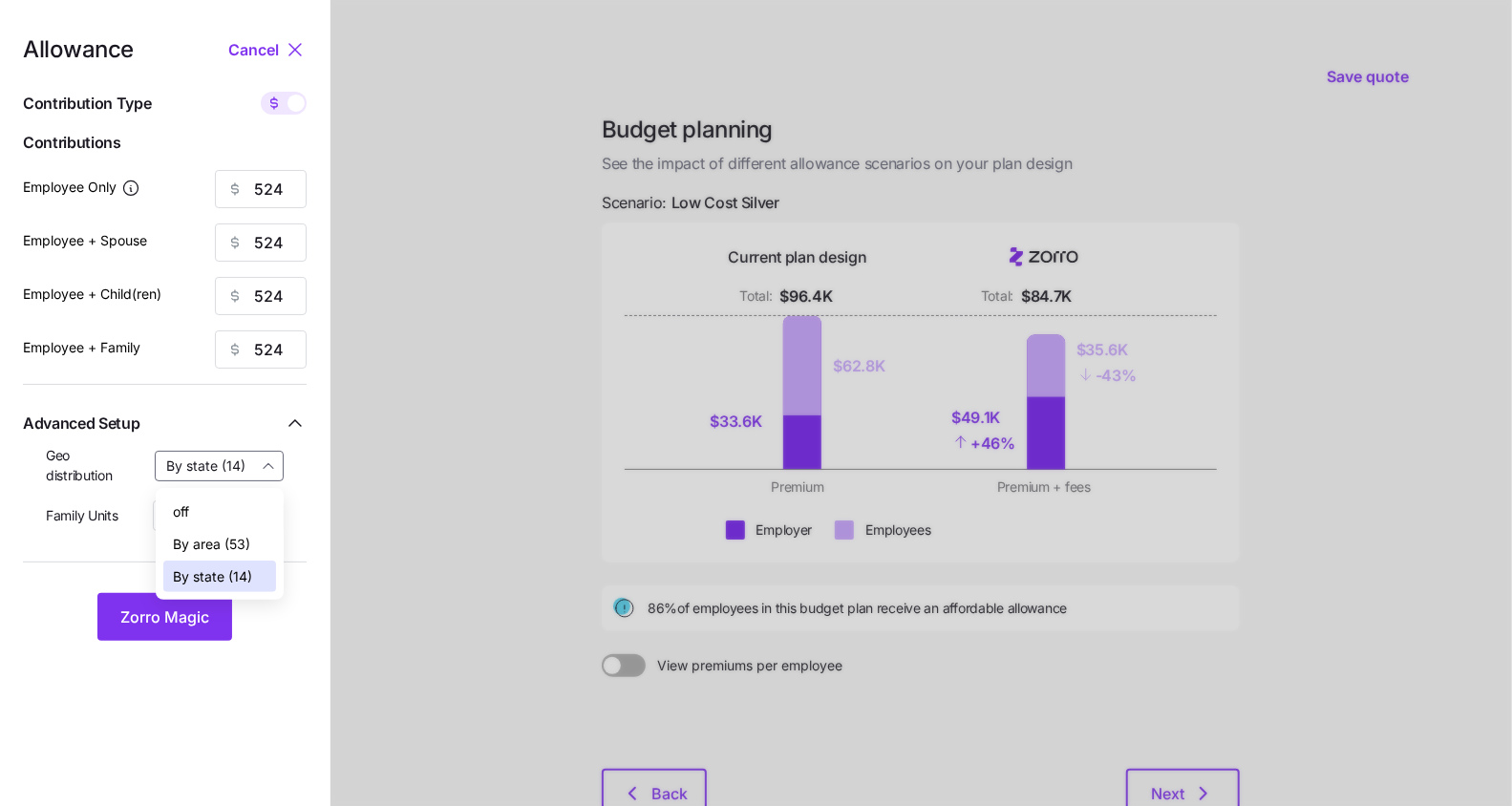 click on "By state (14)" at bounding box center (220, 577) 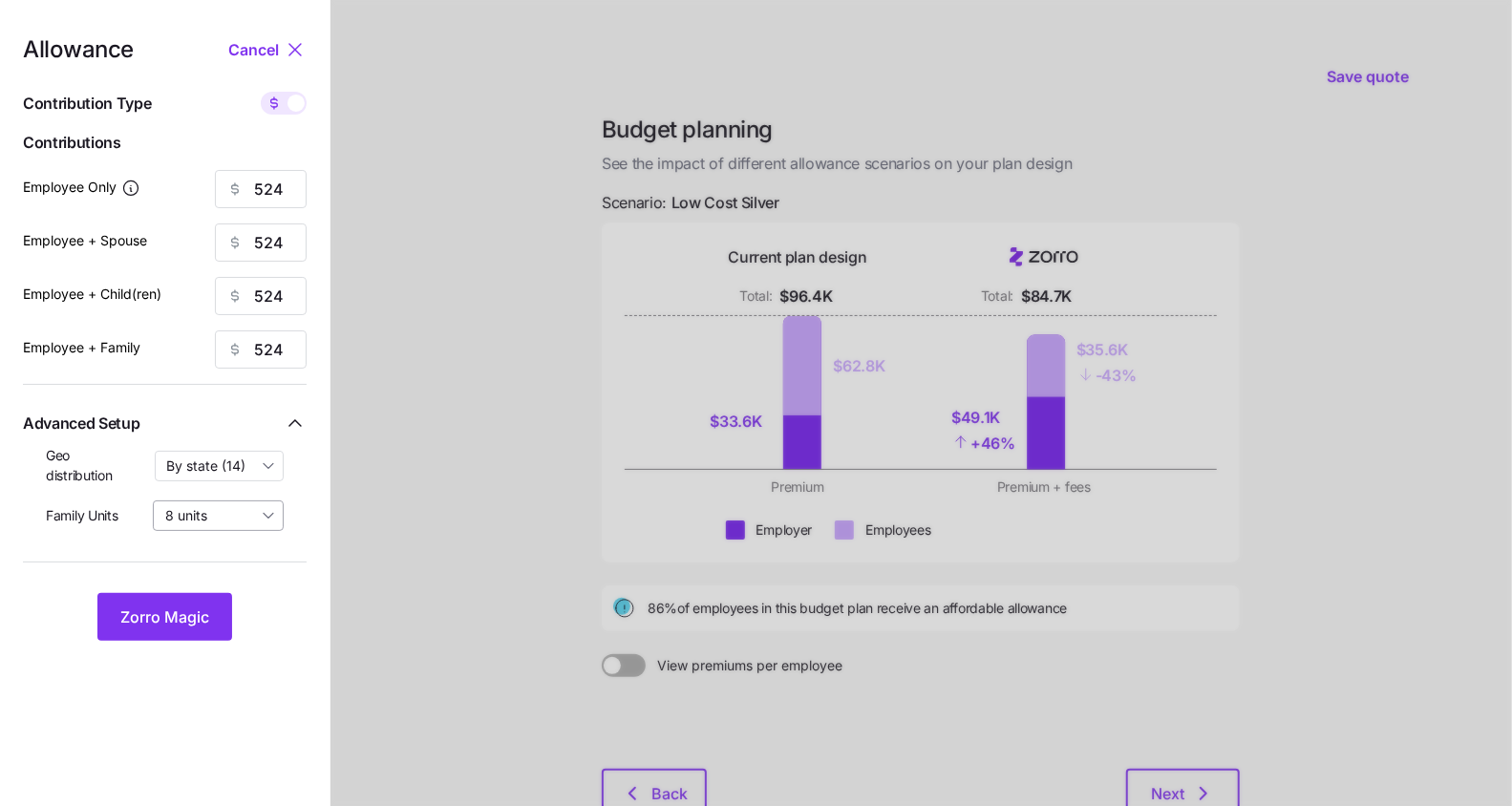 click on "8 units" at bounding box center [218, 516] 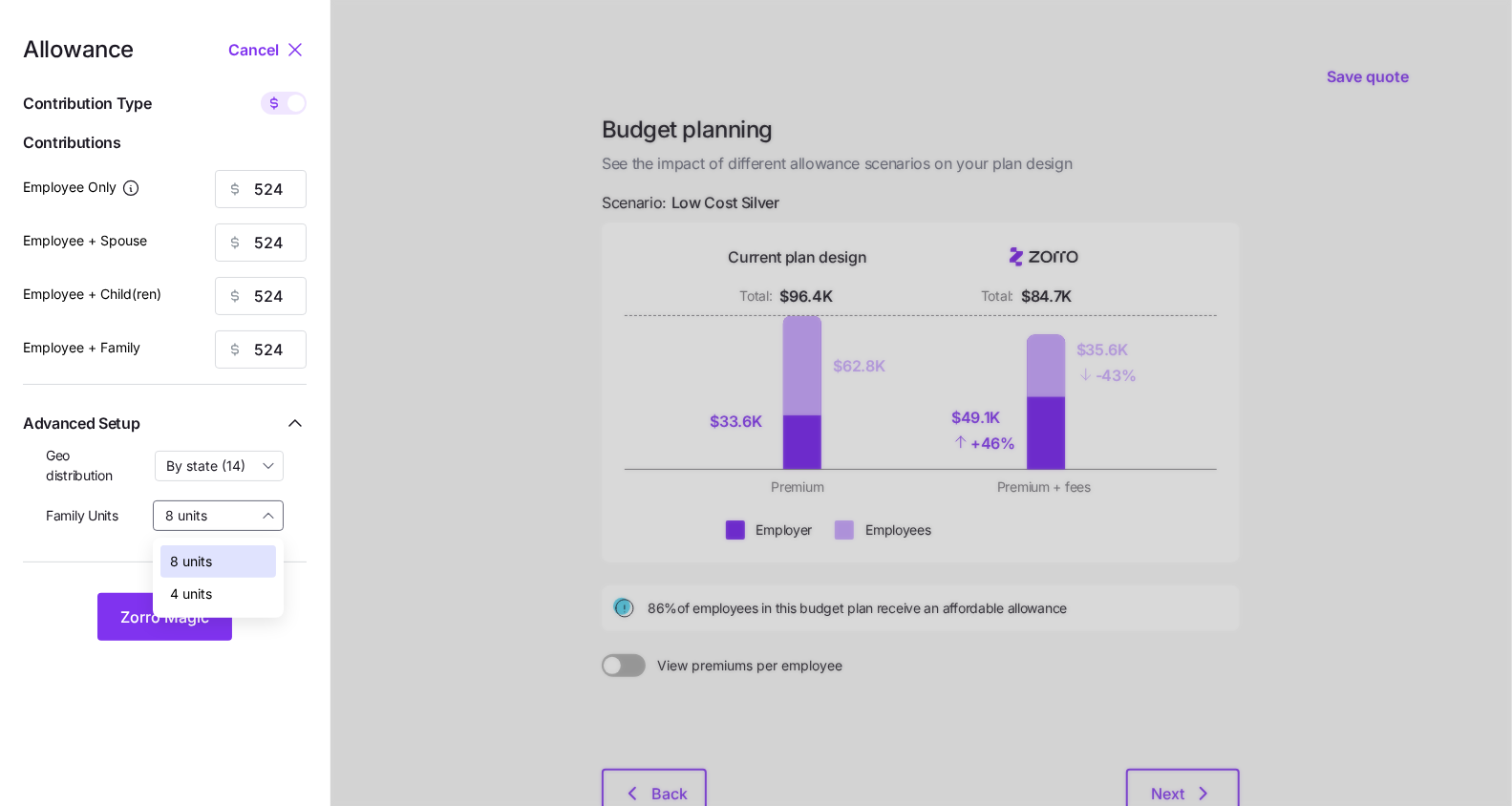 click on "4 units" at bounding box center (218, 594) 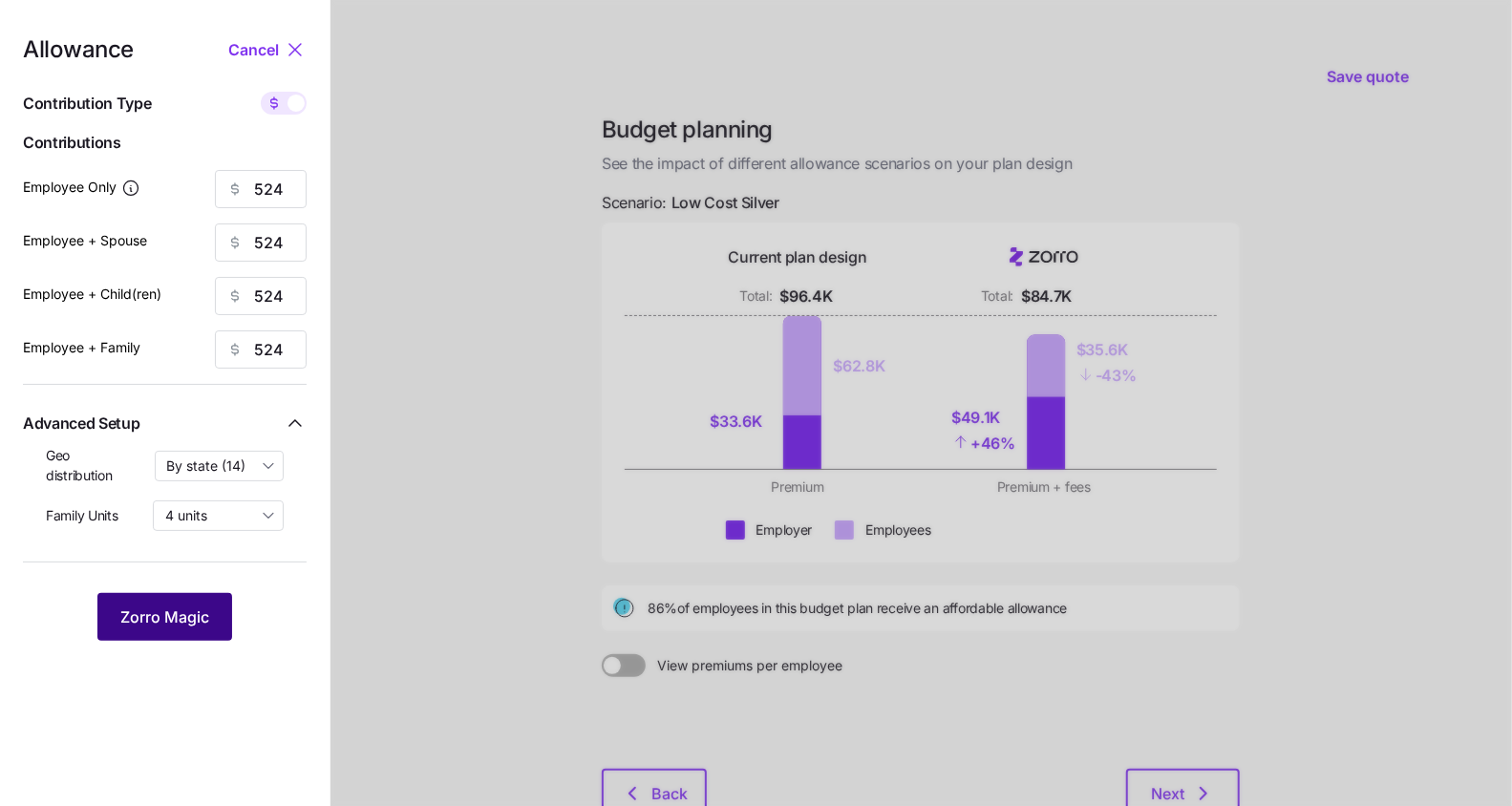click on "Zorro Magic" at bounding box center (164, 617) 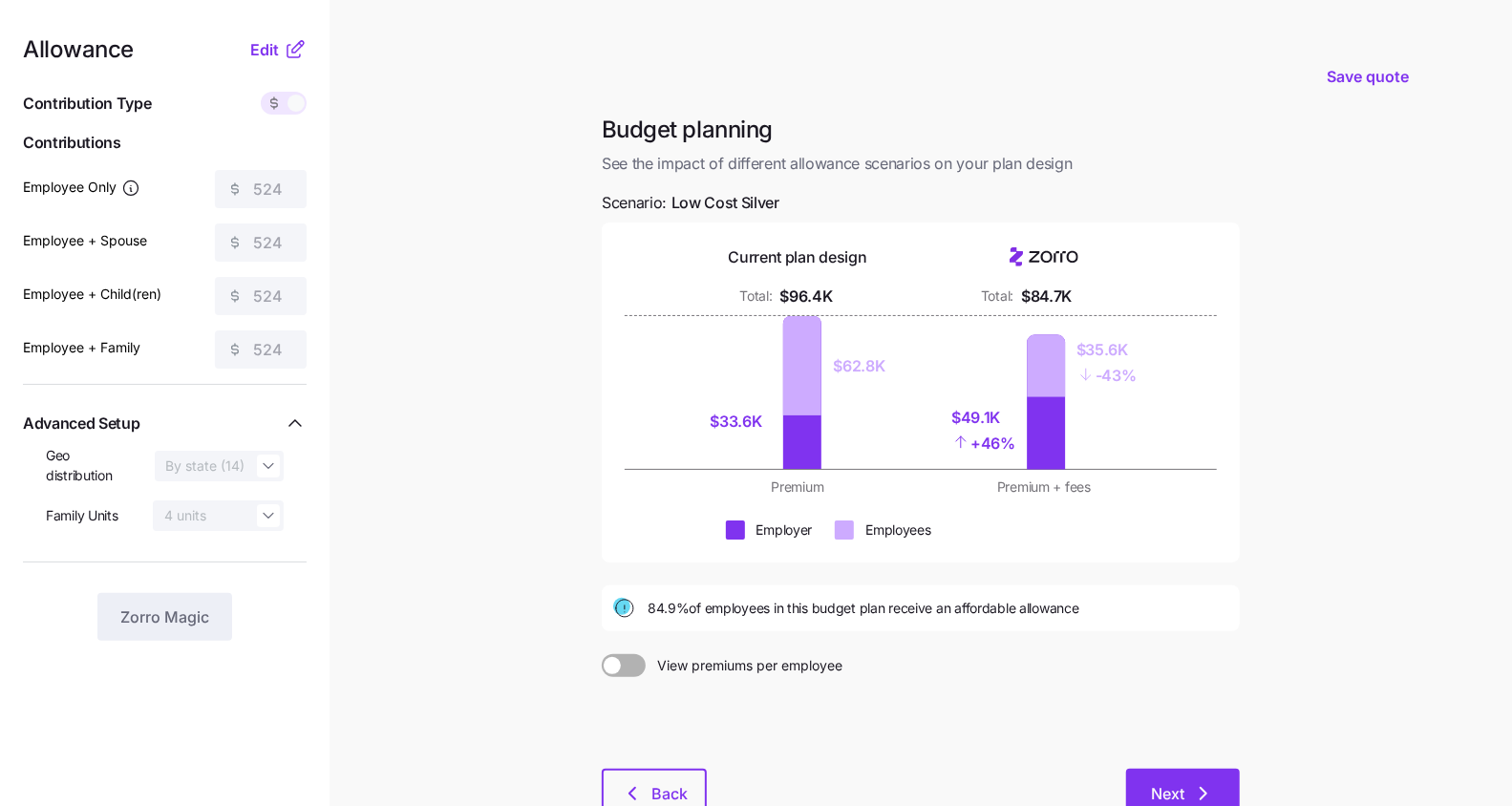 click on "Next" at bounding box center [1182, 793] 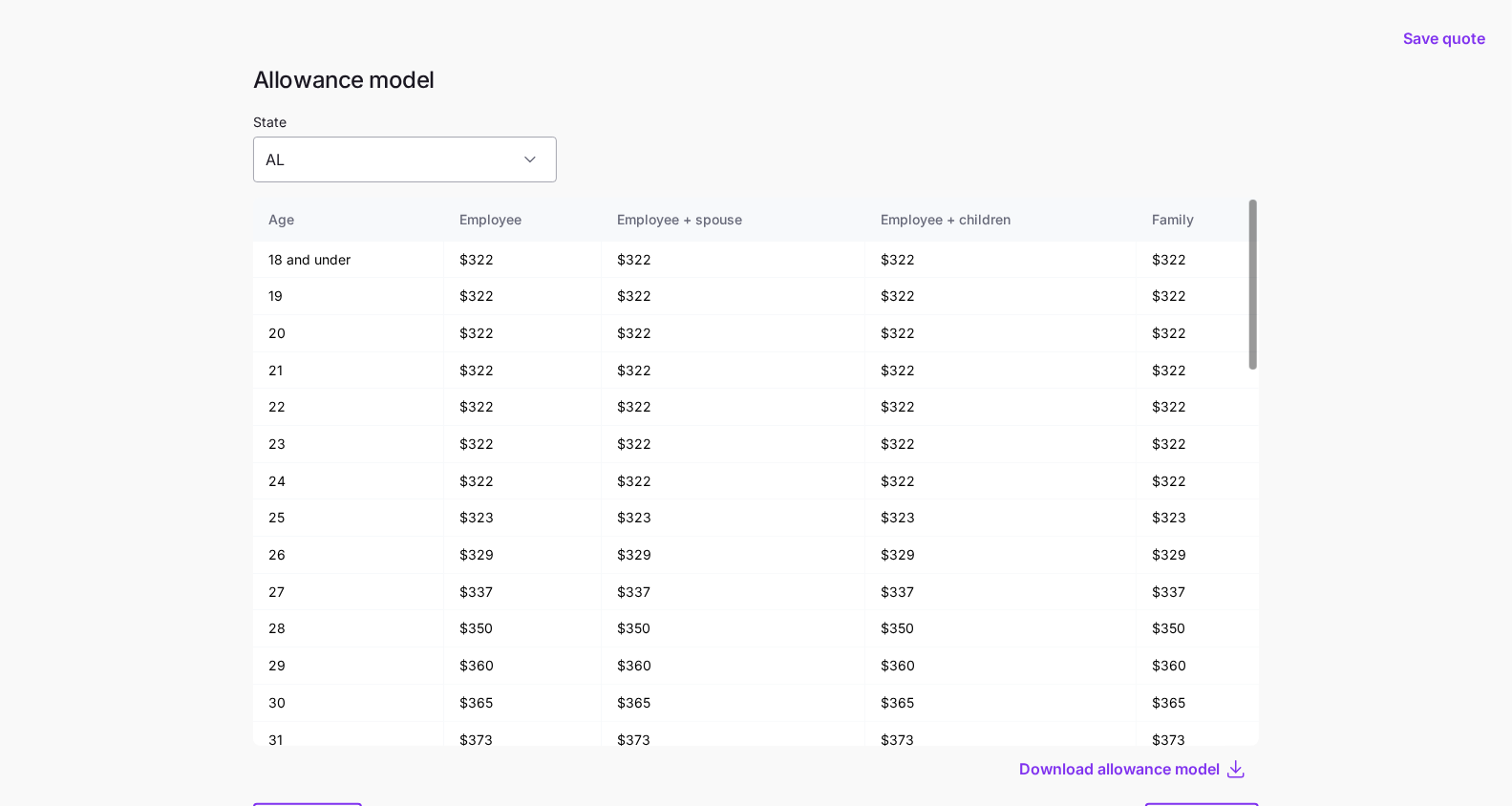click on "AL" at bounding box center [405, 159] 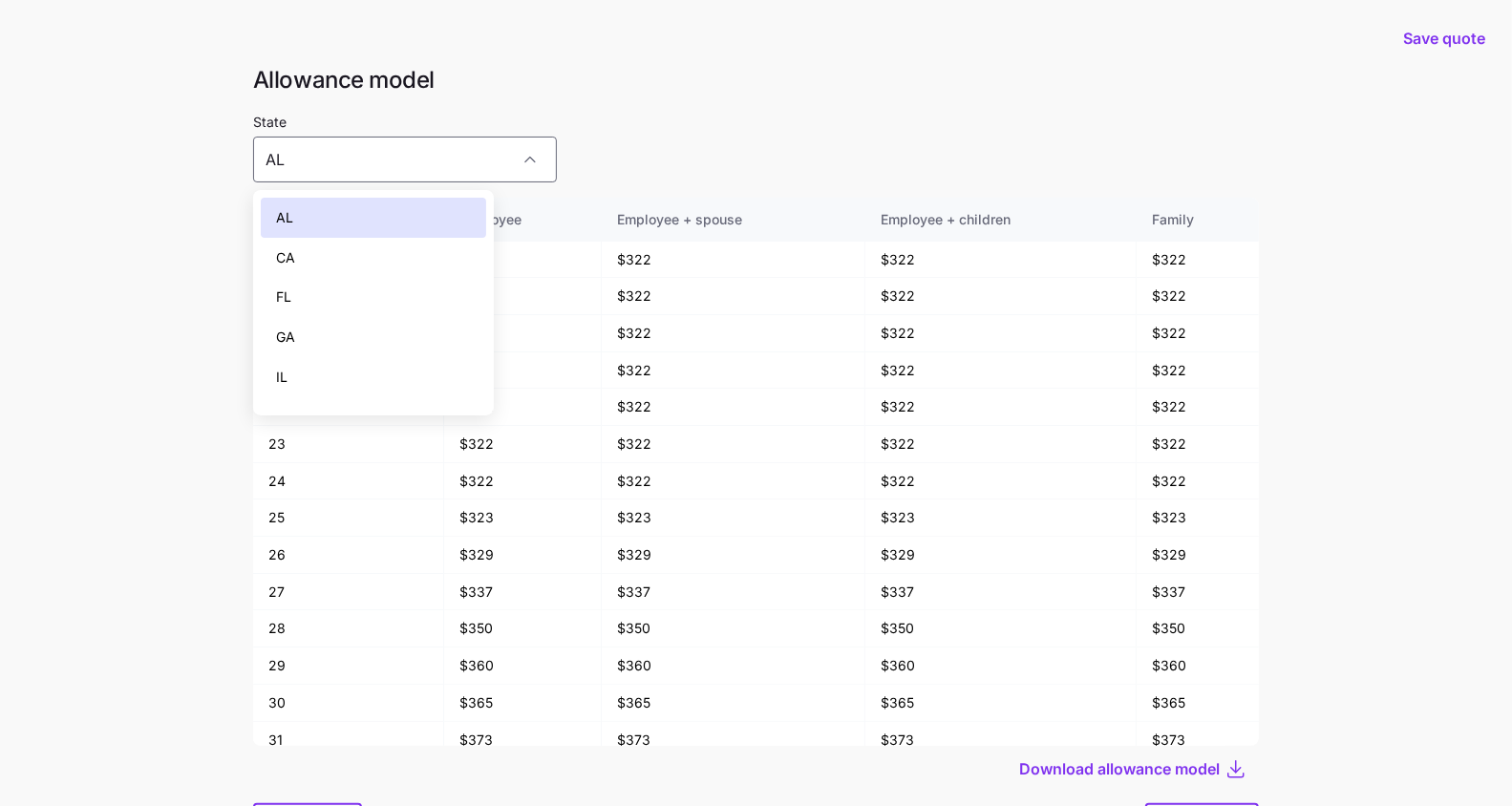 click on "GA" at bounding box center (373, 337) 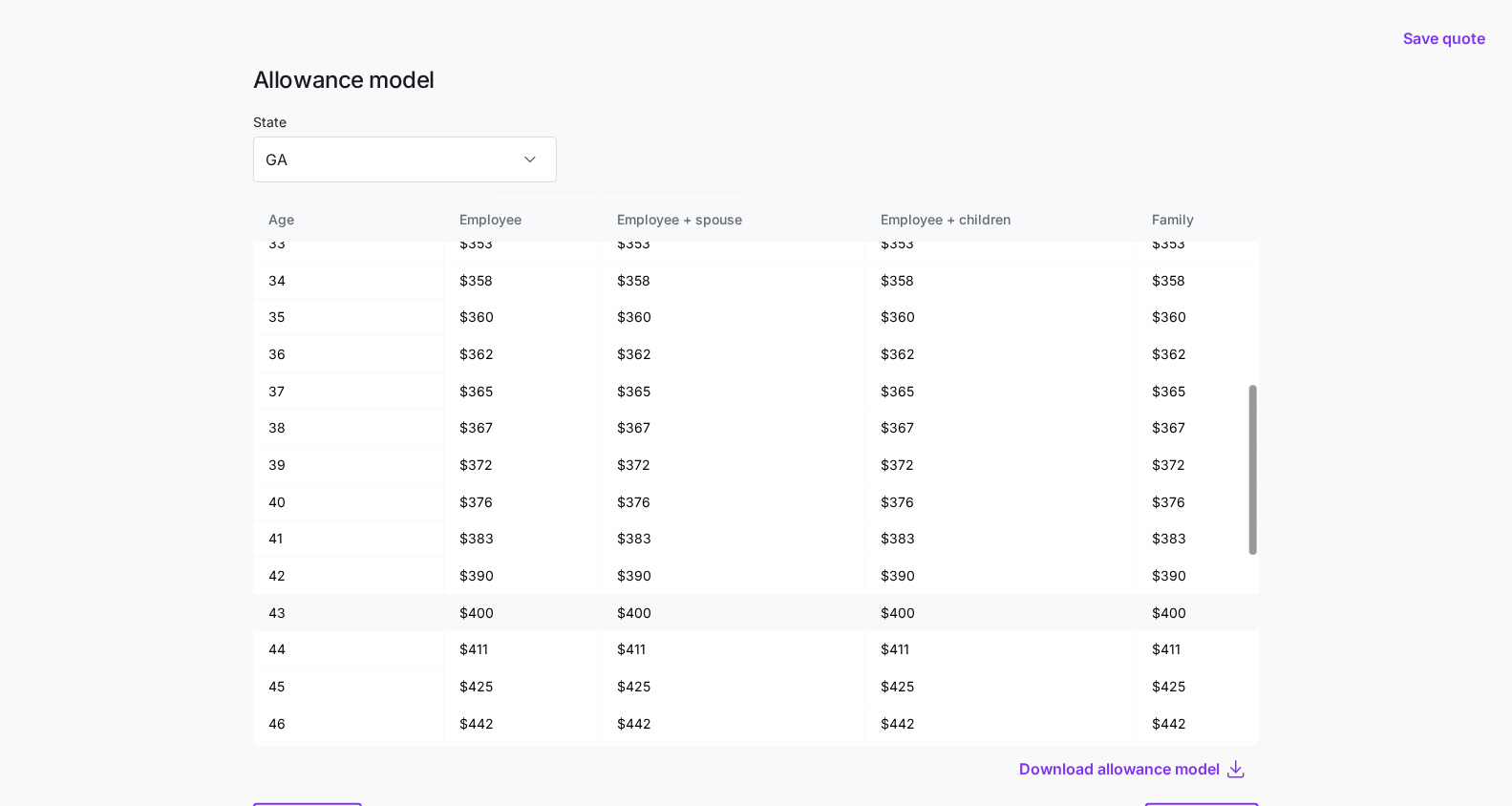 scroll, scrollTop: 678, scrollLeft: 0, axis: vertical 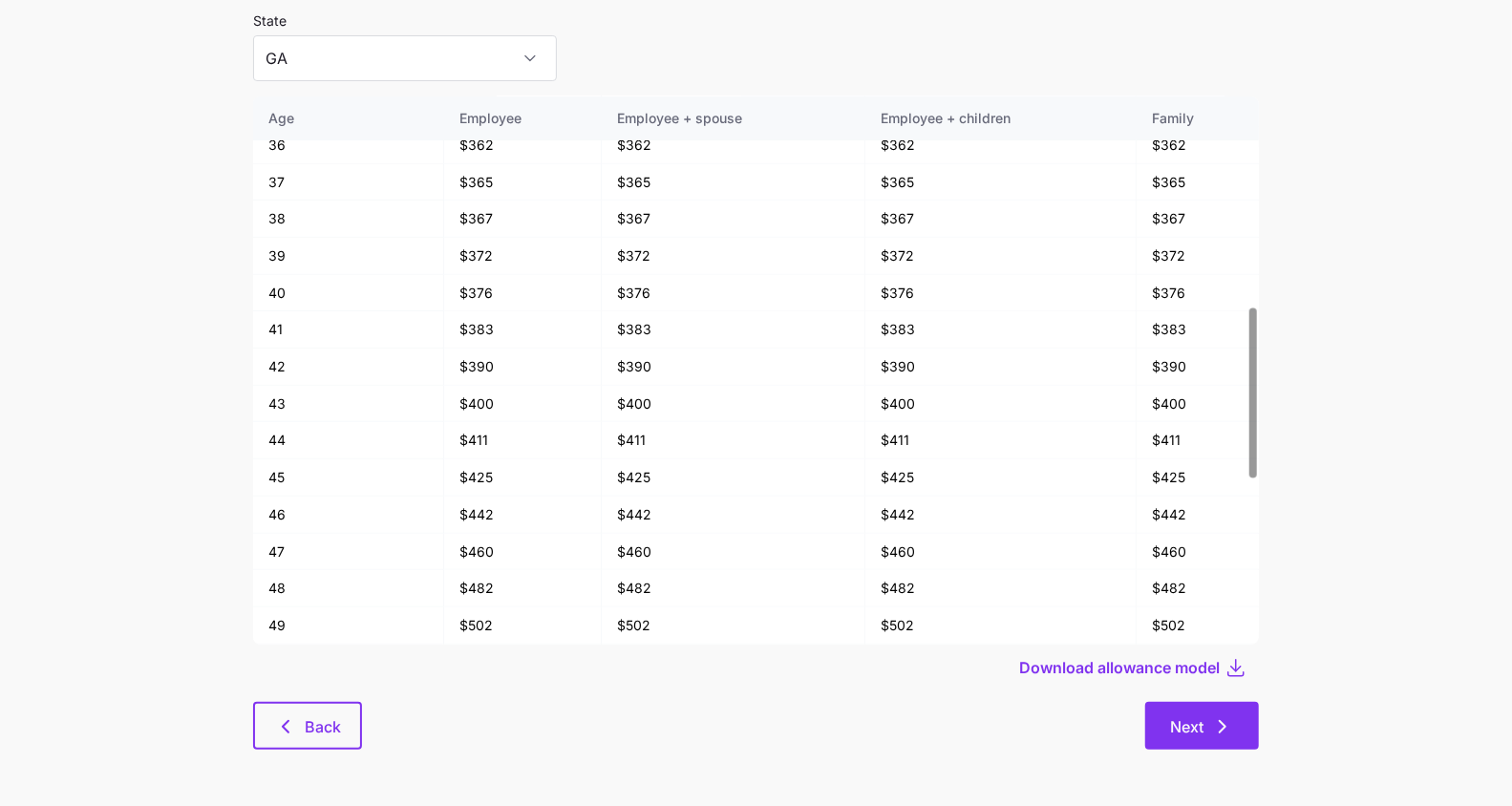 click on "Next" at bounding box center (1202, 726) 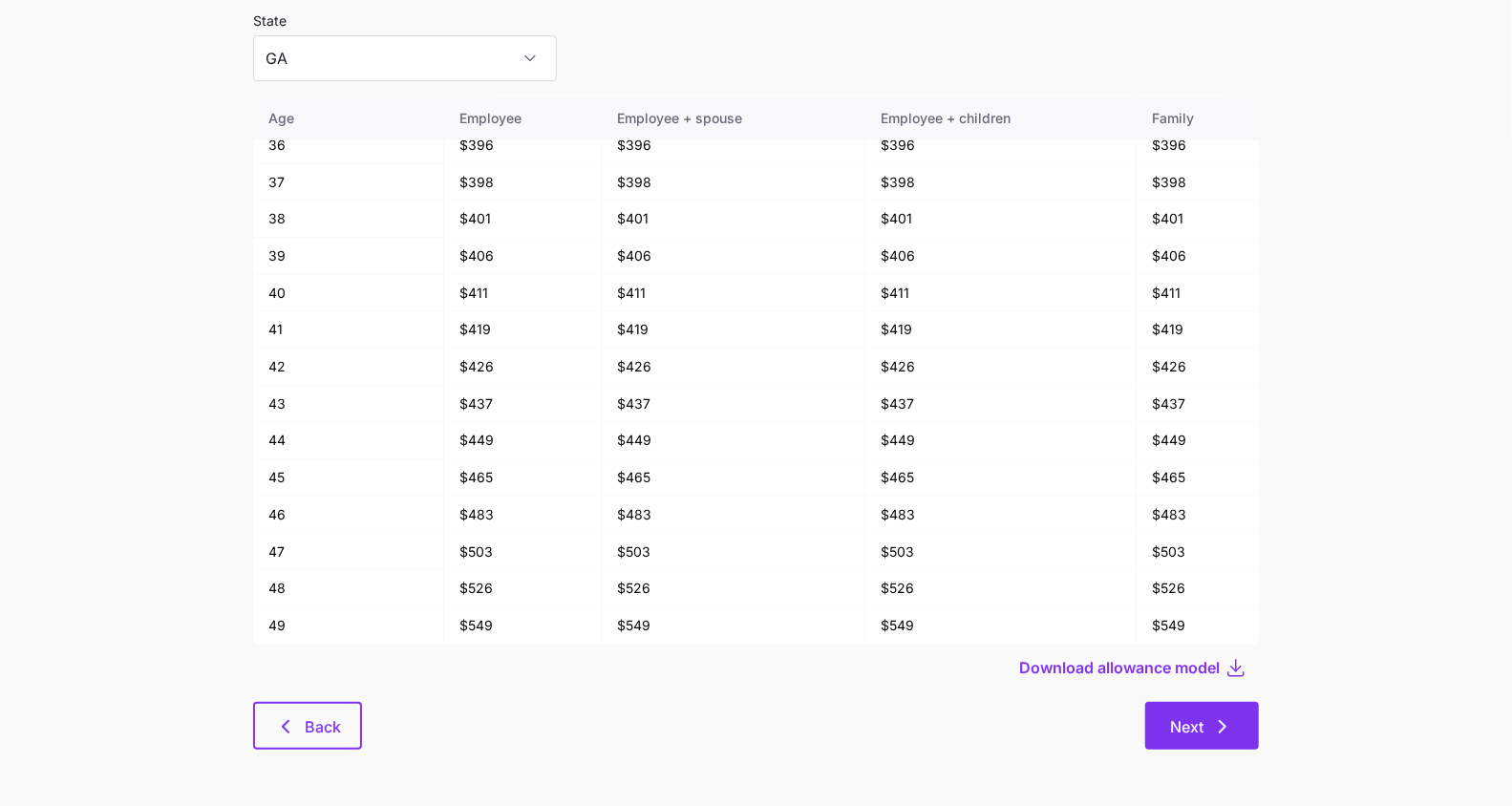 type on "AL" 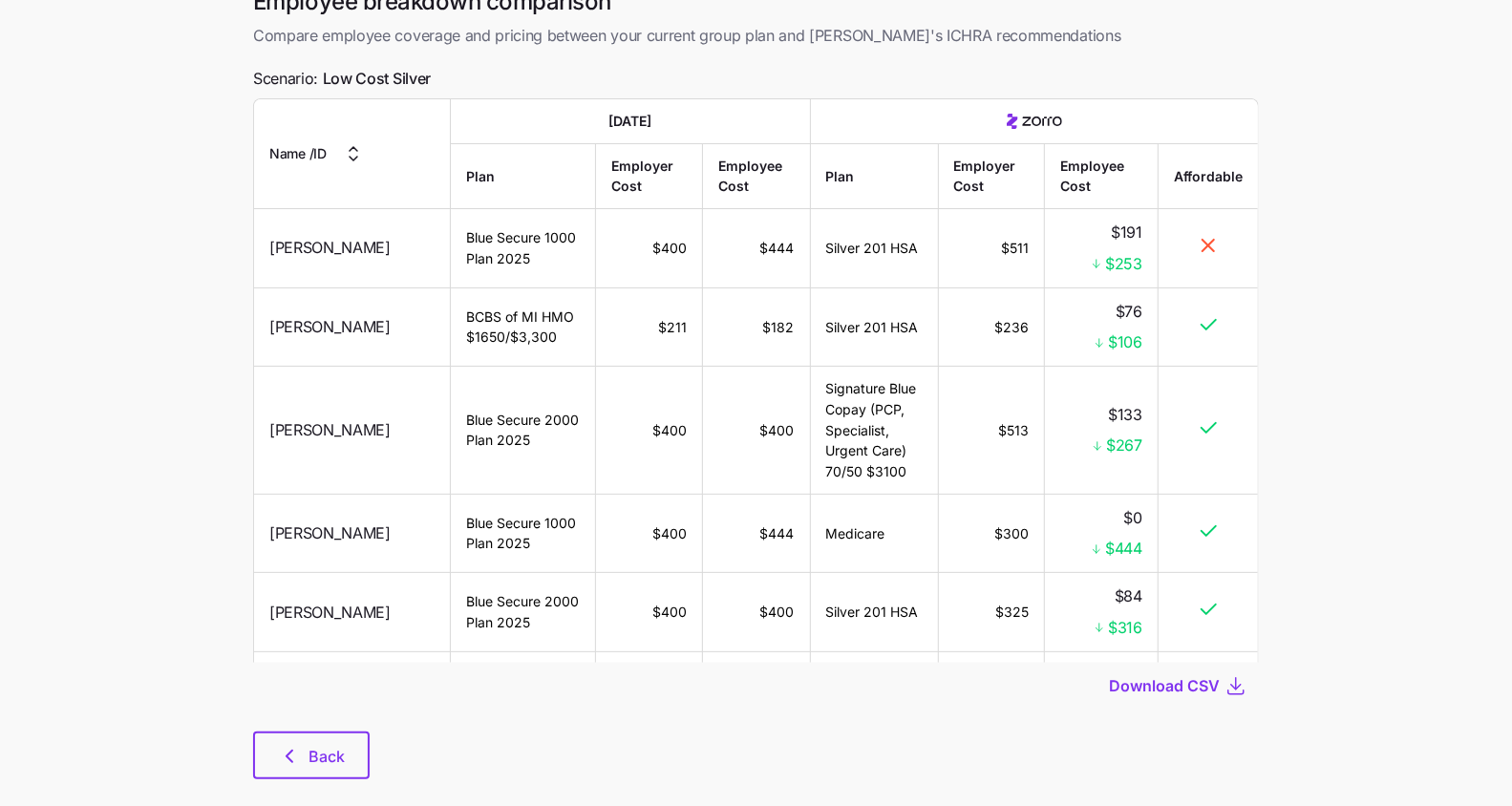 scroll, scrollTop: 0, scrollLeft: 0, axis: both 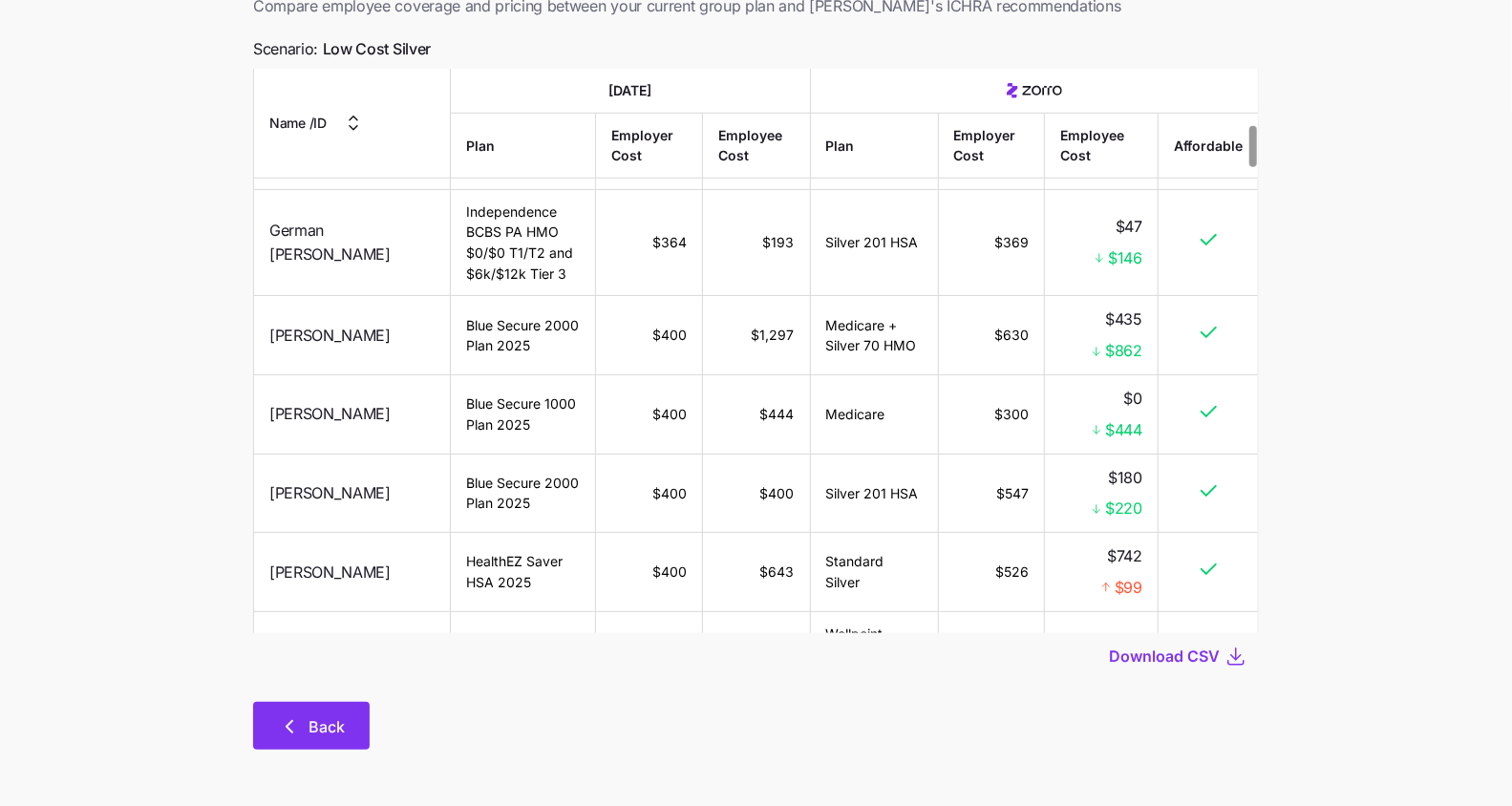 click on "Back" at bounding box center (327, 727) 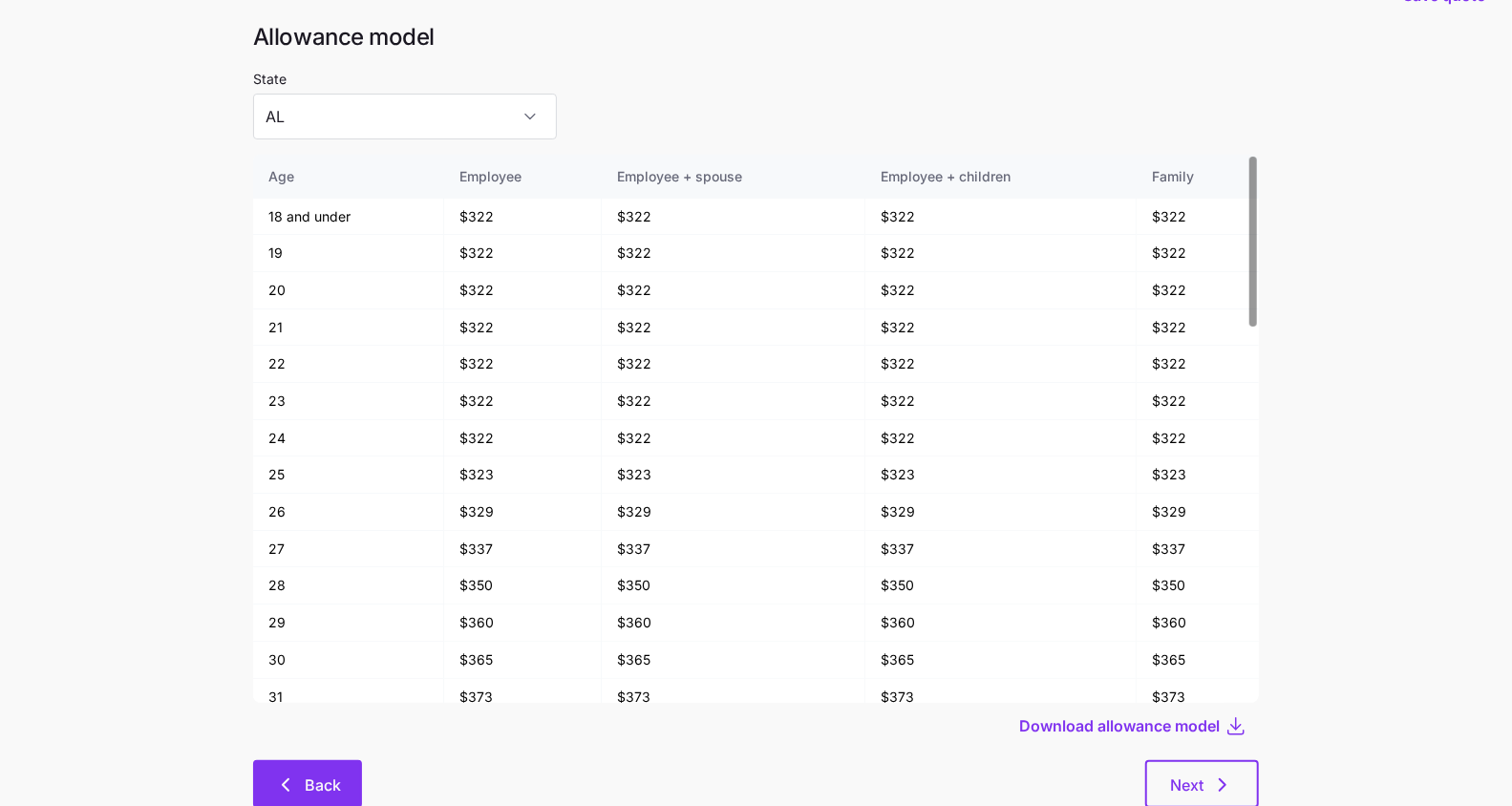 scroll, scrollTop: 101, scrollLeft: 0, axis: vertical 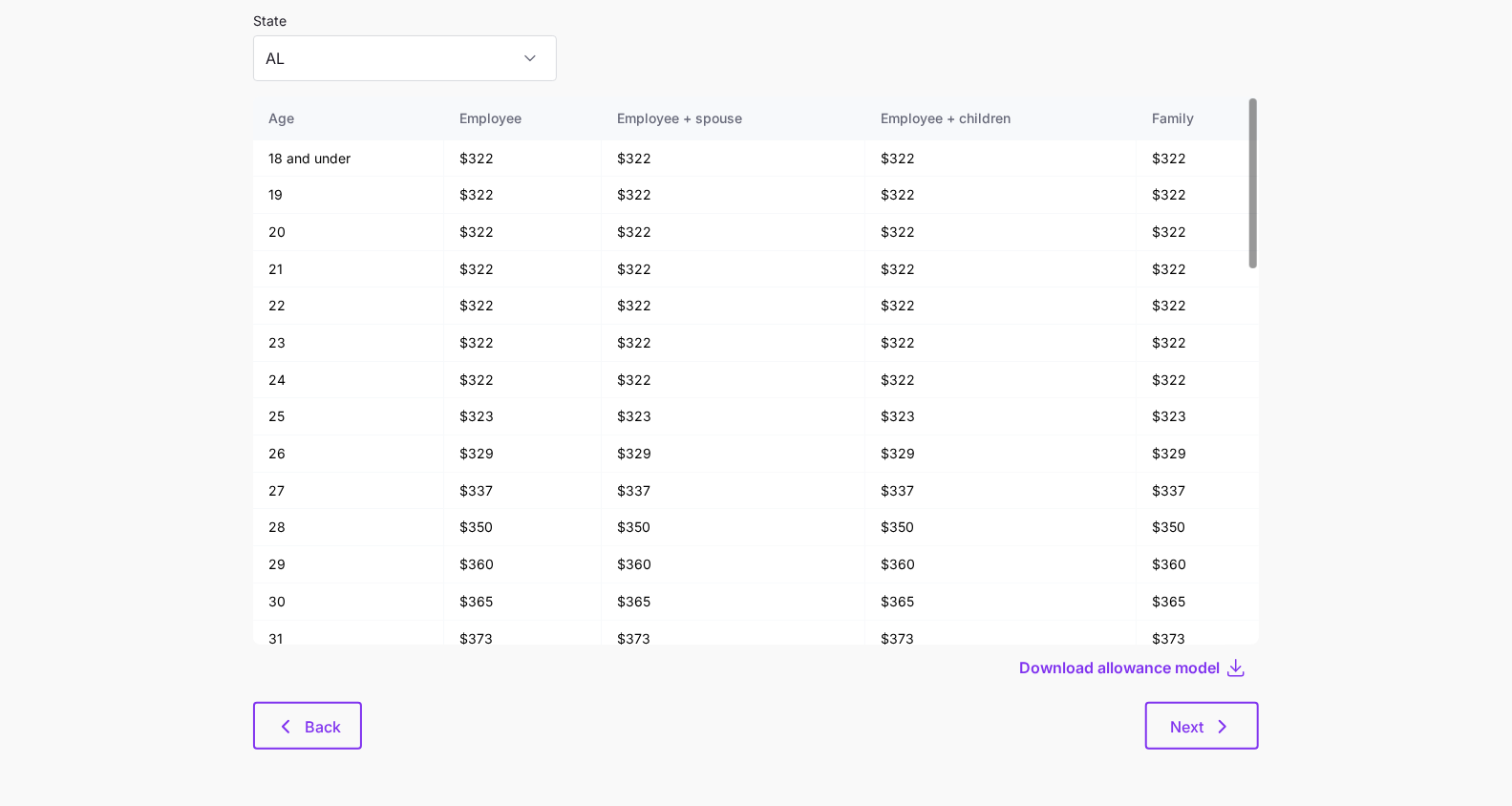 click on "Allowance model State [US_STATE] Age Employee Employee + spouse Employee + children Family 18 and under $322 $322 $322 $322 19 $322 $322 $322 $322 20 $322 $322 $322 $322 21 $322 $322 $322 $322 22 $322 $322 $322 $322 23 $322 $322 $322 $322 24 $322 $322 $322 $322 25 $323 $323 $323 $323 26 $329 $329 $329 $329 27 $337 $337 $337 $337 28 $350 $350 $350 $350 29 $360 $360 $360 $360 30 $365 $365 $365 $365 31 $373 $373 $373 $373 32 $381 $381 $381 $381 33 $385 $385 $385 $385 34 $391 $391 $391 $391 35 $393 $393 $393 $393 36 $396 $396 $396 $396 37 $398 $398 $398 $398 38 $401 $401 $401 $401 39 $406 $406 $406 $406 40 $411 $411 $411 $411 41 $419 $419 $419 $419 42 $426 $426 $426 $426 43 $437 $437 $437 $437 44 $449 $449 $449 $449 45 $465 $465 $465 $465 46 $483 $483 $483 $483 47 $503 $503 $503 $503 48 $526 $526 $526 $526 49 $549 $549 $549 $549 50 $575 $575 $575 $575 51 $600 $600 $600 $600 52 $628 $628 $628 $628 53 $656 $656 $656 $656 54 $687 $687 $687 $687 55 $718 $718 $718 $718 56 $751 $751 $751 $751 57 $784 $784 $784 $784 58 $820 59" at bounding box center [756, 368] 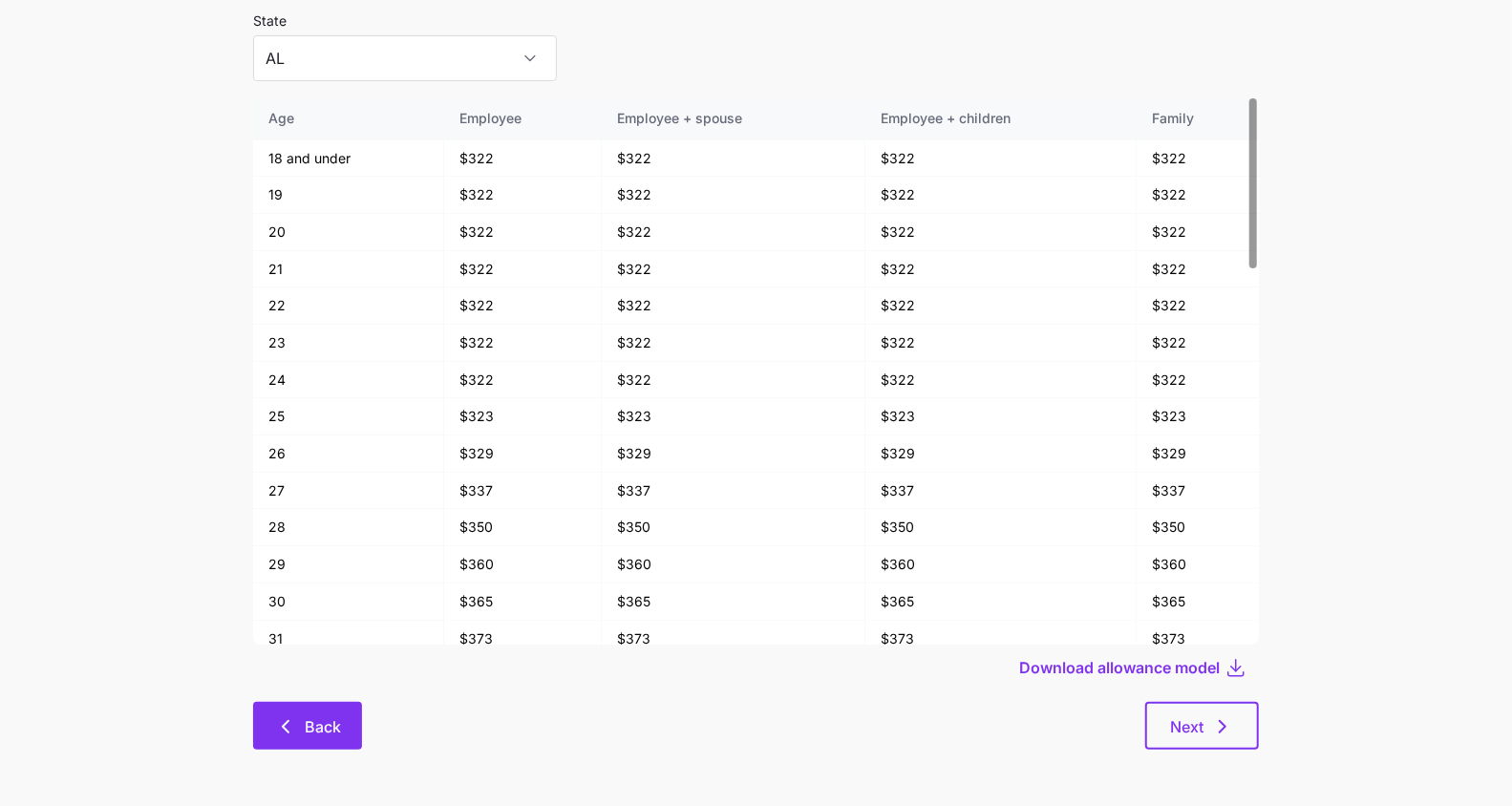 click on "Back" at bounding box center (323, 727) 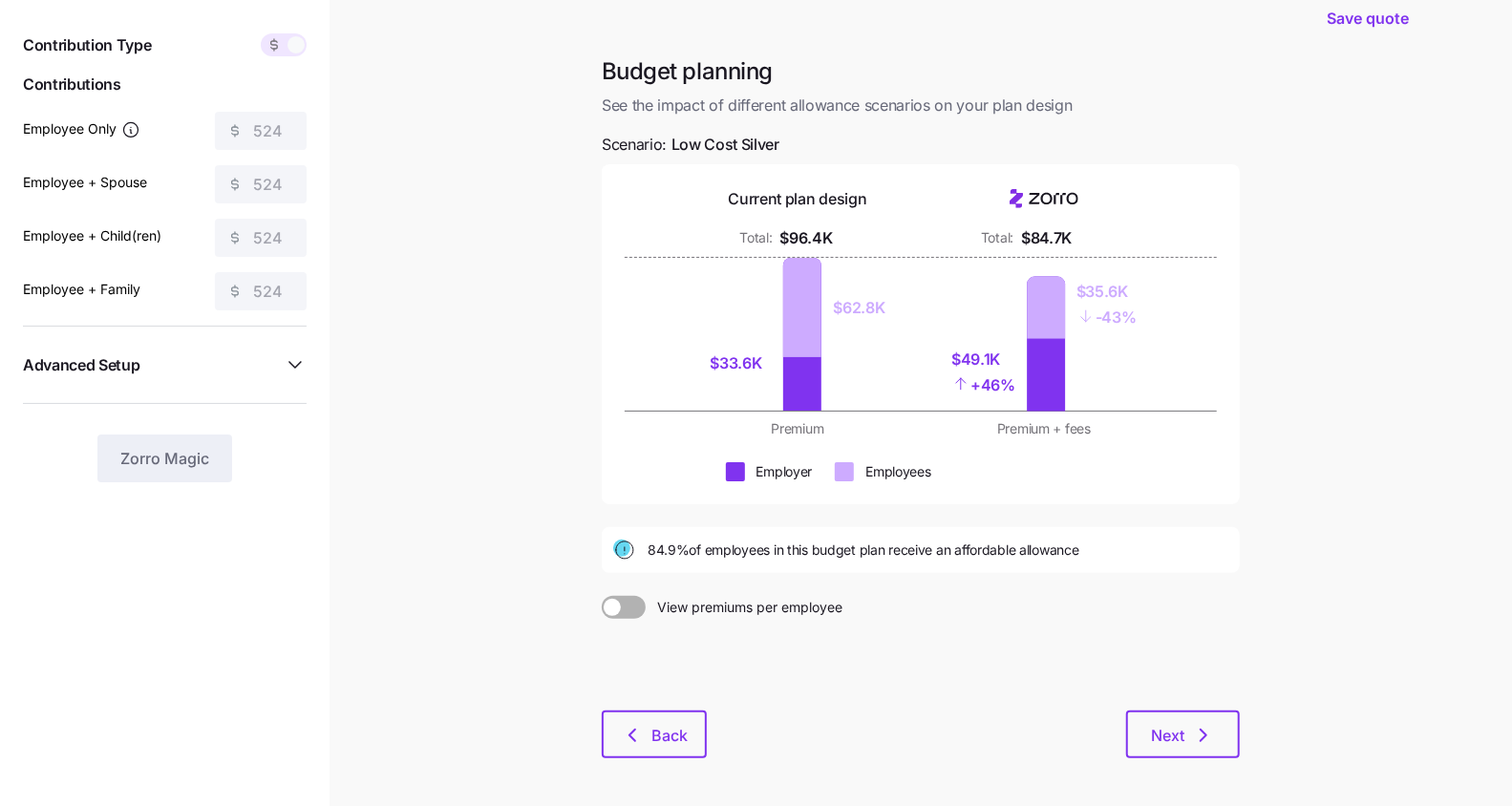 scroll, scrollTop: 131, scrollLeft: 0, axis: vertical 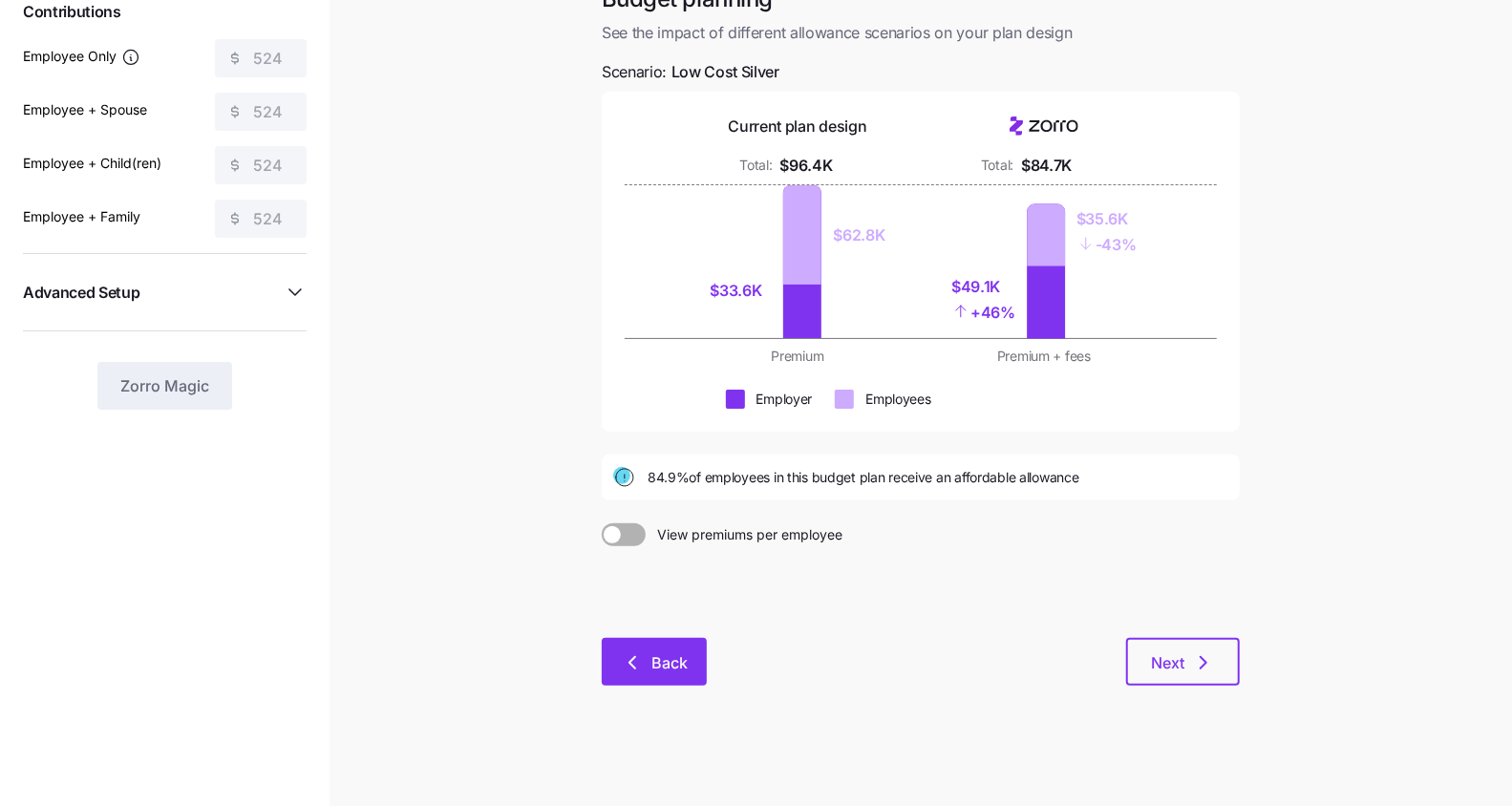 click on "Back" at bounding box center (670, 663) 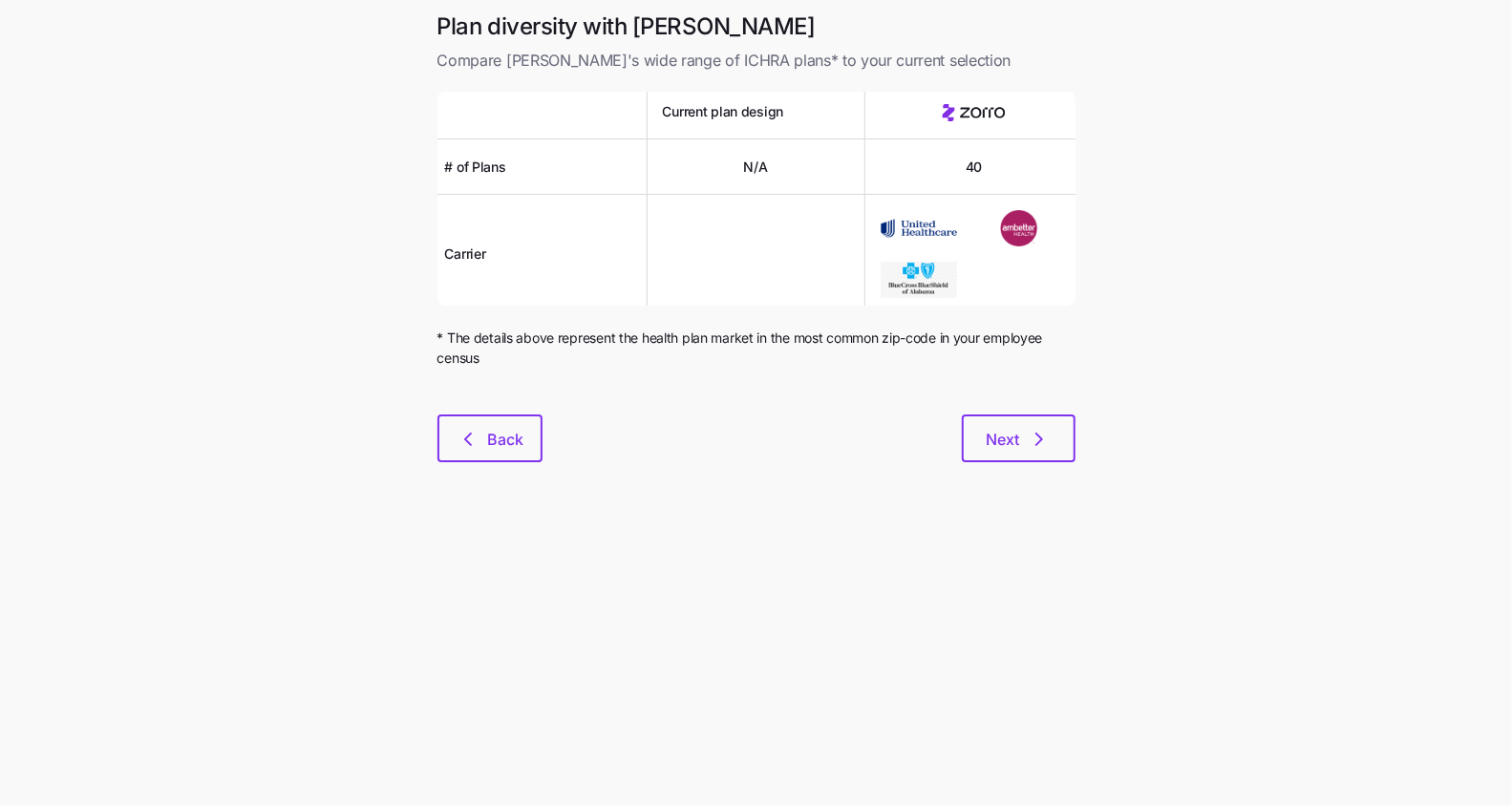 scroll, scrollTop: 0, scrollLeft: 0, axis: both 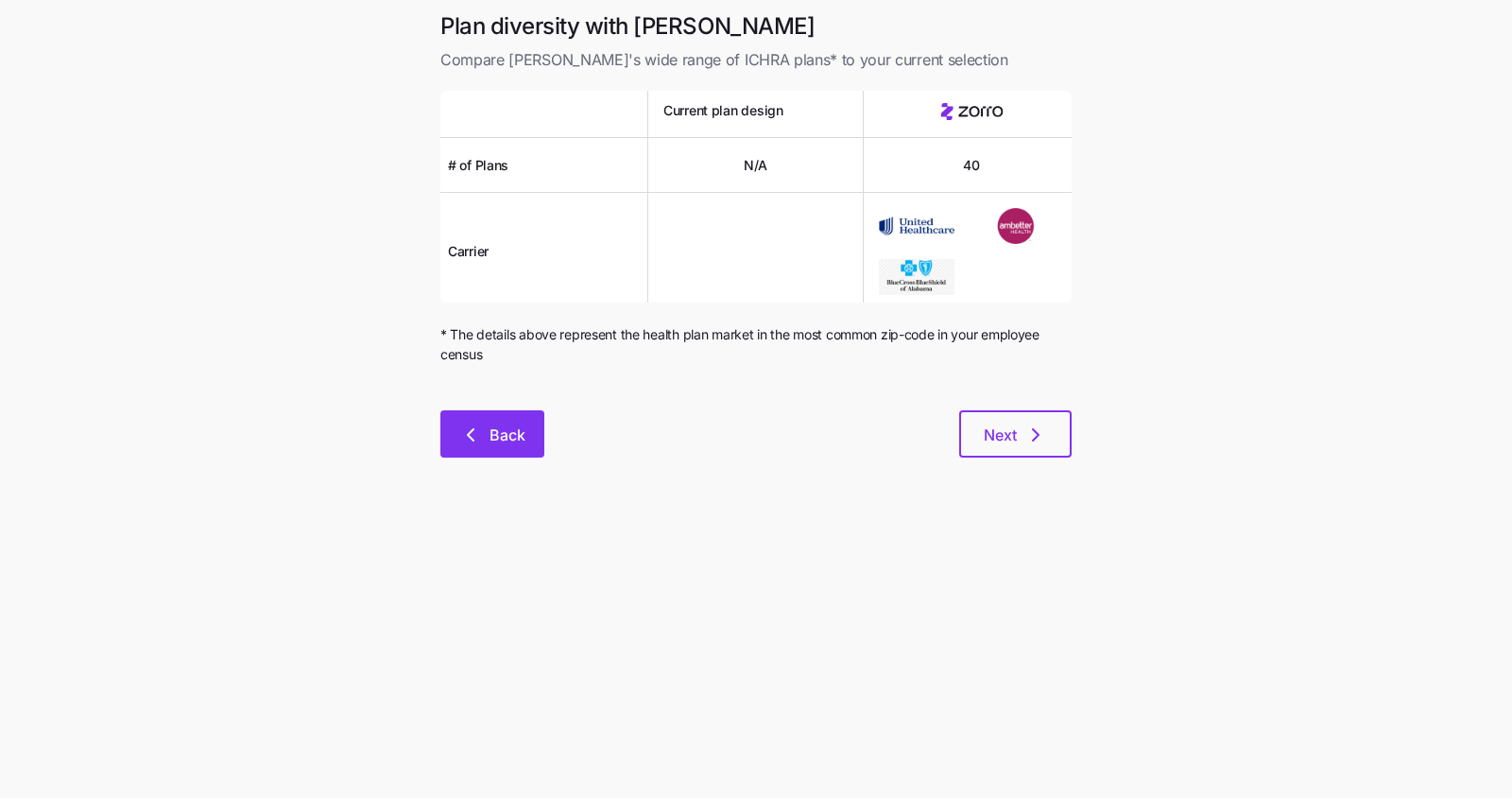 click on "Back" at bounding box center [492, 434] 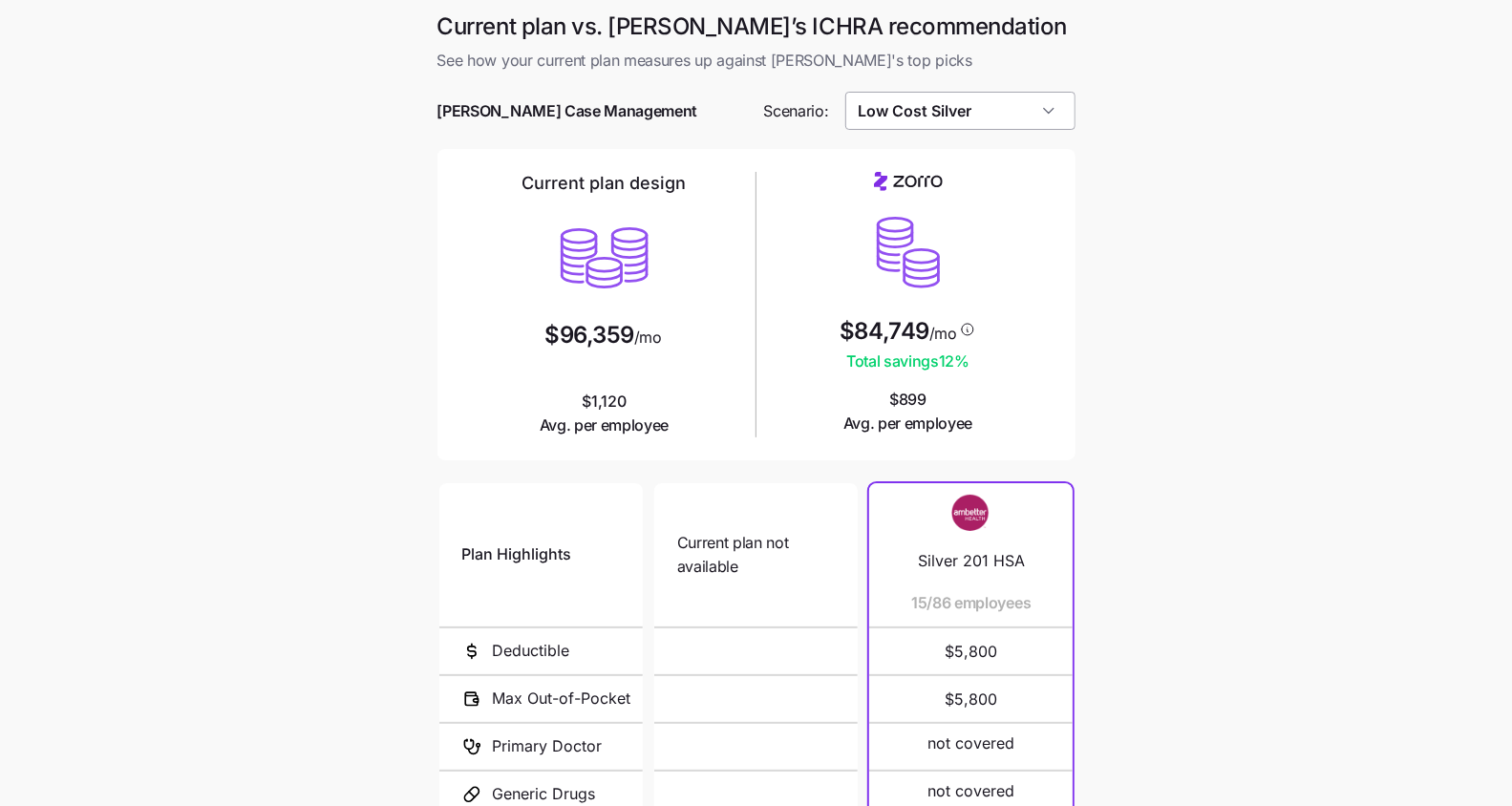 click on "Low Cost Silver" at bounding box center [960, 111] 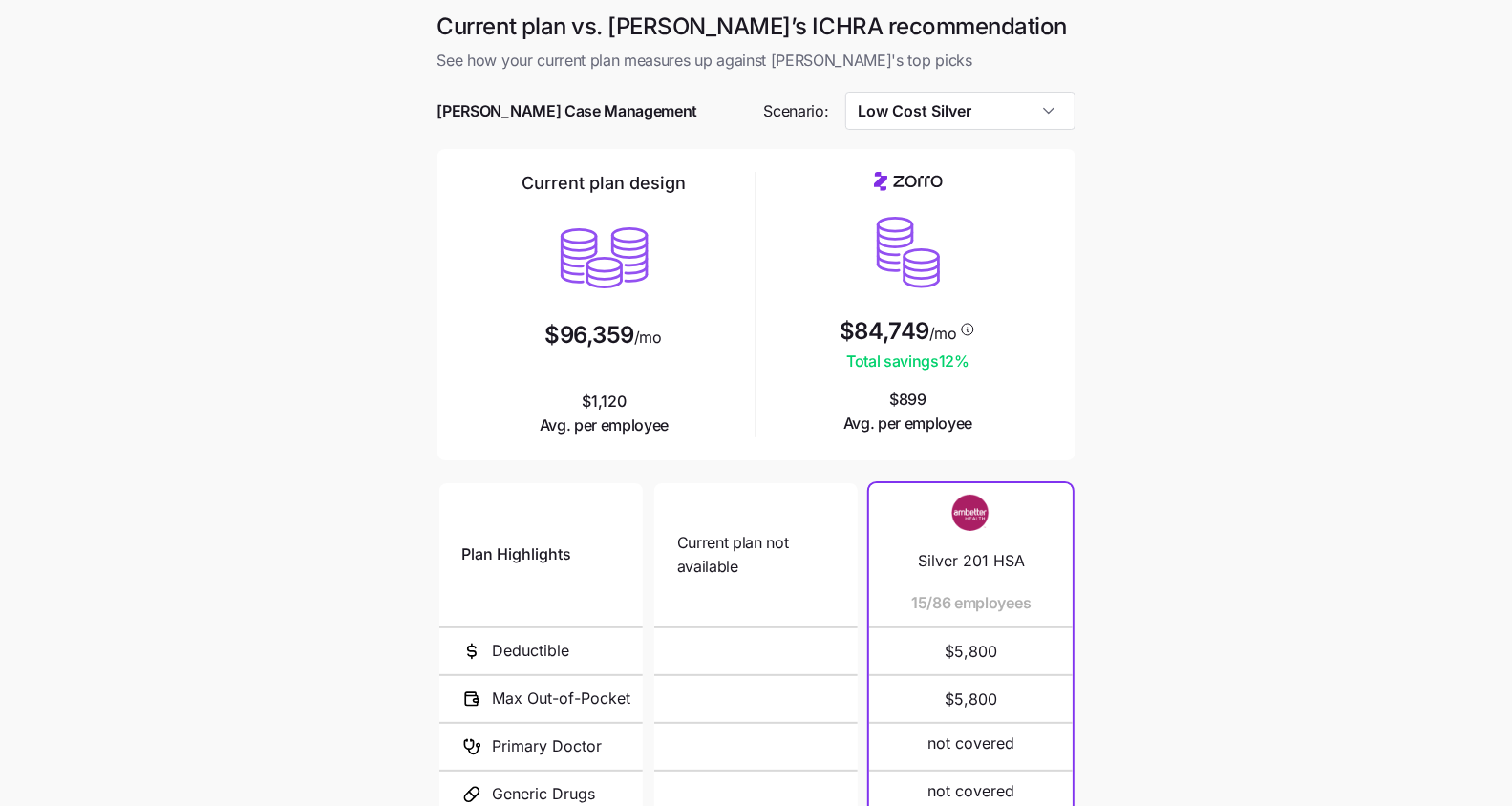 click on "Current plan vs. [PERSON_NAME]’s ICHRA recommendation See how your current plan measures up against [PERSON_NAME]'s top picks [PERSON_NAME] Case Management Scenario: Low Cost Silver Current plan design $96,359 /mo $1,120 Avg. per employee $84,749 /mo Total savings  12 % $899 Avg. per employee Plan Highlights Deductible Max Out-of-Pocket Primary Doctor Generic Drugs Specialist Visit Current plan not available N/A N/A Silver 201 HSA 15/86 employees $5,800 $5,800 not covered not covered not covered Silver 201 HSA 14/86 employees $5,800 $5,800 not covered not covered not covered Standard Silver 9/86 employees $5,000 $8,000 $40 $20 $80 Silver 201 HSA 4/86 employees $5,800 $5,800 not covered not covered not covered Silver 201 HSA 4/86 employees $5,800 $5,800 not covered not covered not covered Wellpoint Essential Silver 2500 ($0 Virtual PCP + $0 Select Drugs + Incentives) 4/86 employees $2,500 $9,200 $20 $10 $75 Silver 7000 Off Exchange 4/86 employees $7,000 $9,200 $50 $3 $125 Blue Cross Select Silver 4/86 employees $5,000 $9,000 $25 $5" at bounding box center (756, 521) 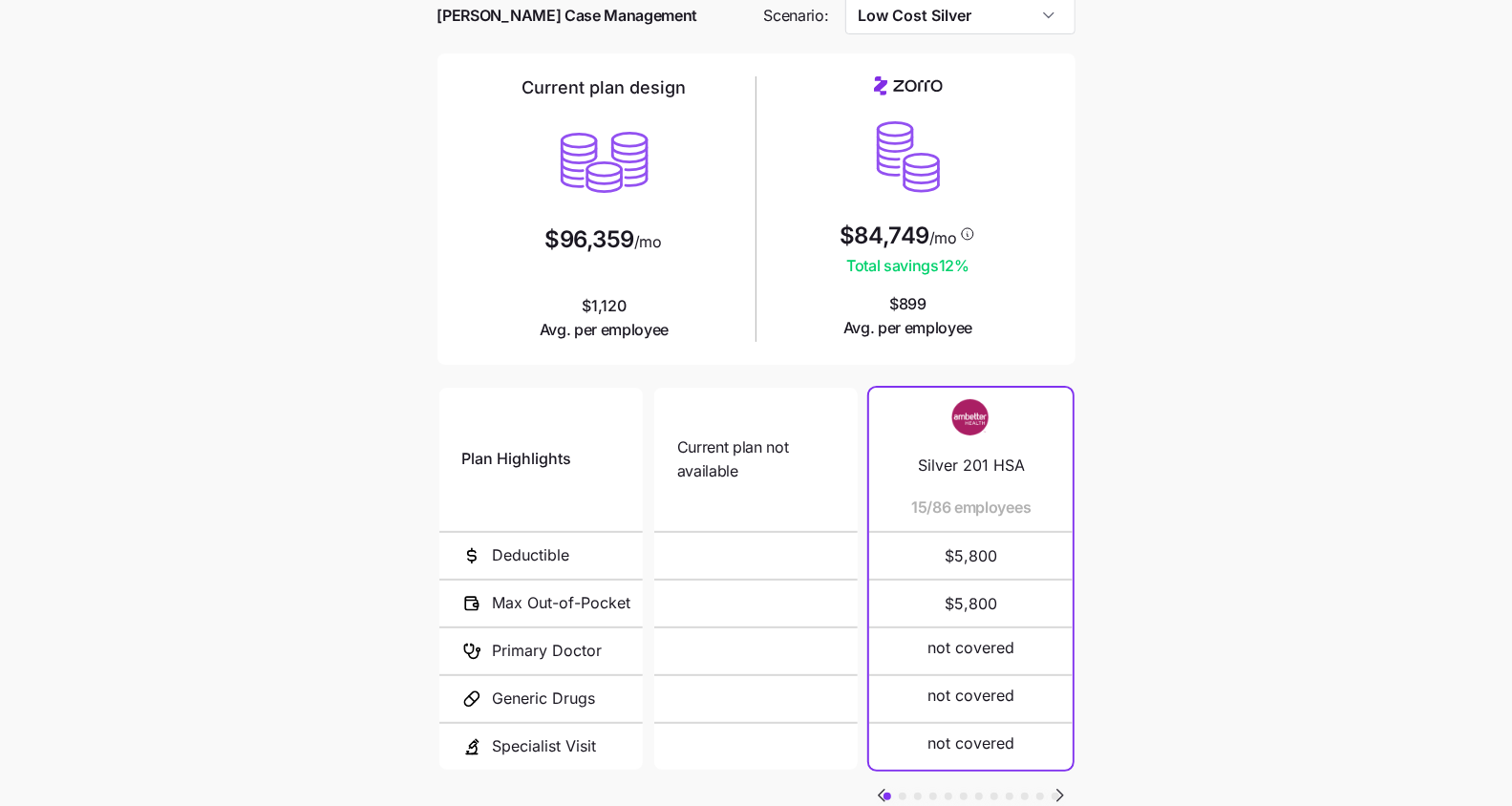 scroll, scrollTop: 0, scrollLeft: 0, axis: both 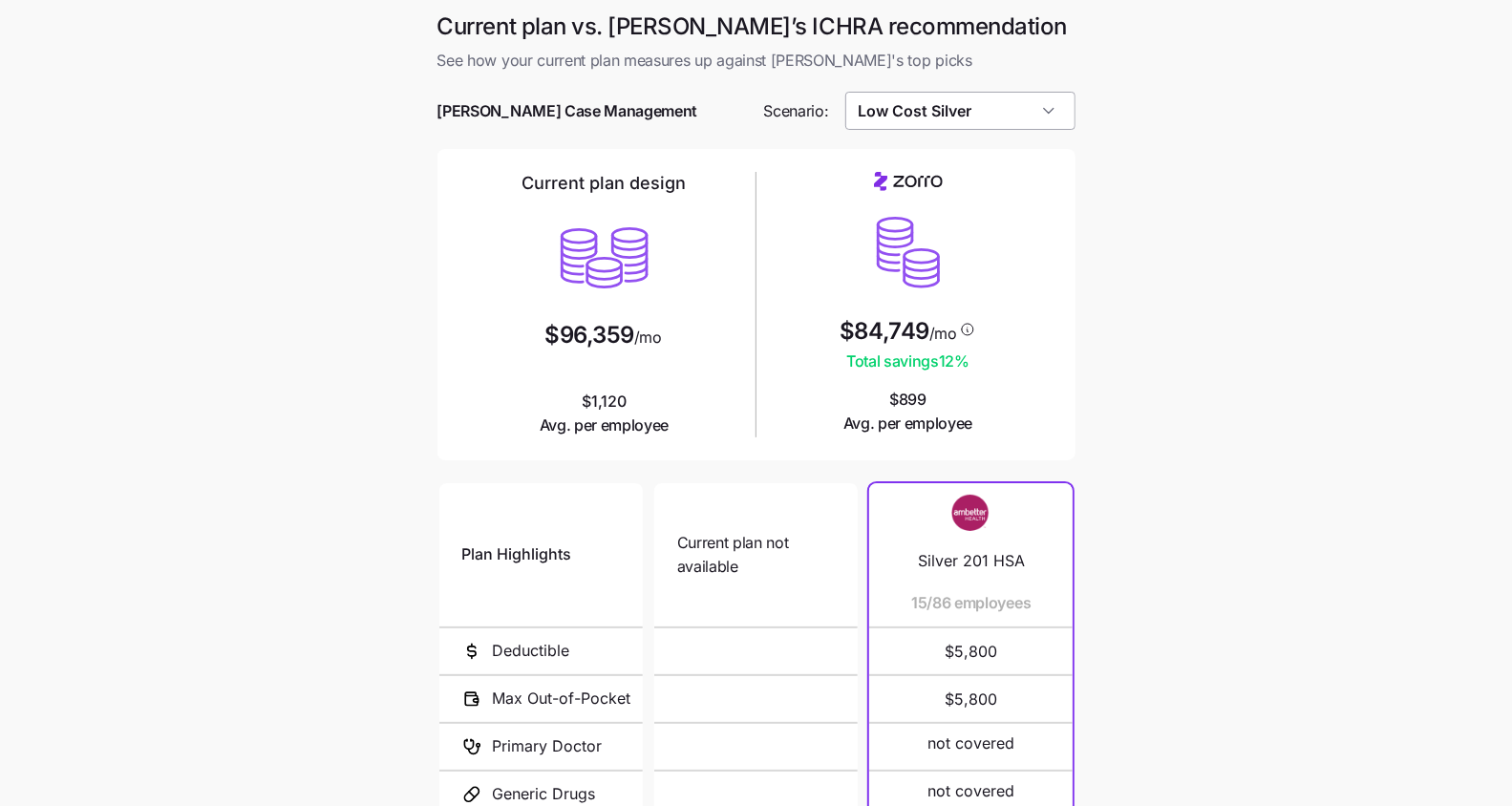 click on "Low Cost Silver" at bounding box center [960, 111] 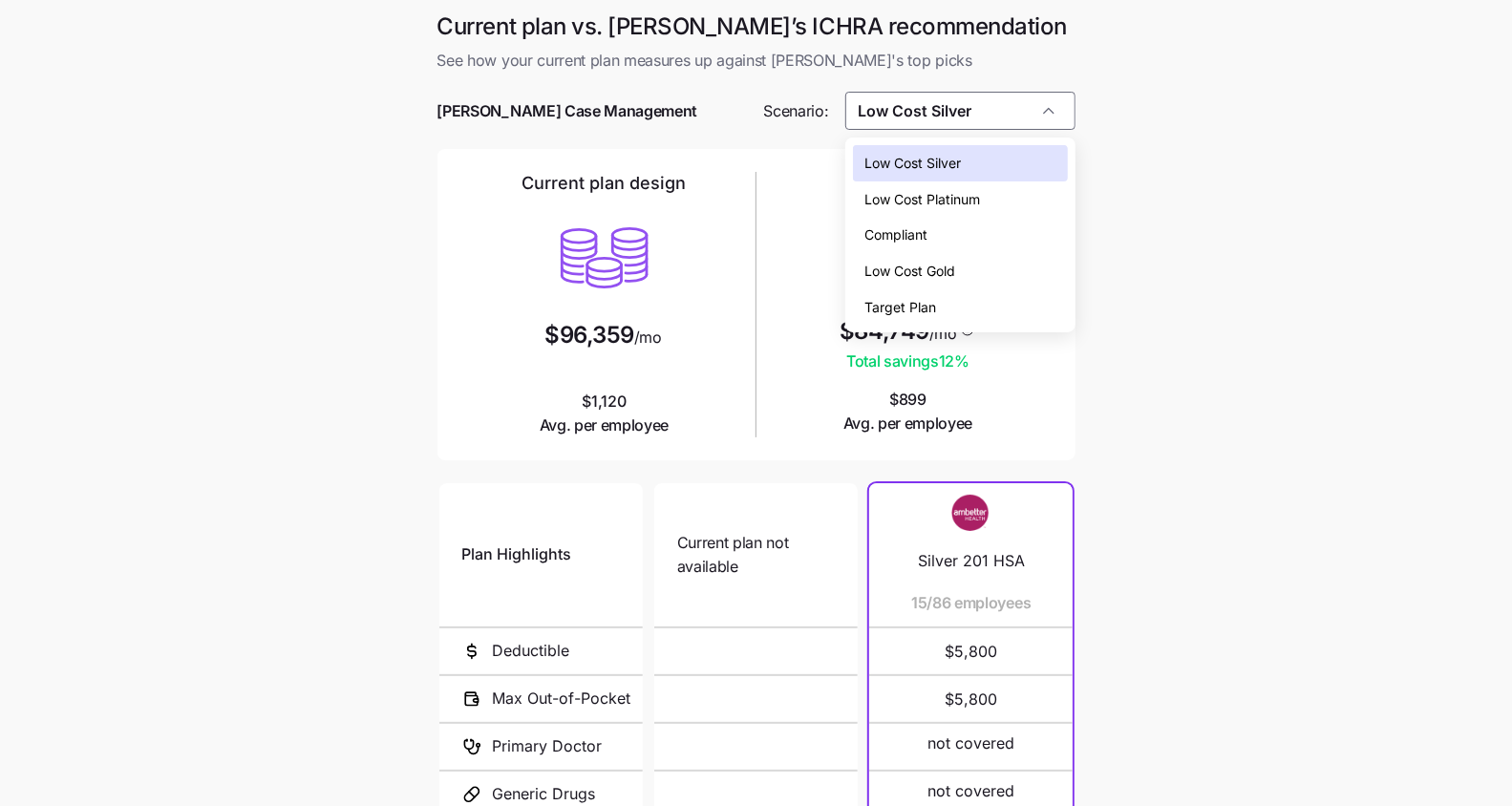 click on "Target Plan" at bounding box center [960, 308] 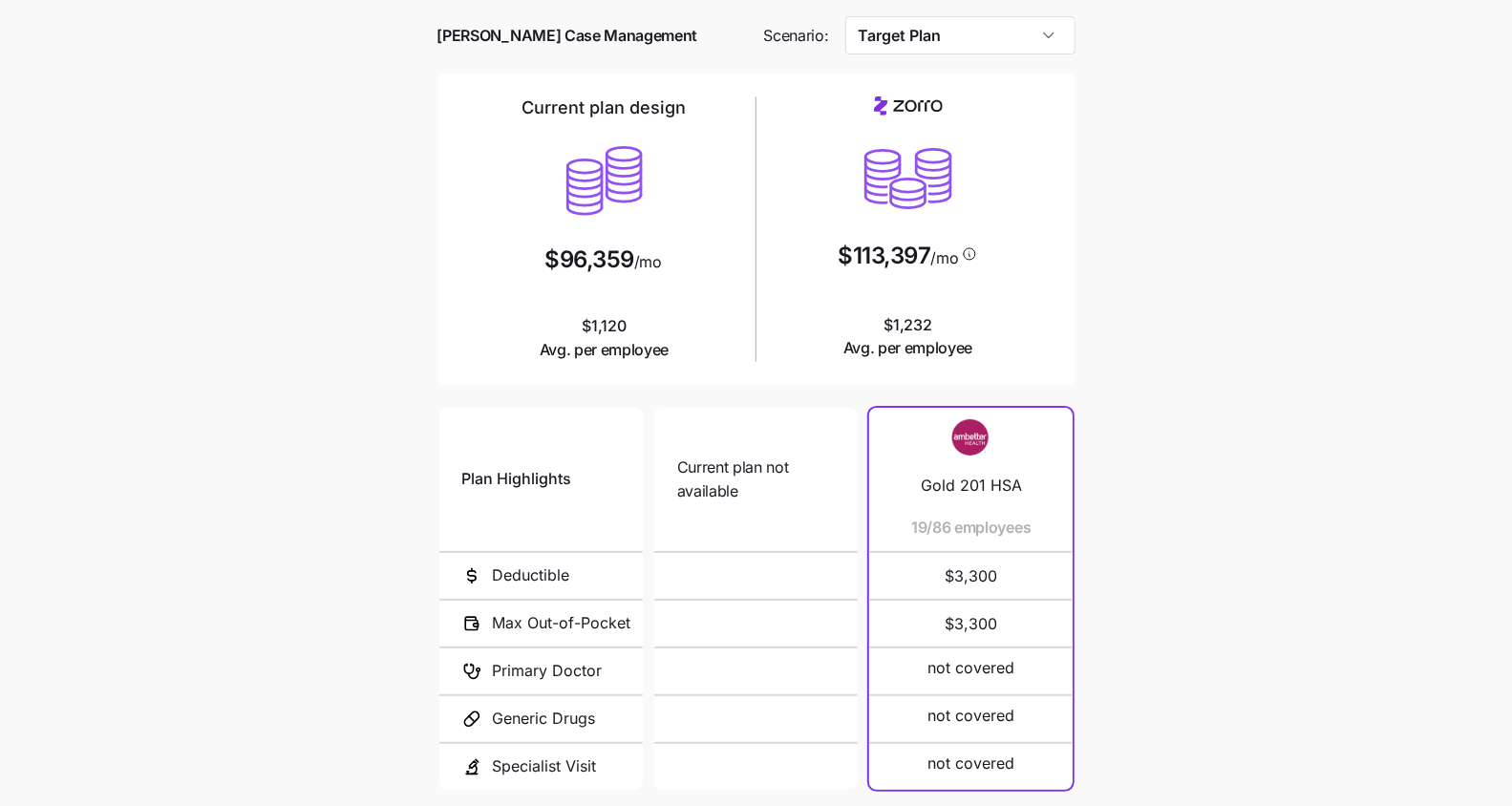 scroll, scrollTop: 202, scrollLeft: 0, axis: vertical 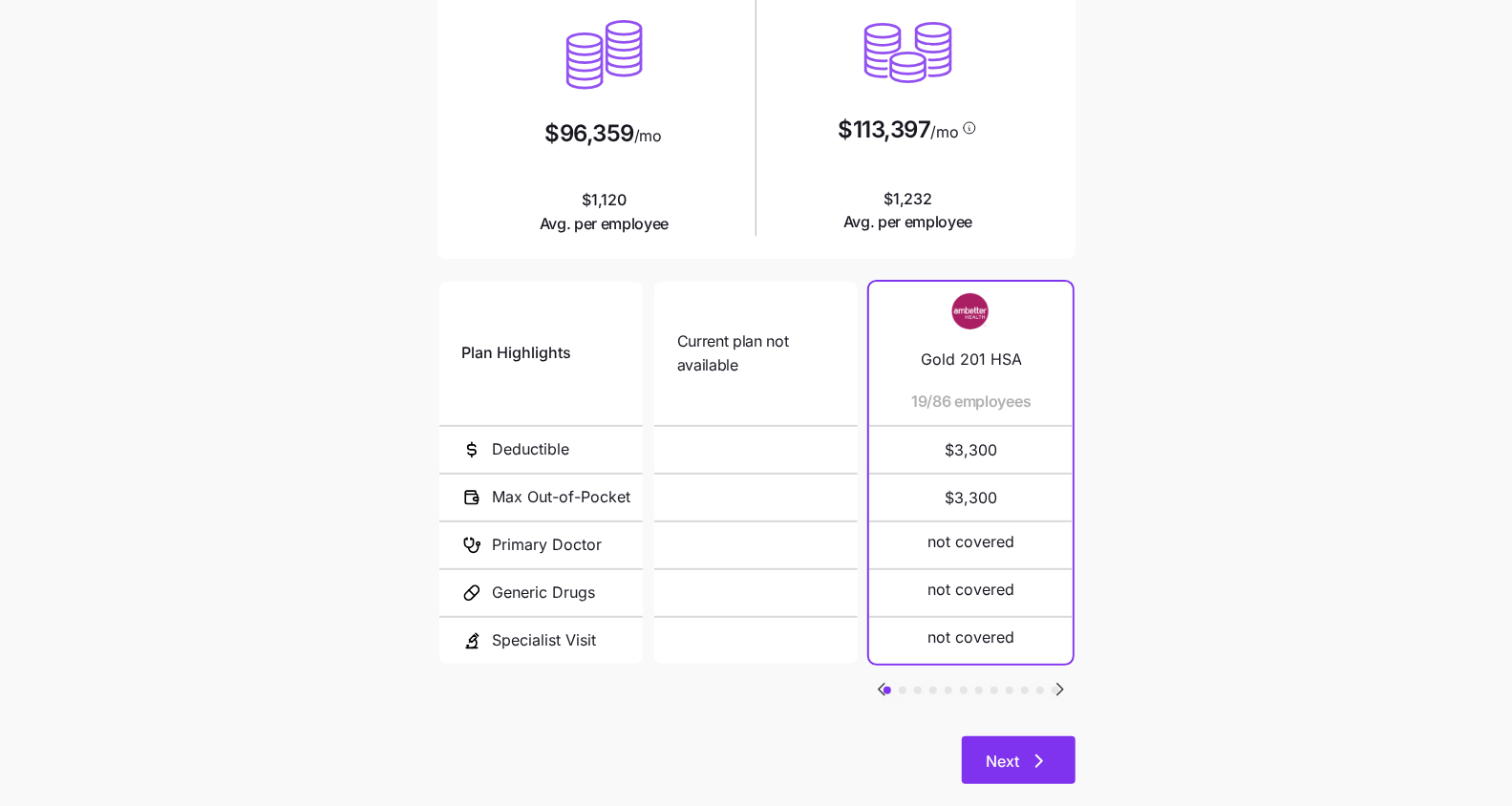 click on "Next" at bounding box center (1018, 760) 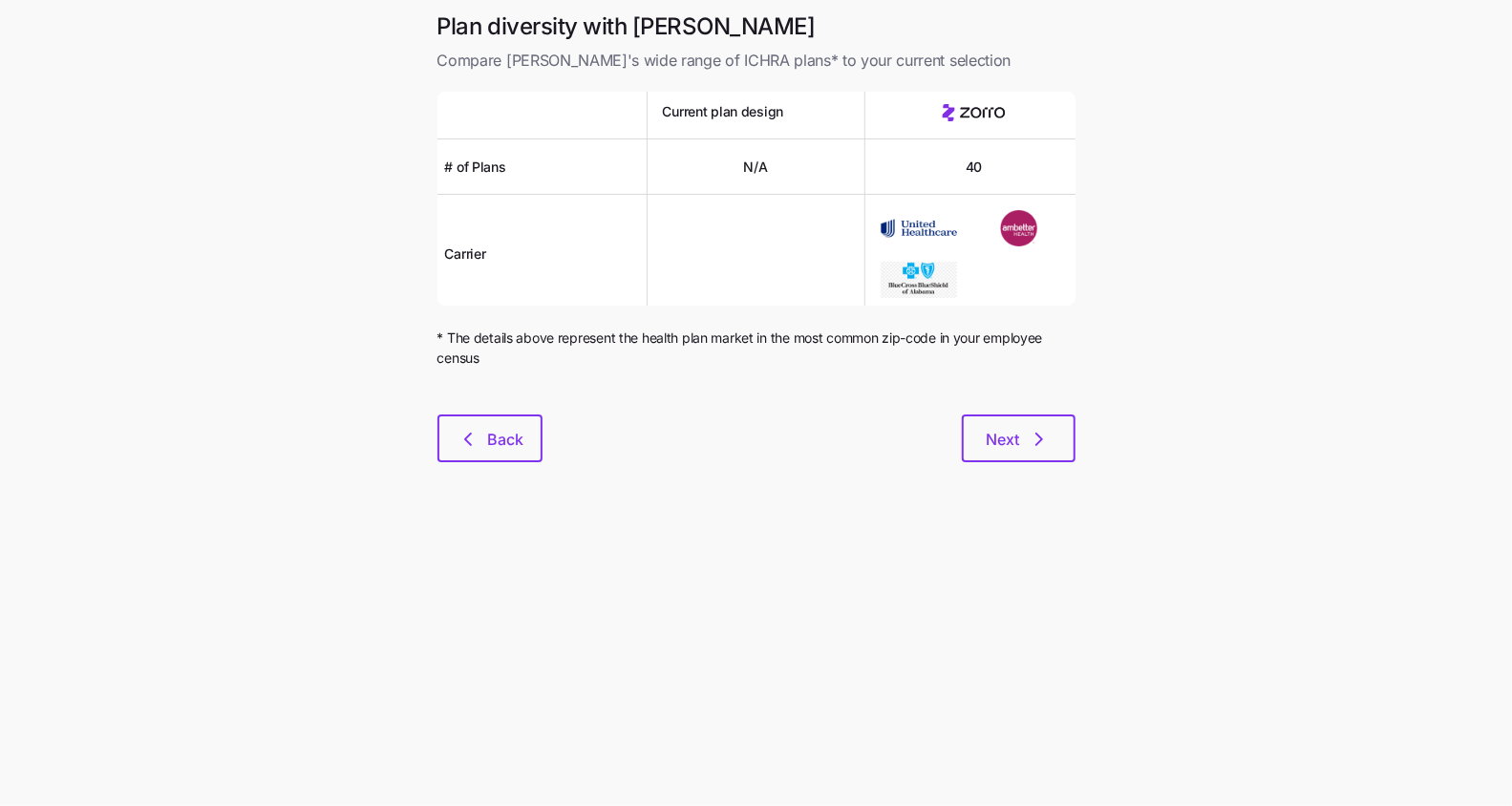 scroll, scrollTop: 0, scrollLeft: 0, axis: both 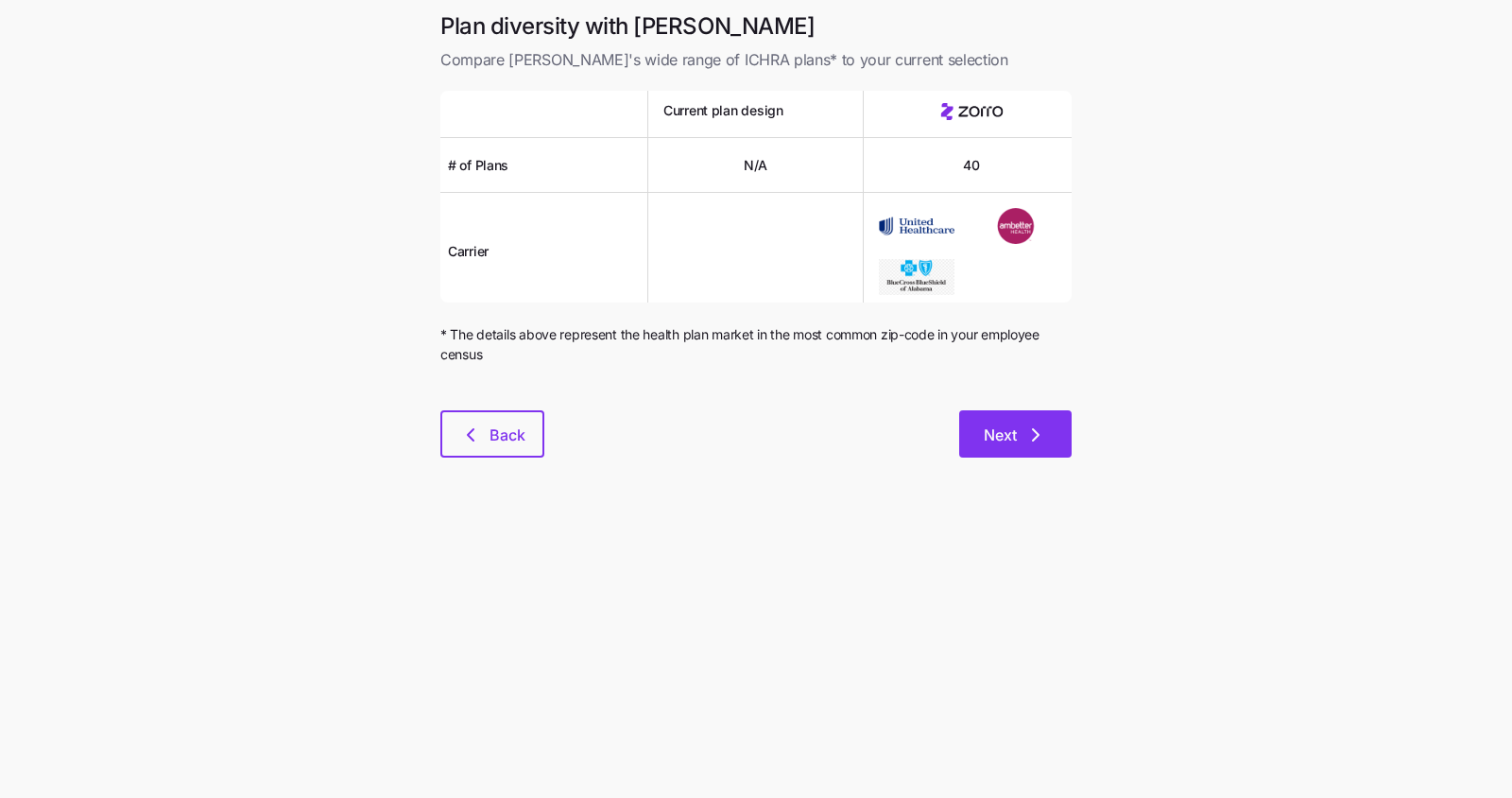 click on "Next" at bounding box center [1015, 434] 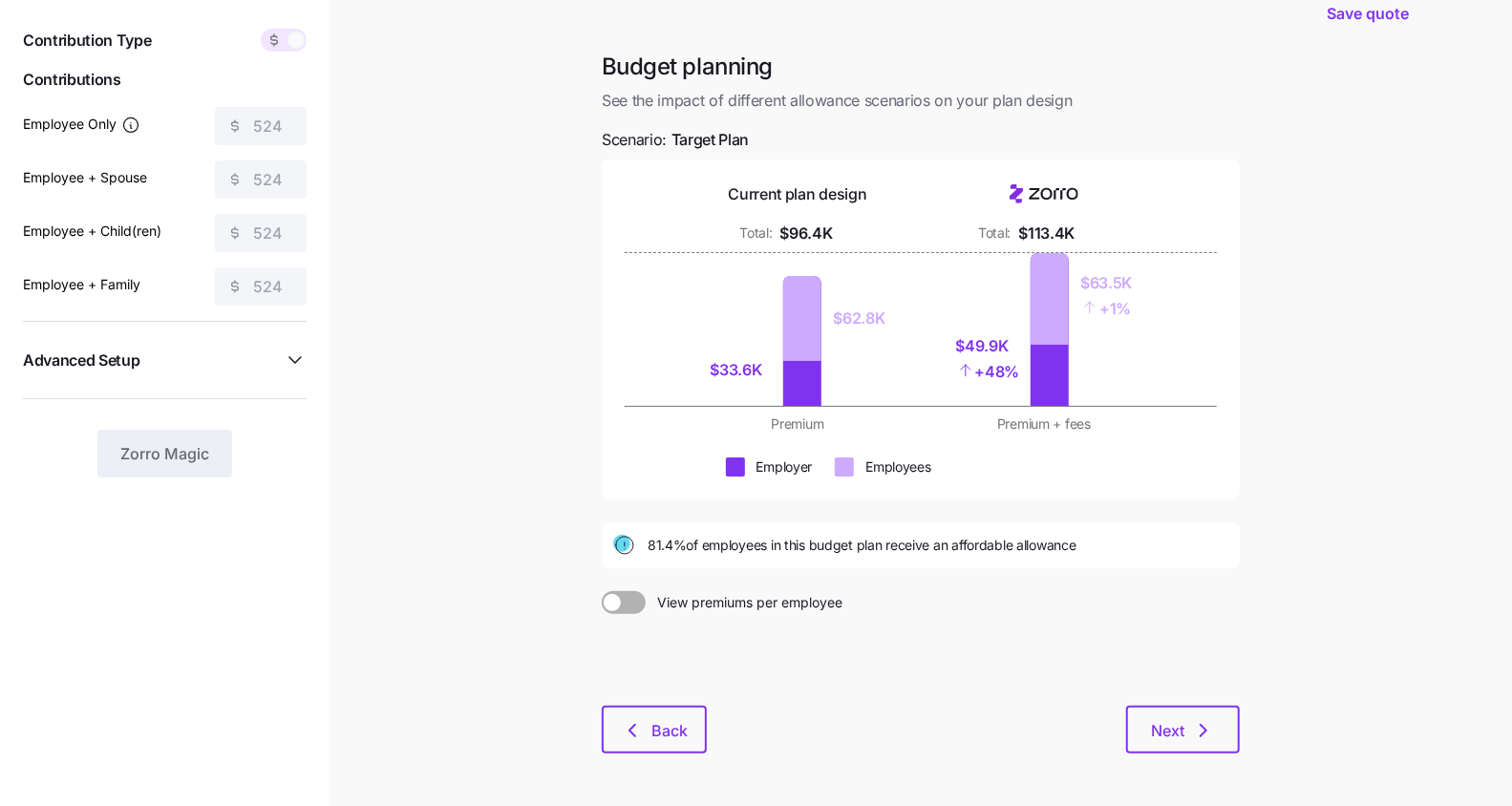 scroll, scrollTop: 131, scrollLeft: 0, axis: vertical 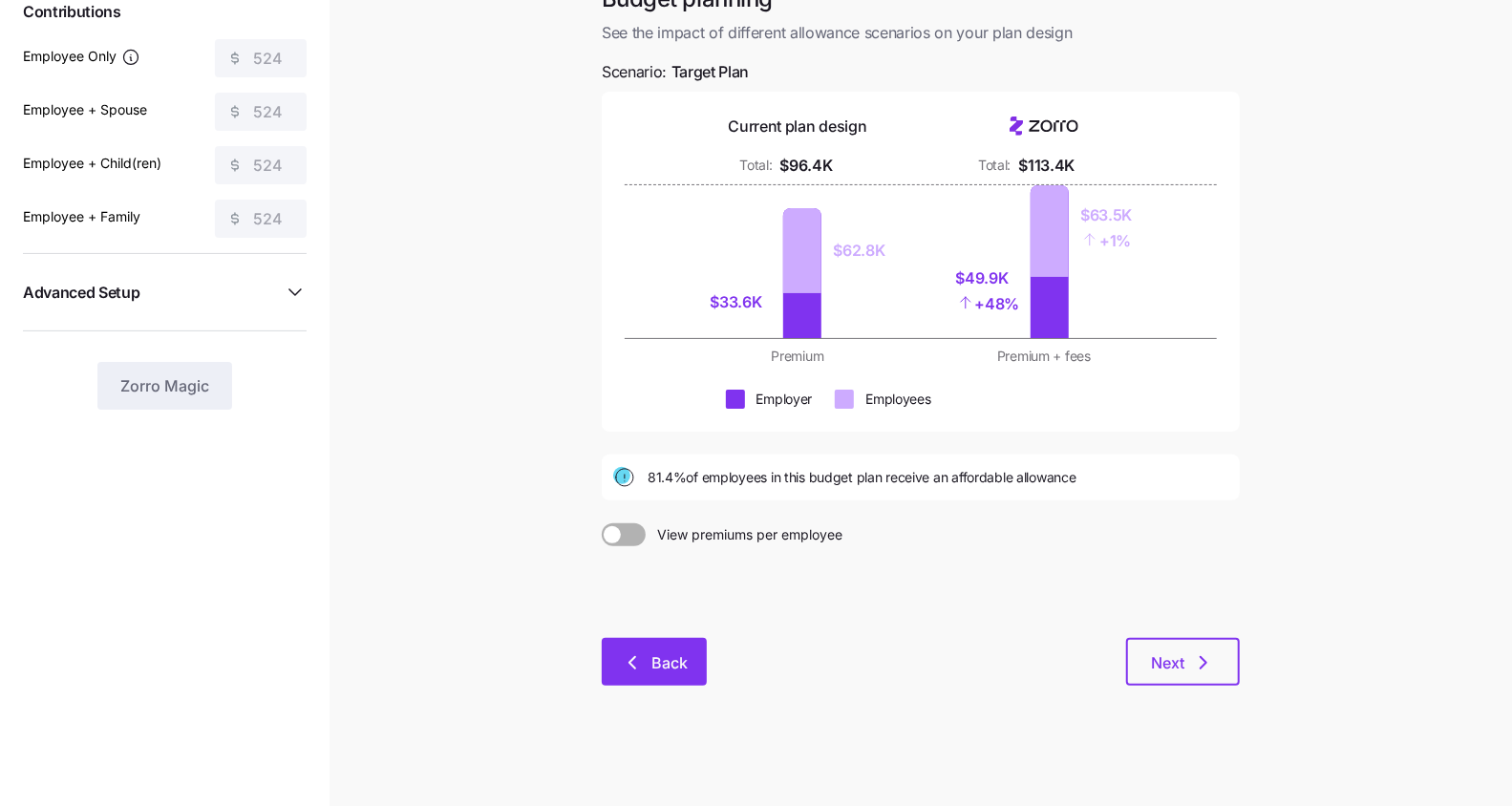 click on "Back" at bounding box center (654, 662) 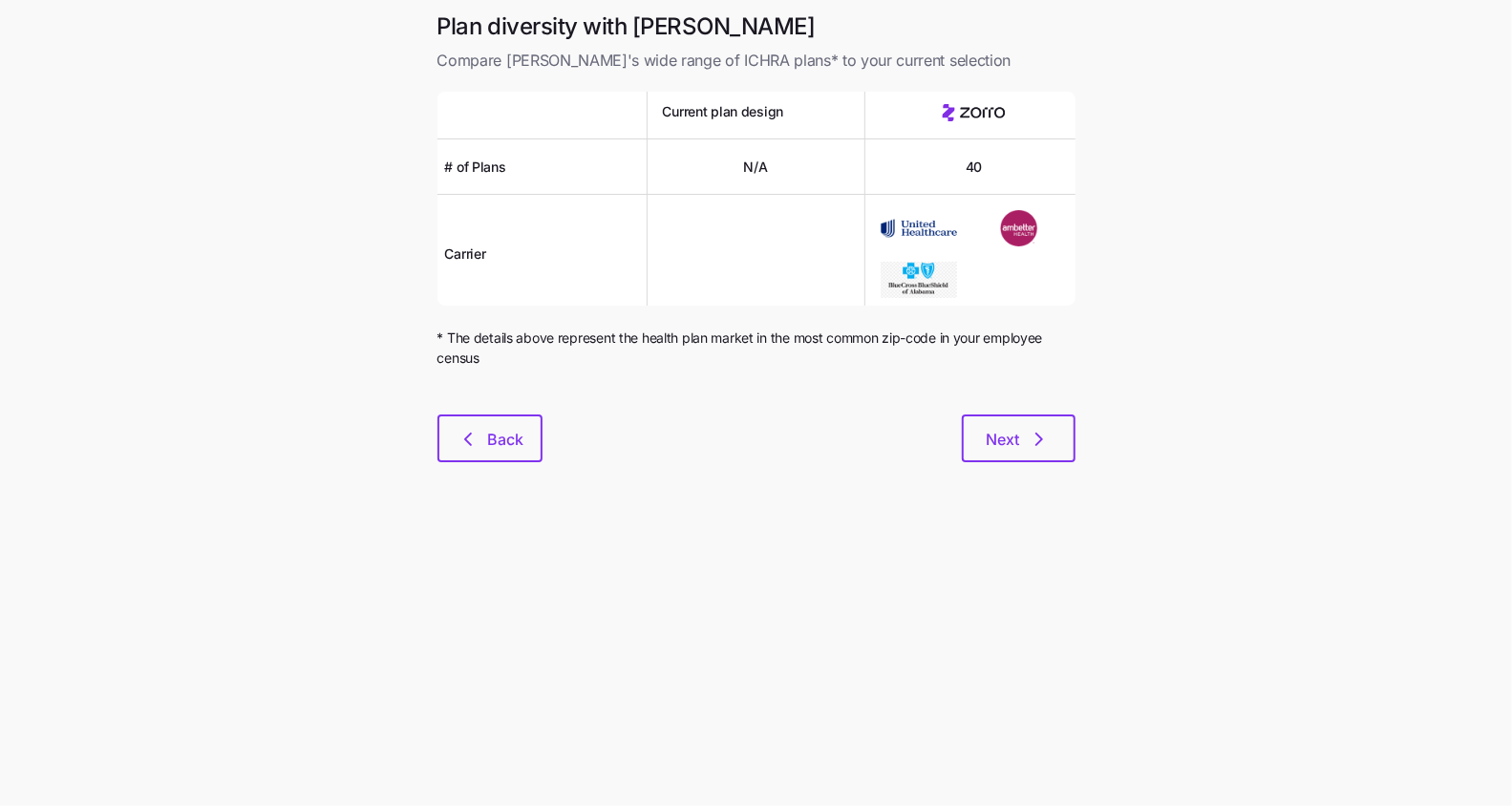 scroll, scrollTop: 0, scrollLeft: 0, axis: both 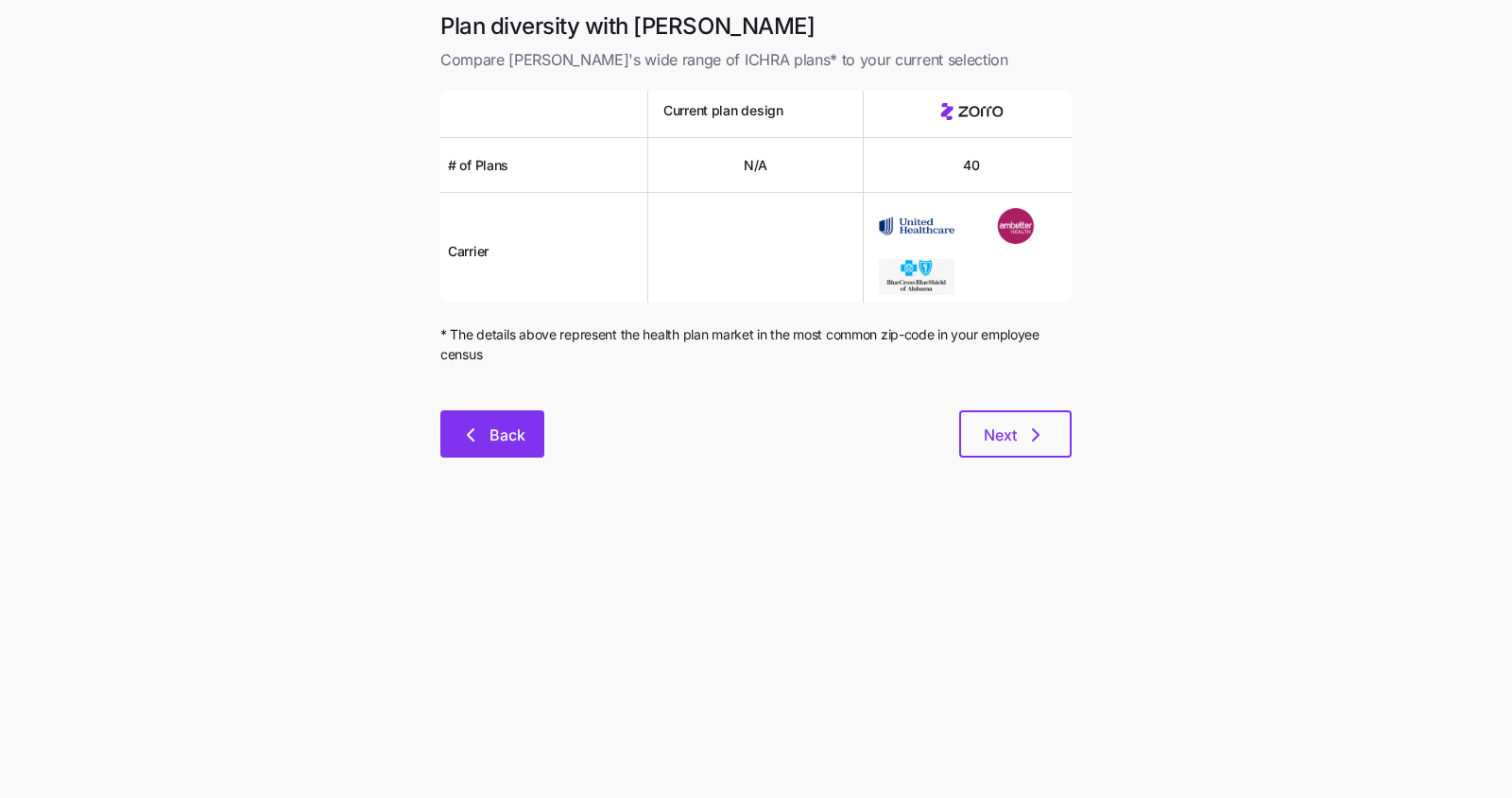 click on "Back" at bounding box center [492, 434] 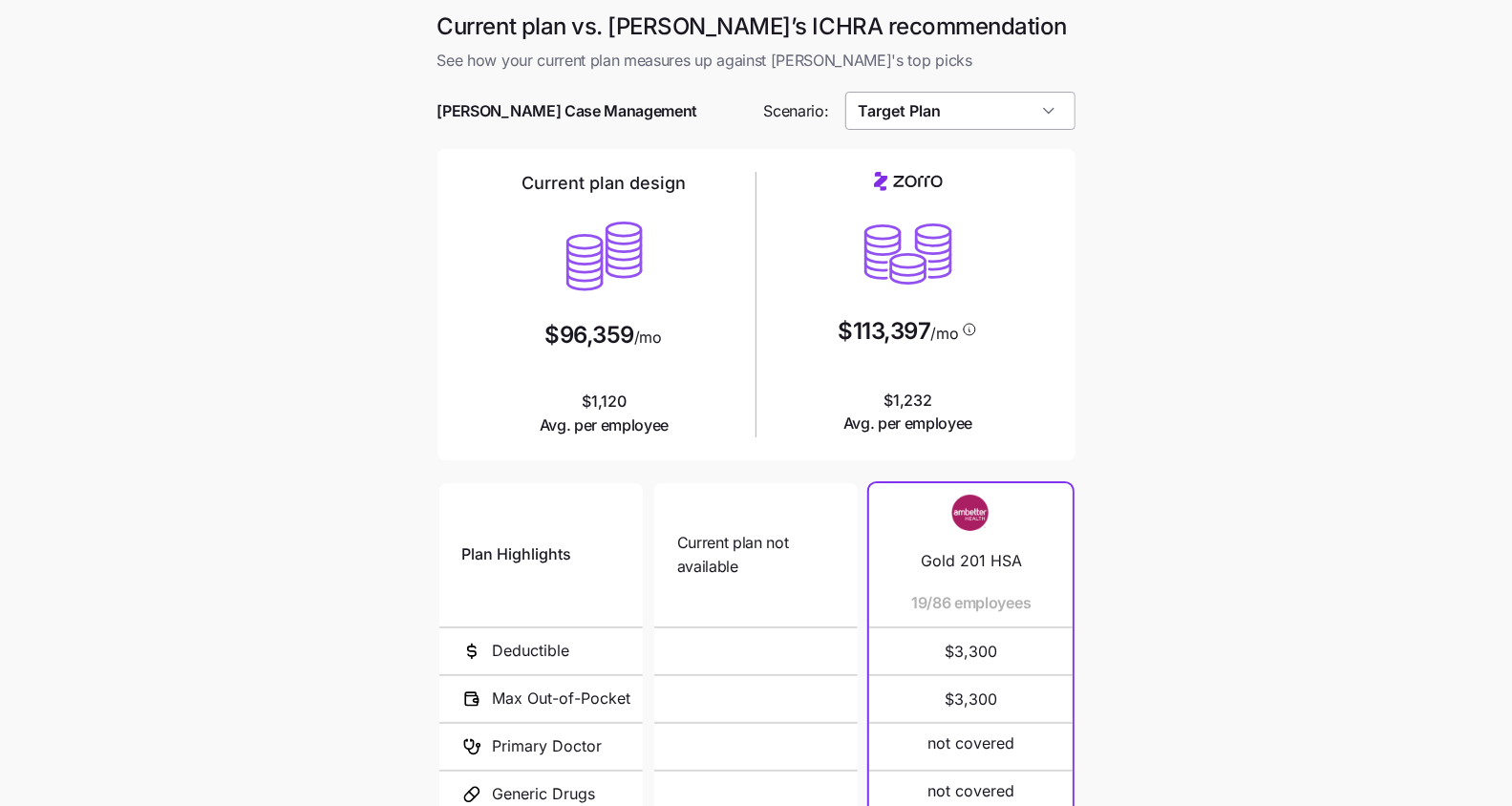 click on "Target Plan" at bounding box center [960, 111] 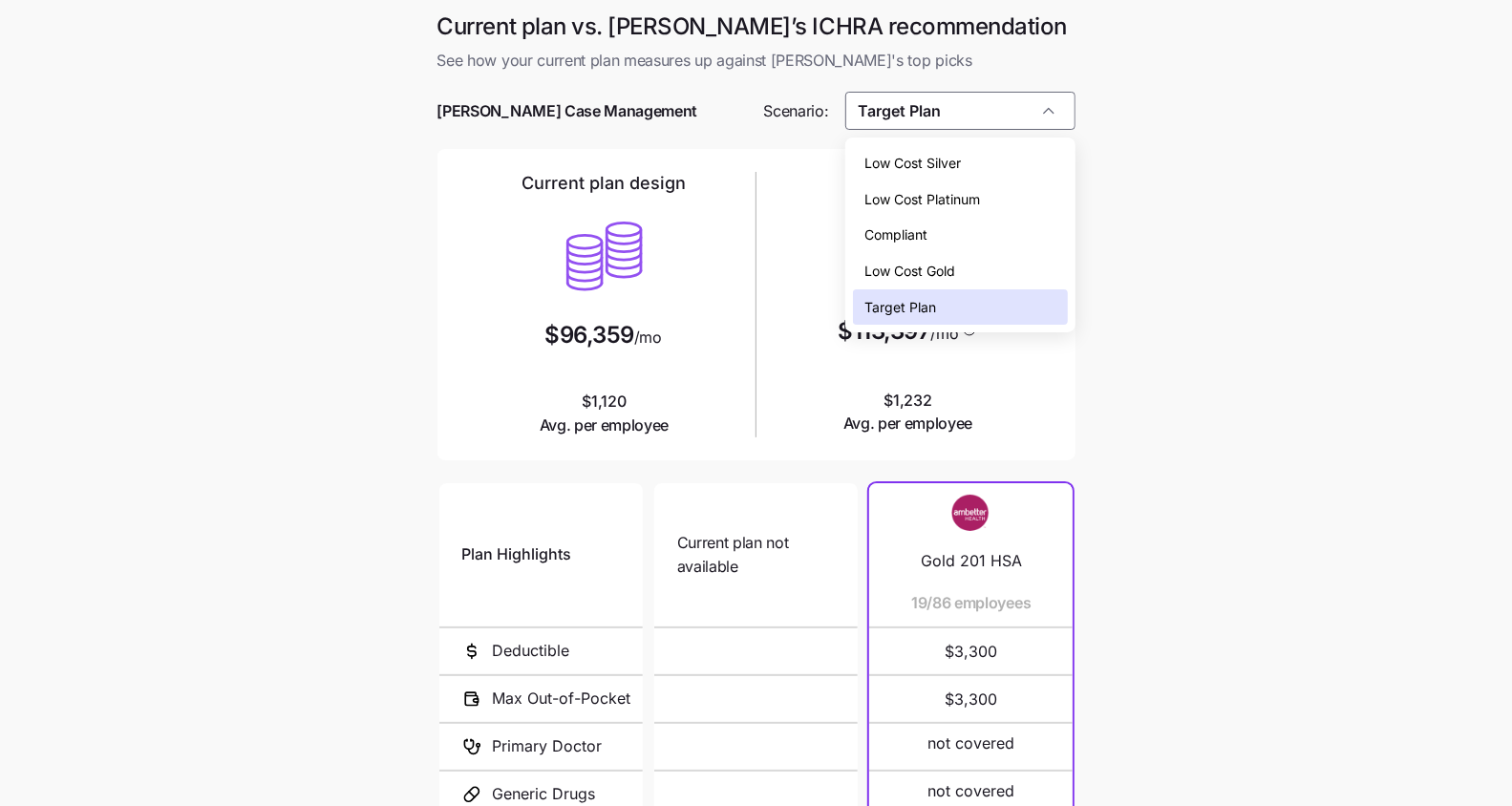 click on "Low Cost Gold" at bounding box center [960, 271] 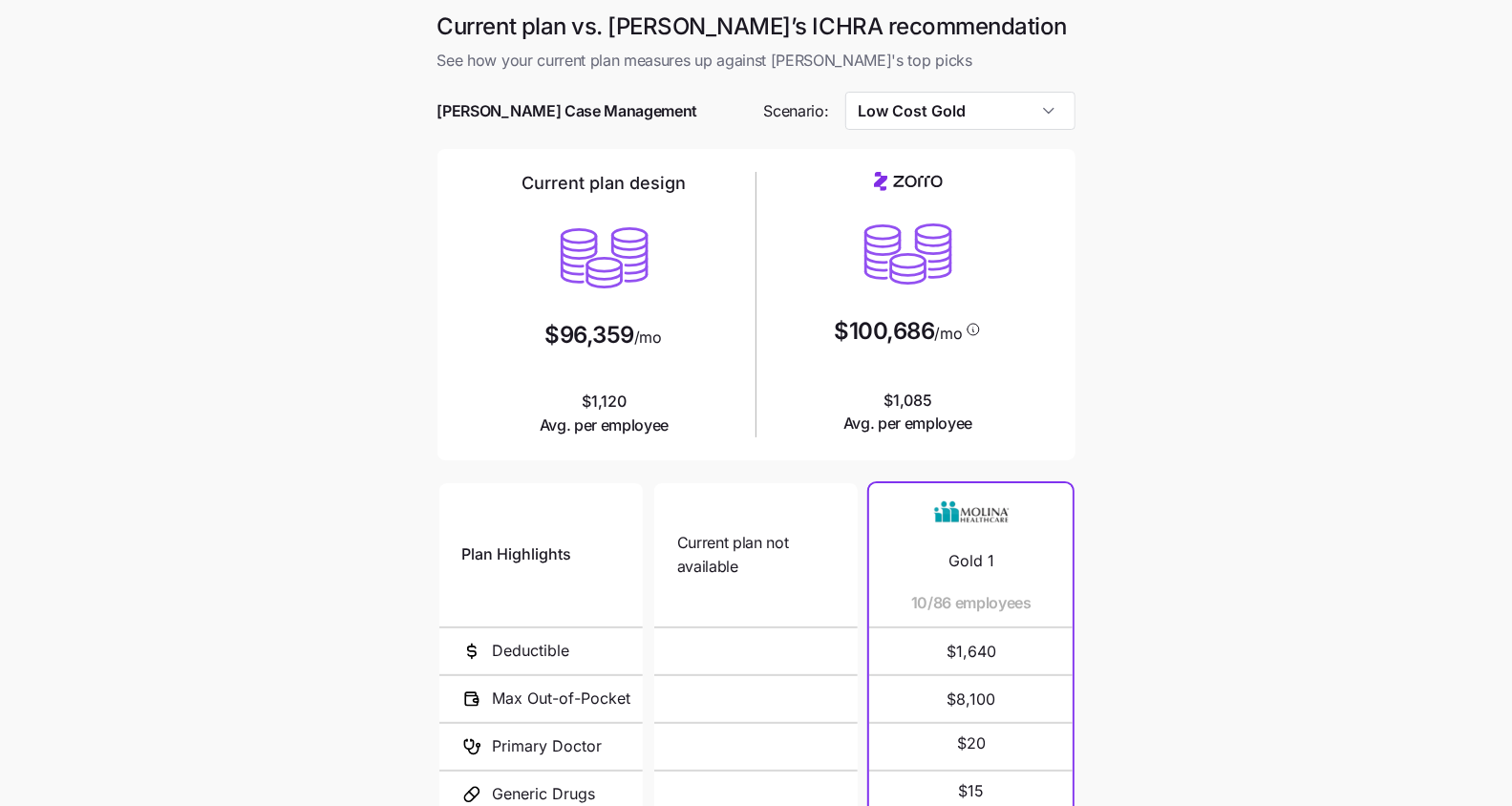 click on "Current plan vs. [PERSON_NAME]’s ICHRA recommendation See how your current plan measures up against [PERSON_NAME]'s top picks [PERSON_NAME] Case Management Scenario: Low Cost Gold Current plan design $96,359 /mo $1,120 Avg. per employee $100,686 /mo $1,085 Avg. per employee Plan Highlights Deductible Max Out-of-Pocket Primary Doctor Generic Drugs Specialist Visit Current plan not available N/A N/A Gold 1 10/86 employees $1,640 $8,100 $20 $15 $50 Everyday Gold 9/86 employees $750 $7,000 $35 $3 $55 Standard Gold 9/86 employees $1,500 $7,800 $30 $15 $60 Standard Gold 6/86 employees $1,500 $7,800 $30 $15 $60 Gold 201 HSA 5/86 employees $3,300 $3,300 not covered not covered not covered Gold 201 HSA 4/86 employees $3,300 $3,300 not covered not covered not covered Blue Standardized Gold 4/86 employees $1,500 $7,800 $30 $15 $60 Gold 80 HMO 3/86 employees $0 $8,700 $35 $15 $65 Gold 201 HSA 3/86 employees $3,300 $3,300 not covered not covered not covered Gold 80 HMO 3/86 employees $0 $8,700 $35 $15 $65 Gold 1 3/86 employees $1,640 $8,100 $20" at bounding box center [756, 521] 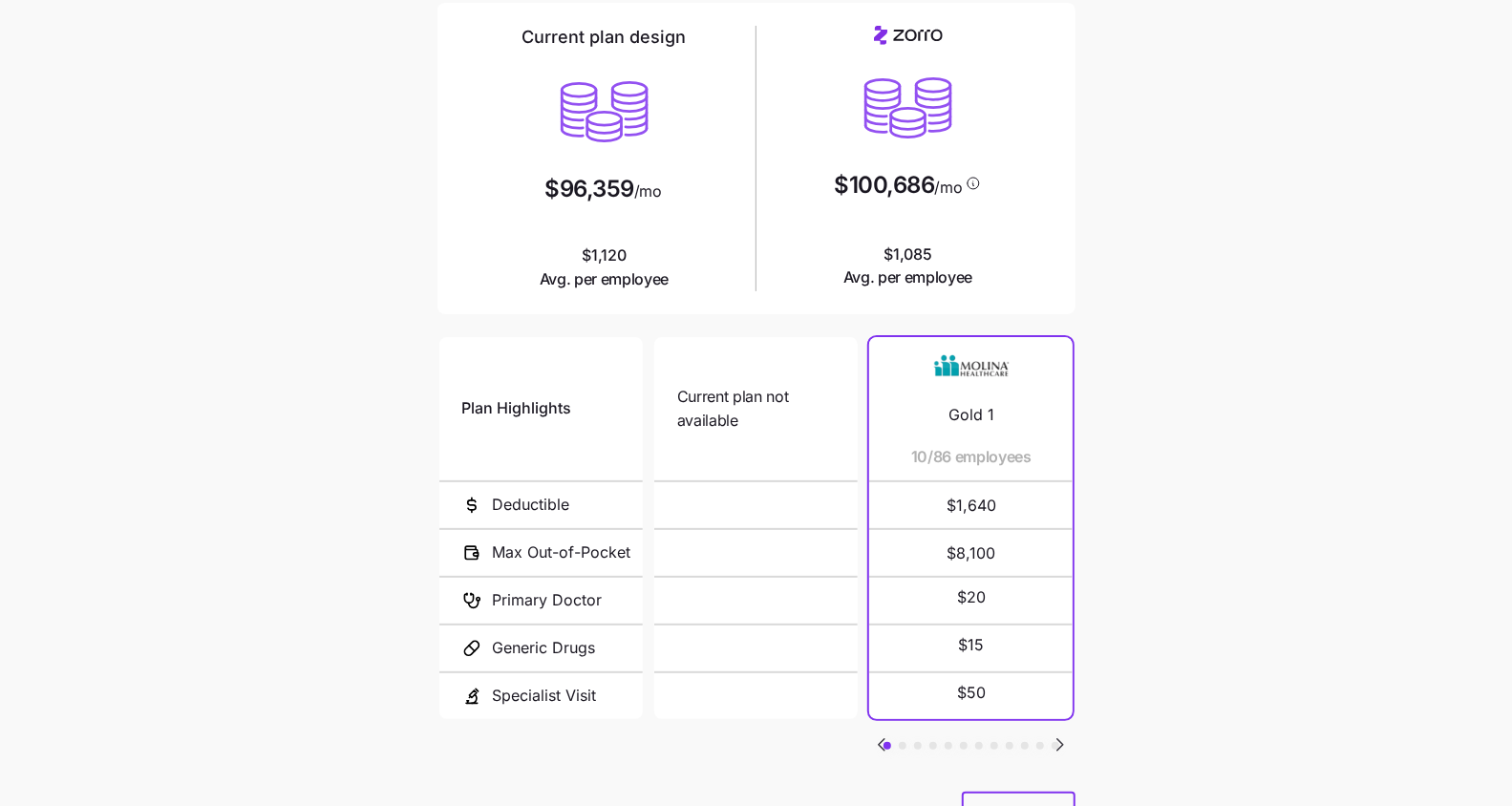 scroll, scrollTop: 236, scrollLeft: 0, axis: vertical 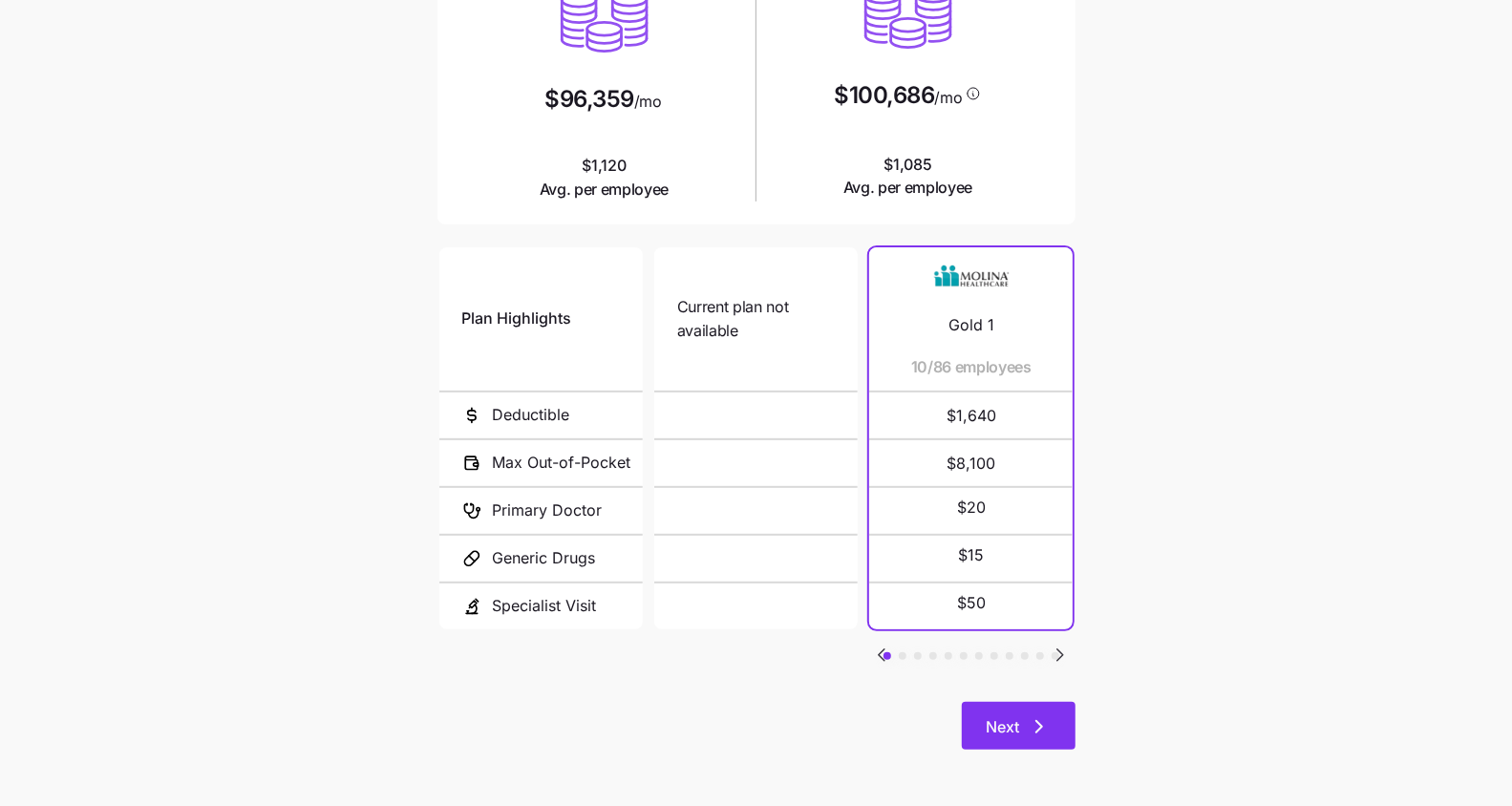 click on "Next" at bounding box center [1018, 726] 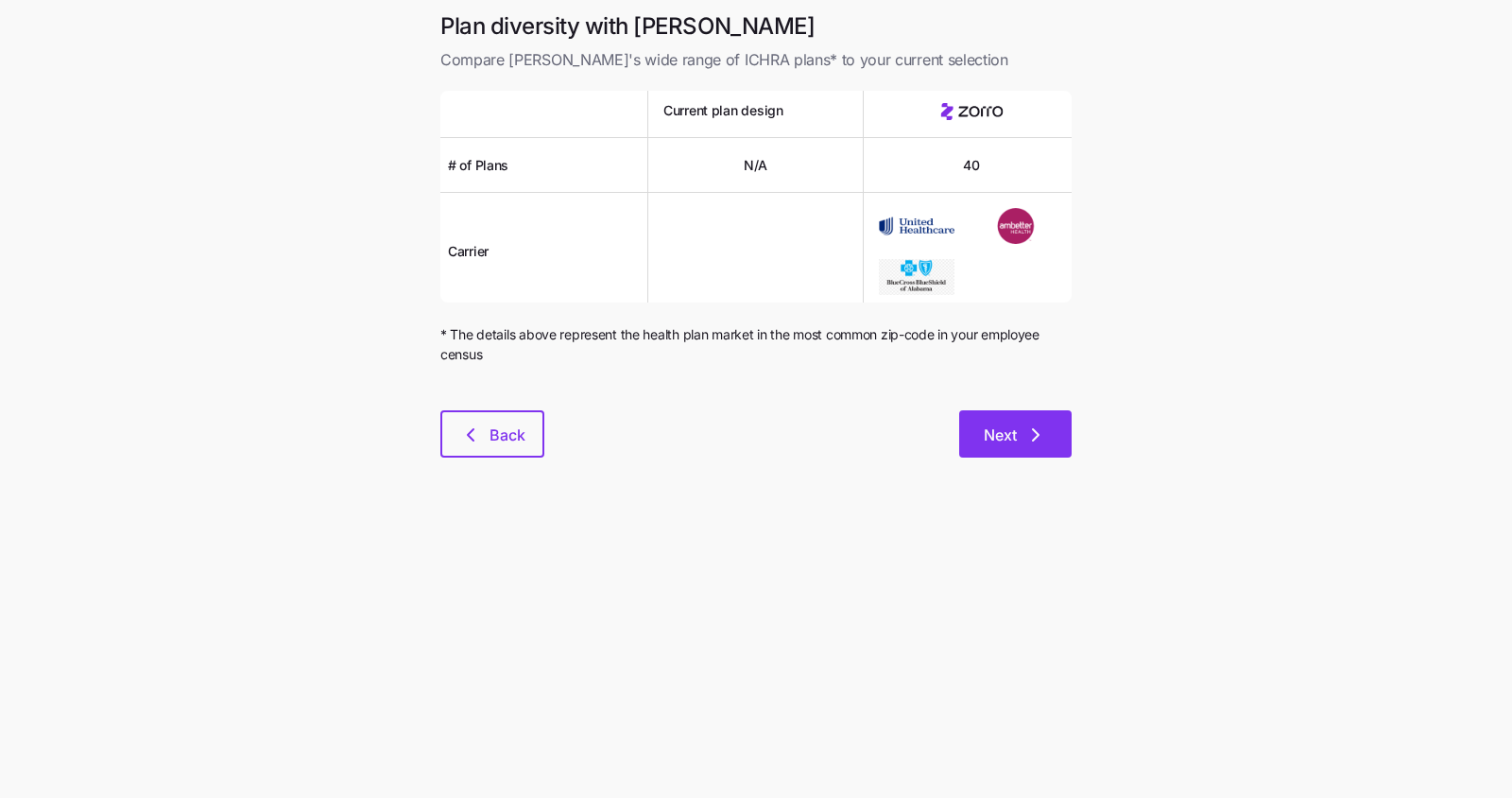 click 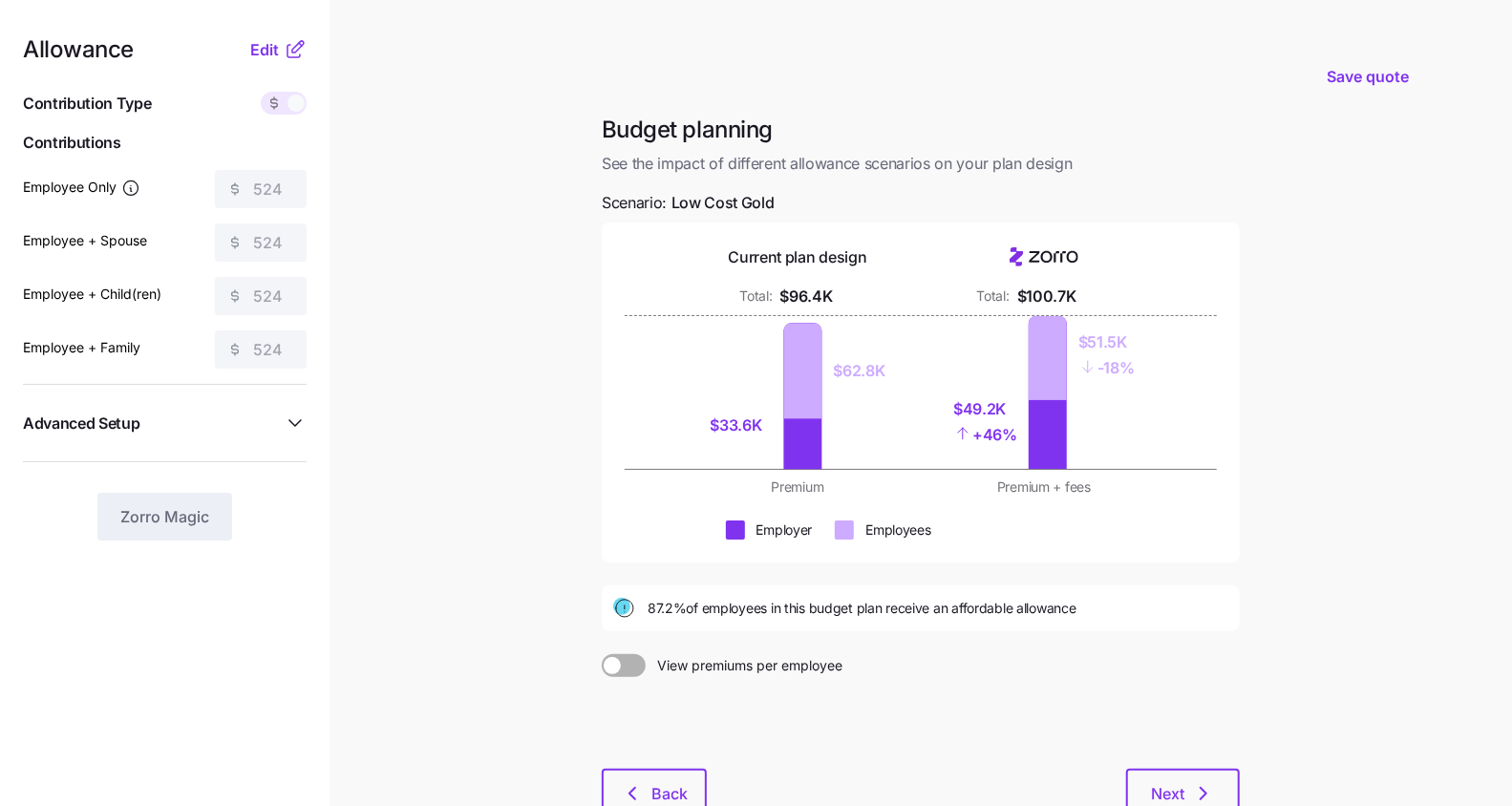 click on "Save quote Budget planning See the impact of different allowance scenarios on your plan design Scenario:   Low Cost Gold Current plan design Total: $96.4K Total: $100.7K $33.6K $62.8K $49.2K + 46% $51.5K - 18% Premium Premium + fees   Employer   Employees 87.2%  of employees in this budget plan receive an affordable allowance View premiums per employee Back Next" at bounding box center [756, 469] 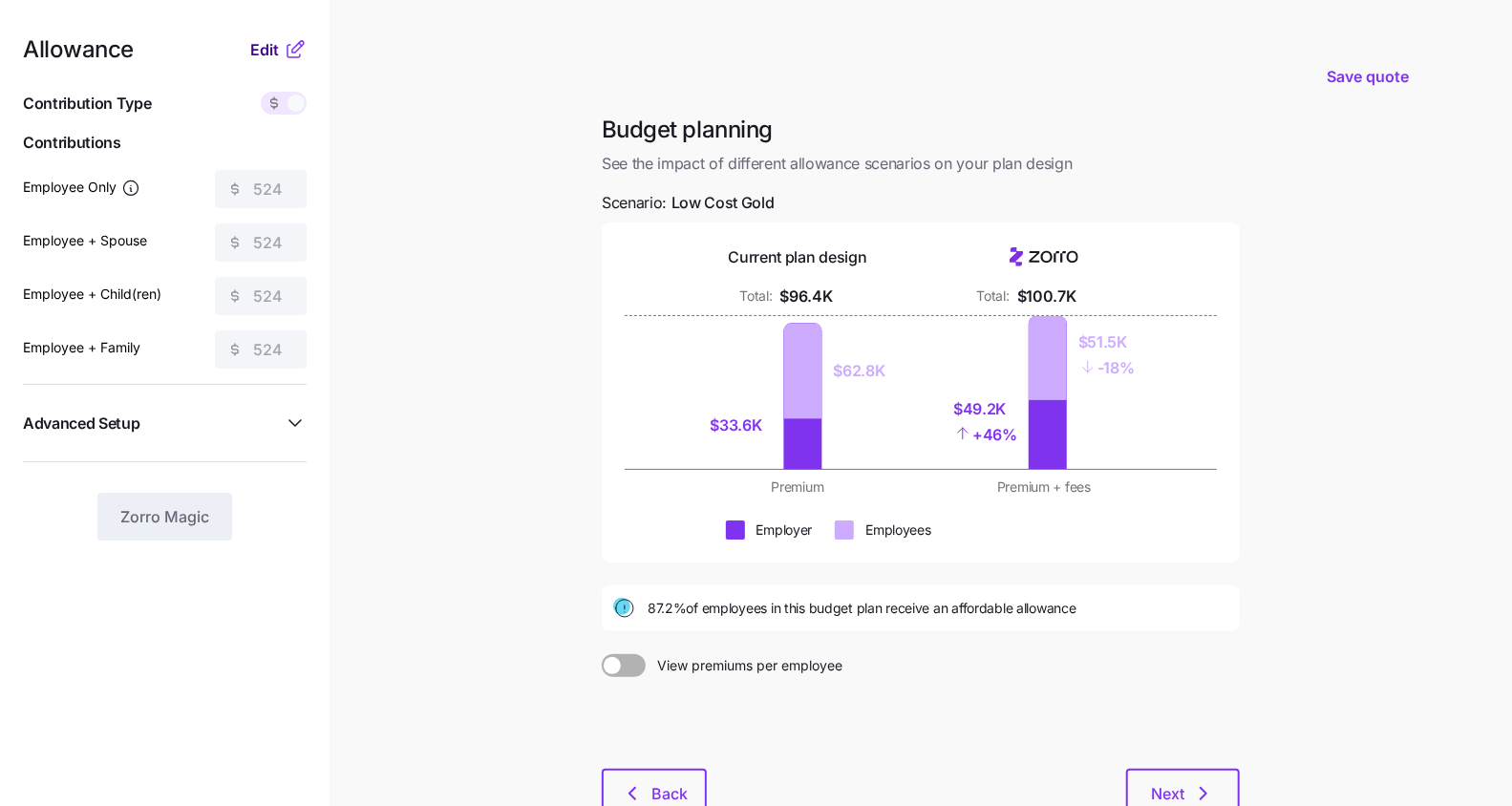 click on "Edit" at bounding box center (265, 50) 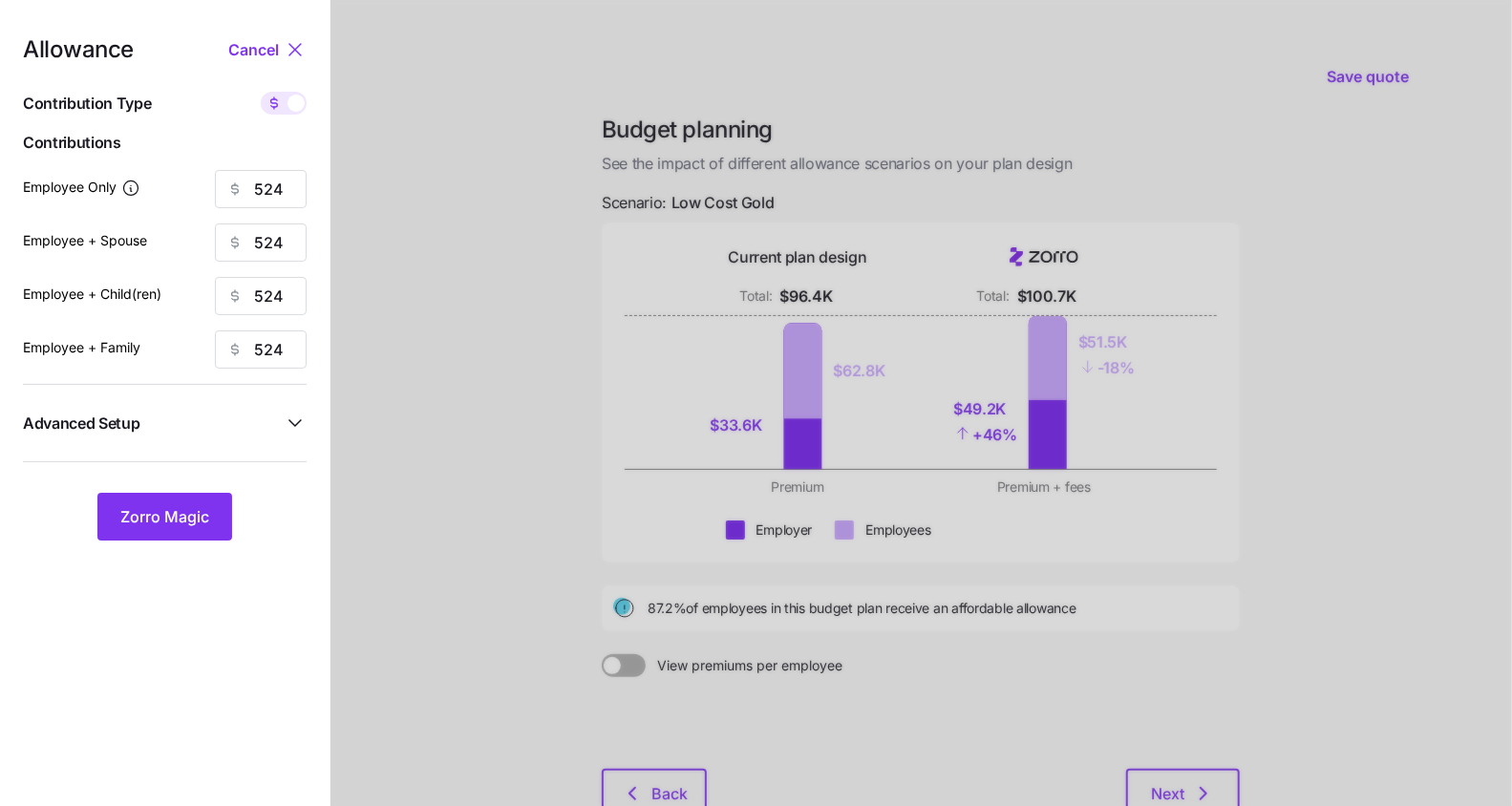 click at bounding box center [296, 103] 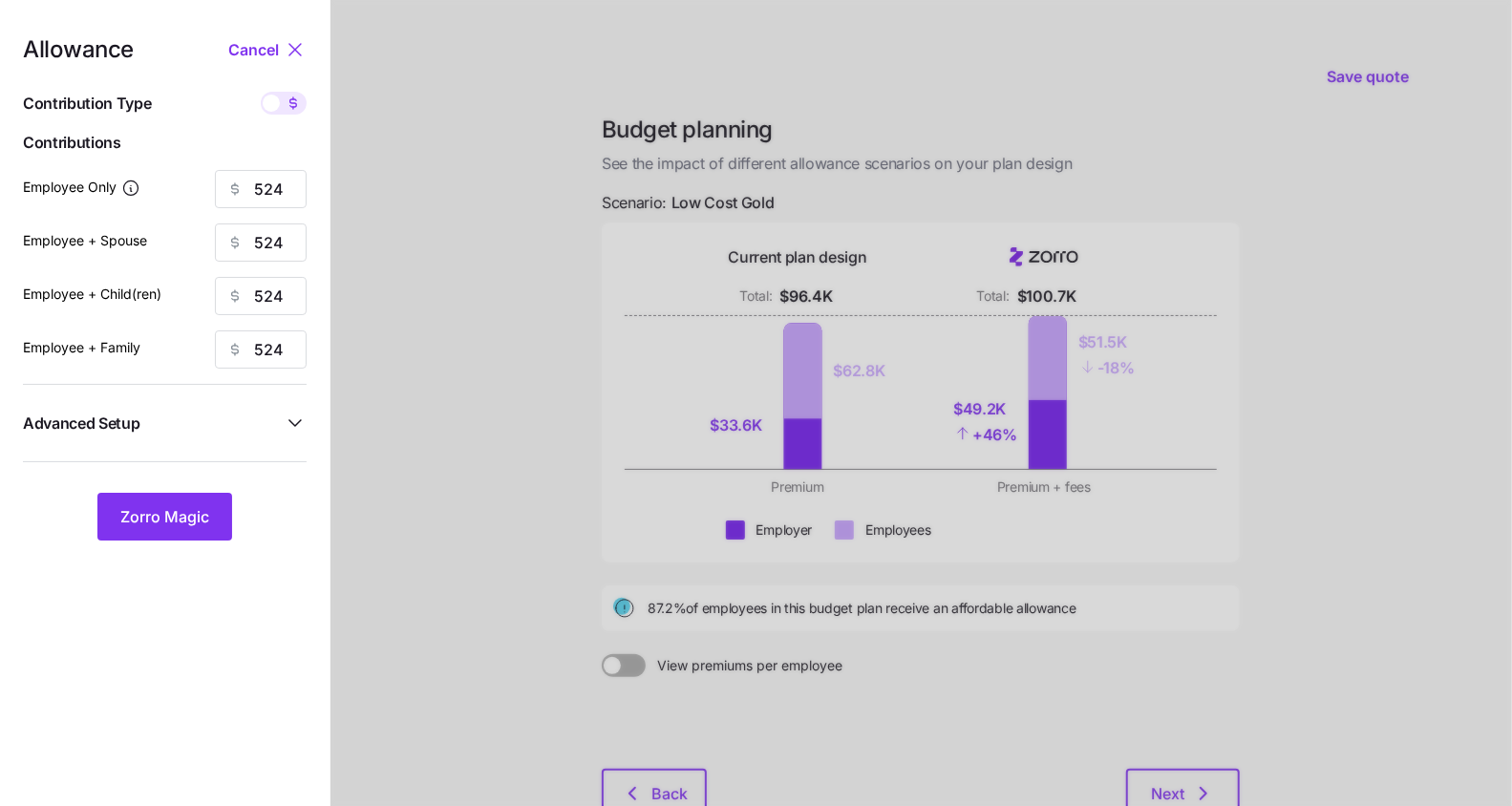 type on "61" 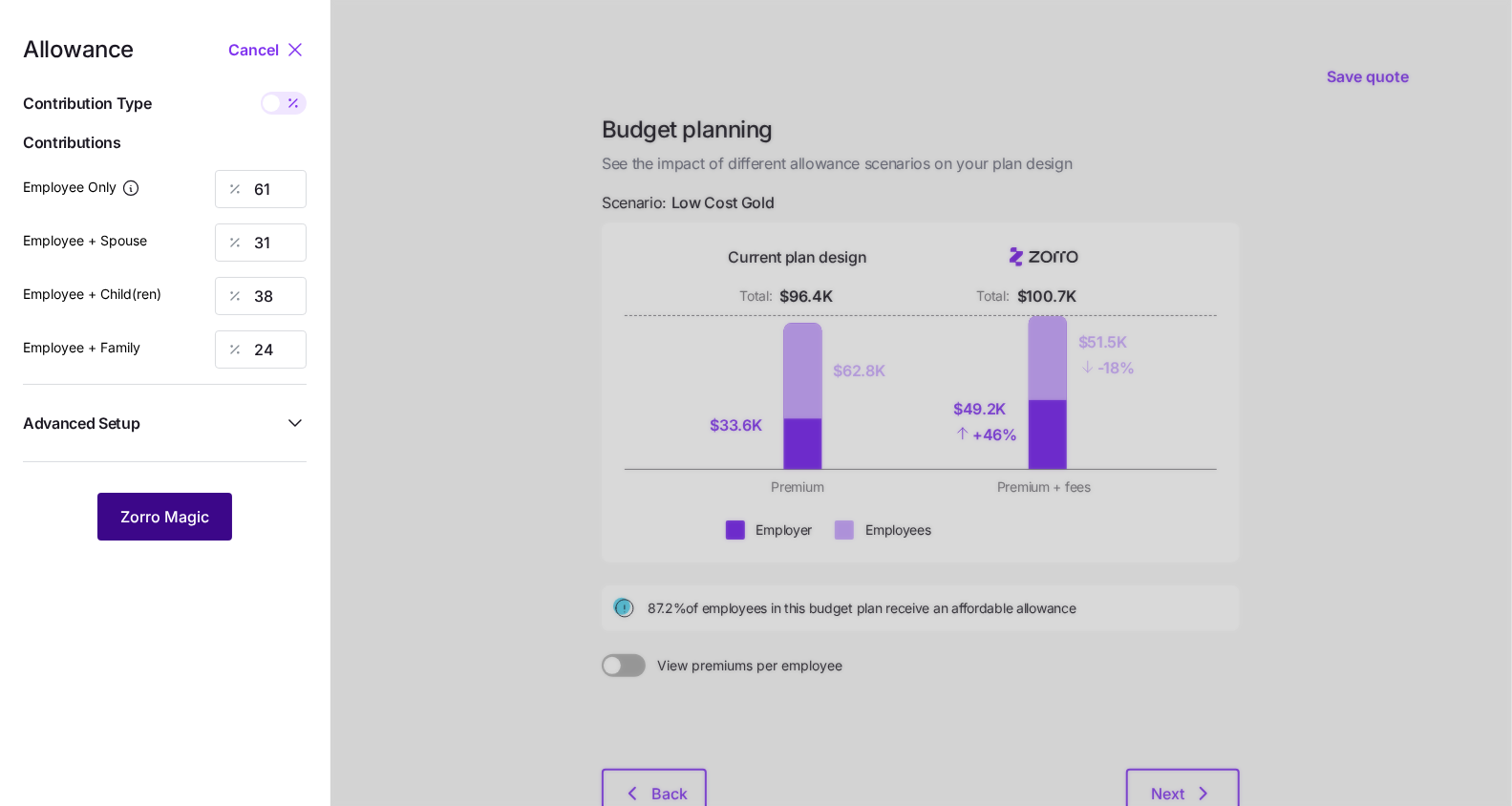 click on "Zorro Magic" at bounding box center (164, 517) 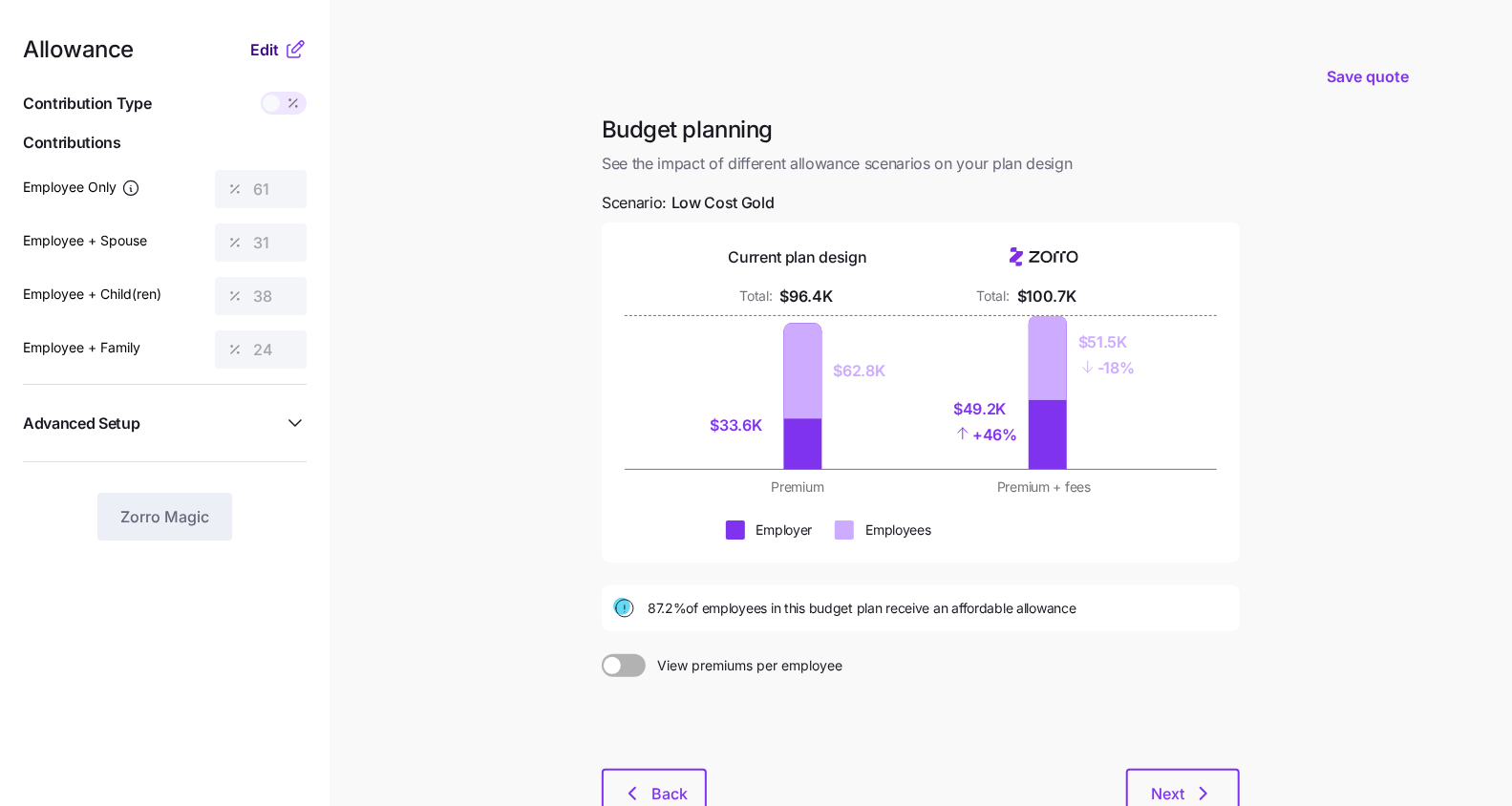 click on "Edit" at bounding box center (265, 50) 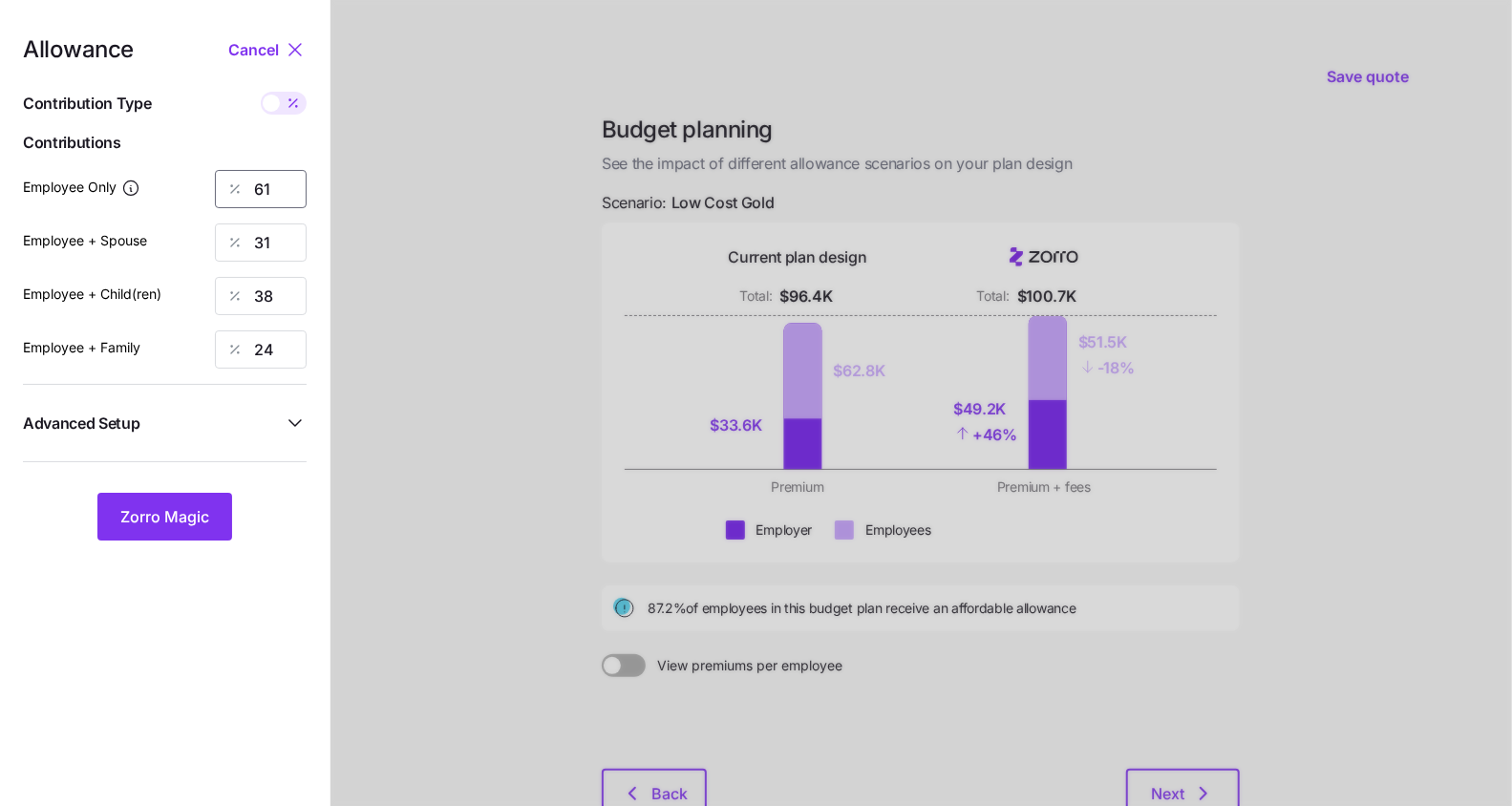 click on "61" at bounding box center [261, 189] 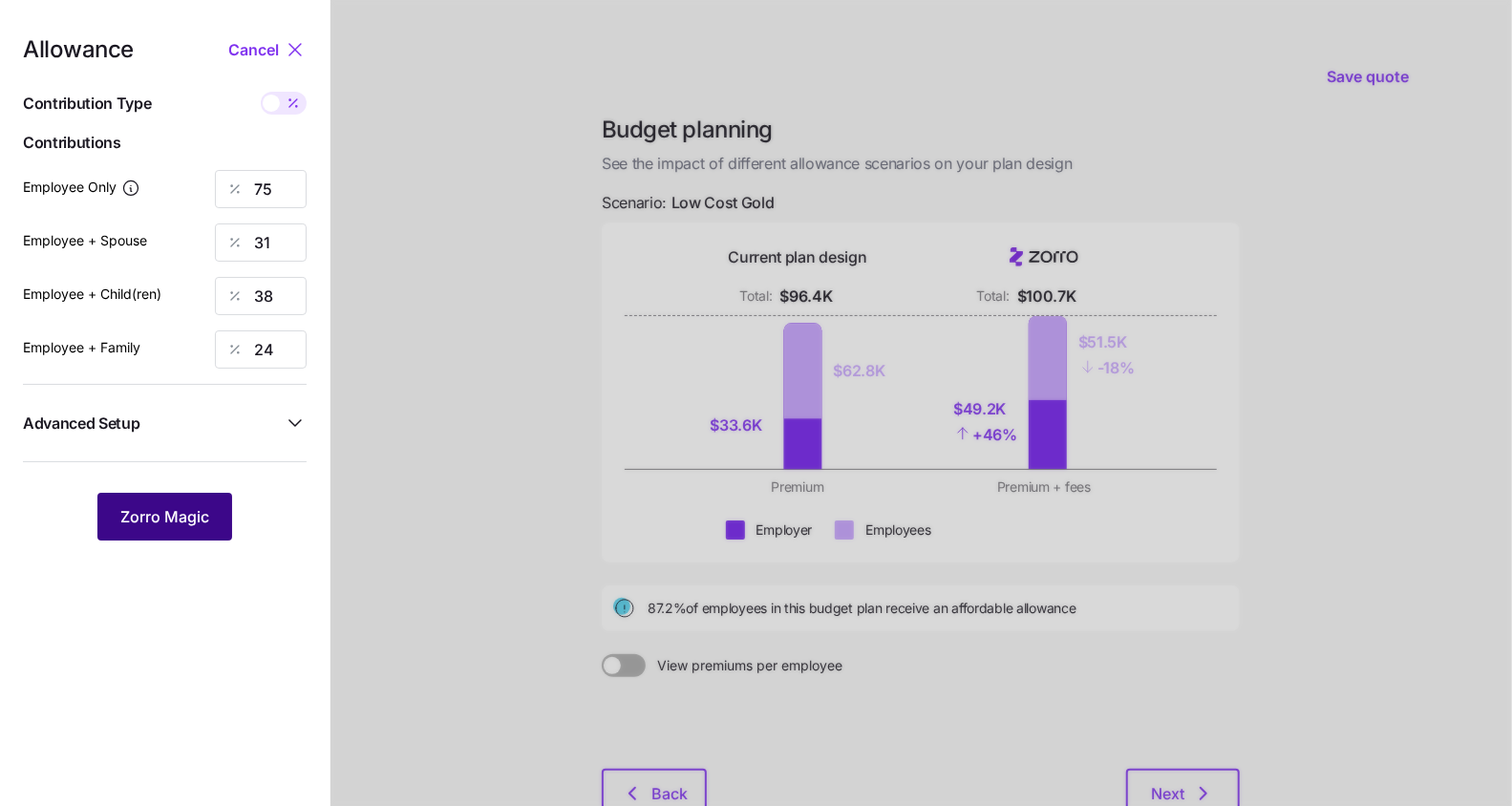 click on "Zorro Magic" at bounding box center [164, 517] 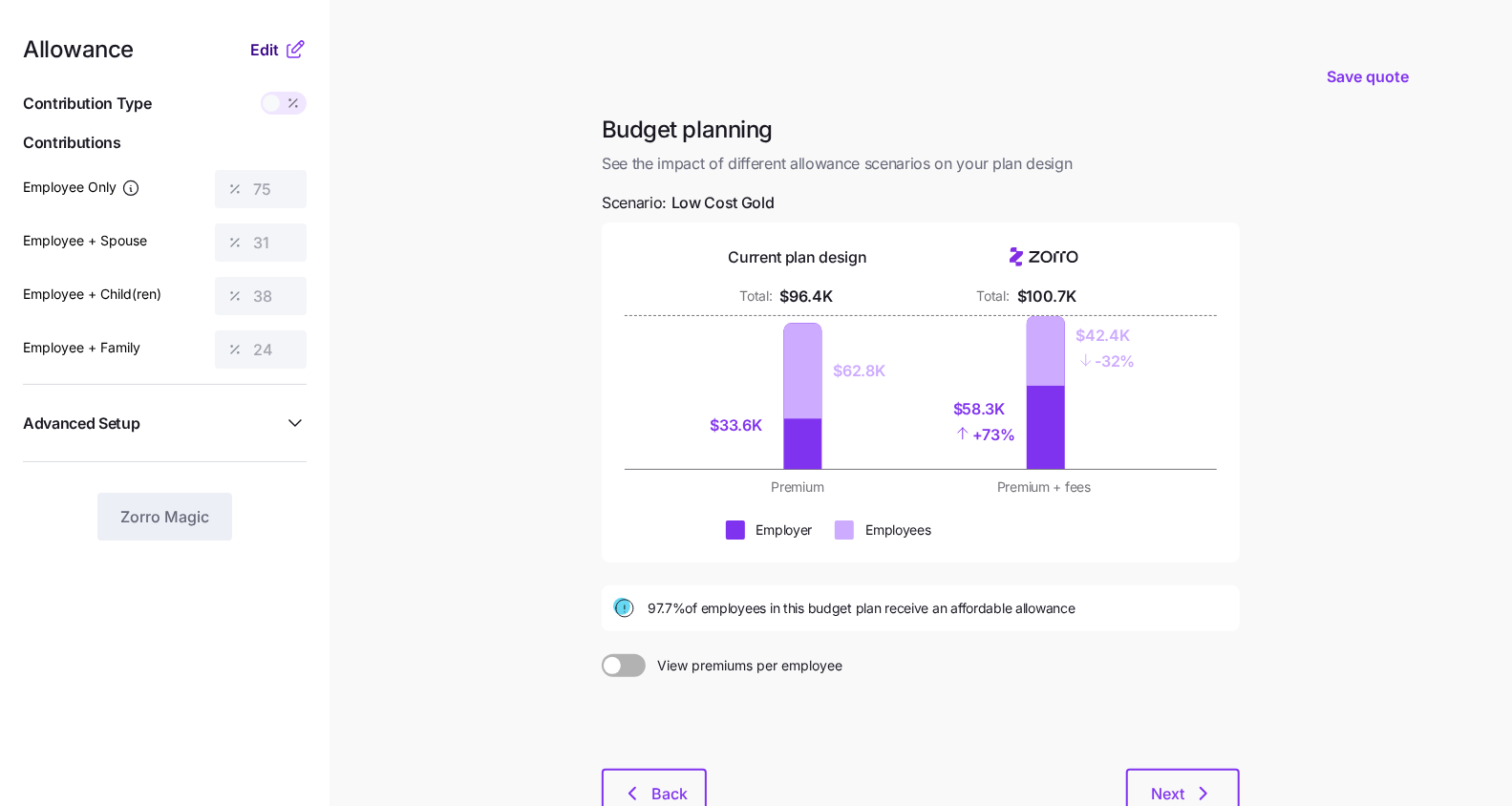 click on "Edit" at bounding box center (265, 50) 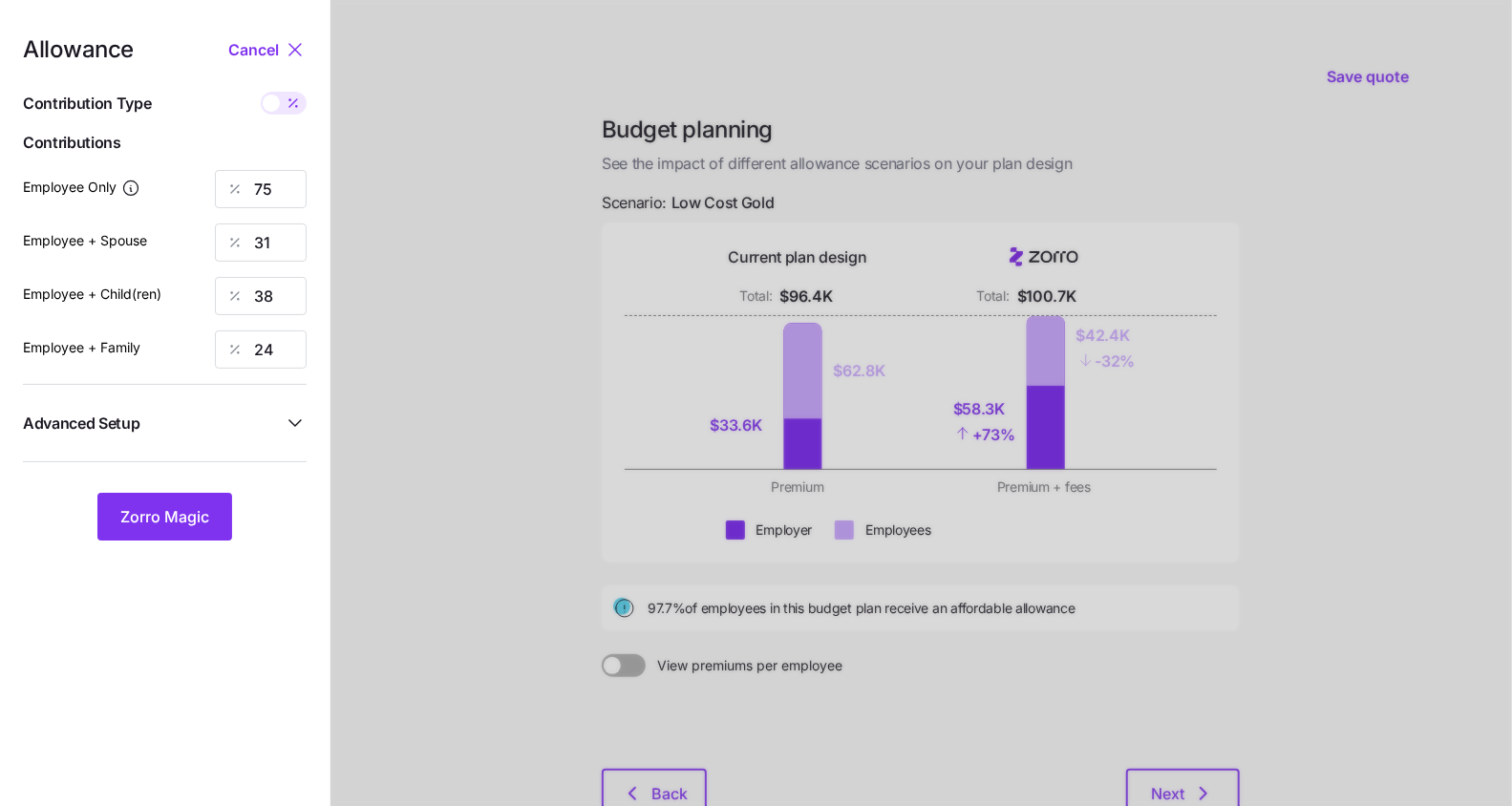 click at bounding box center (293, 103) 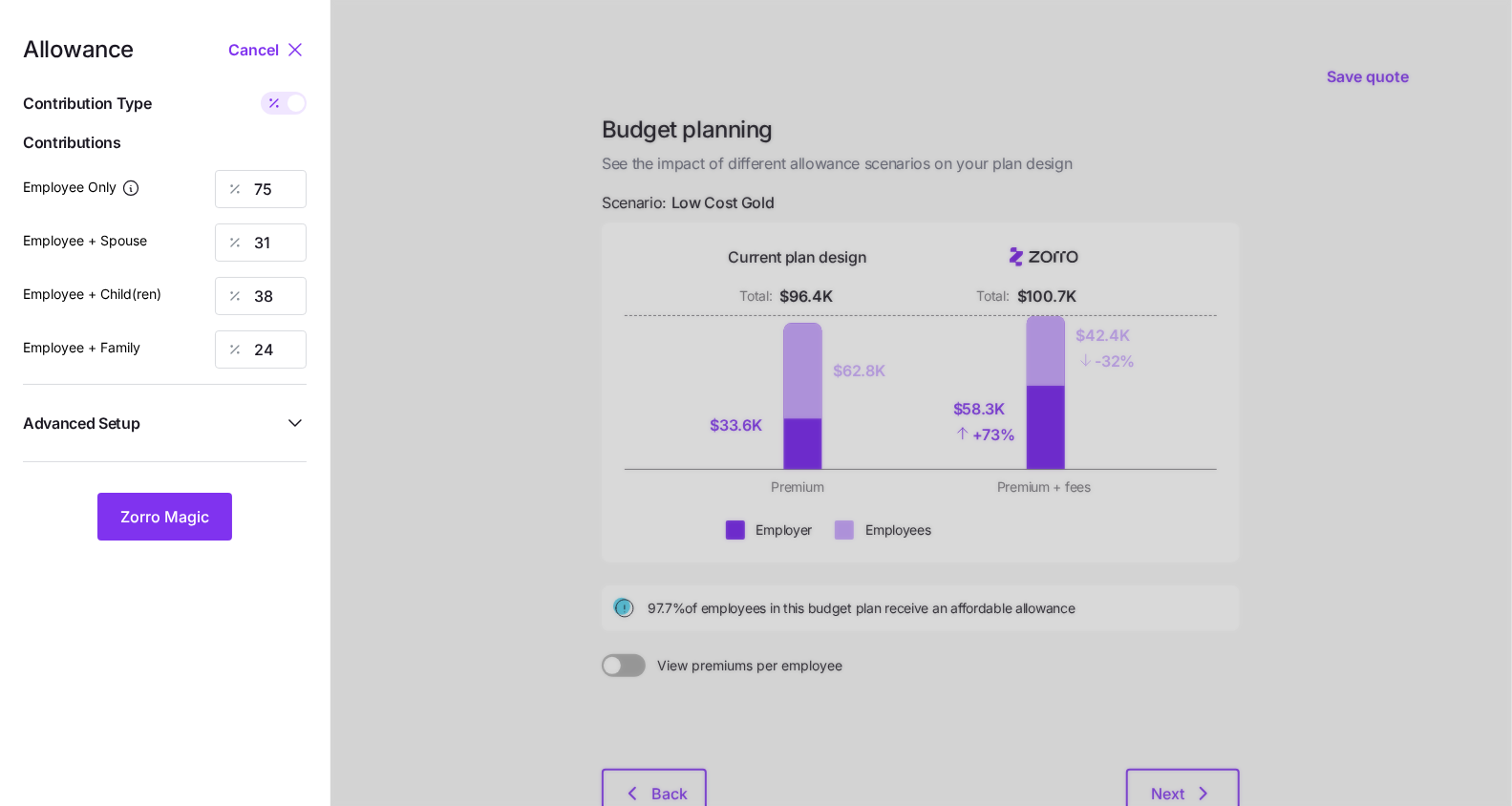 type on "643" 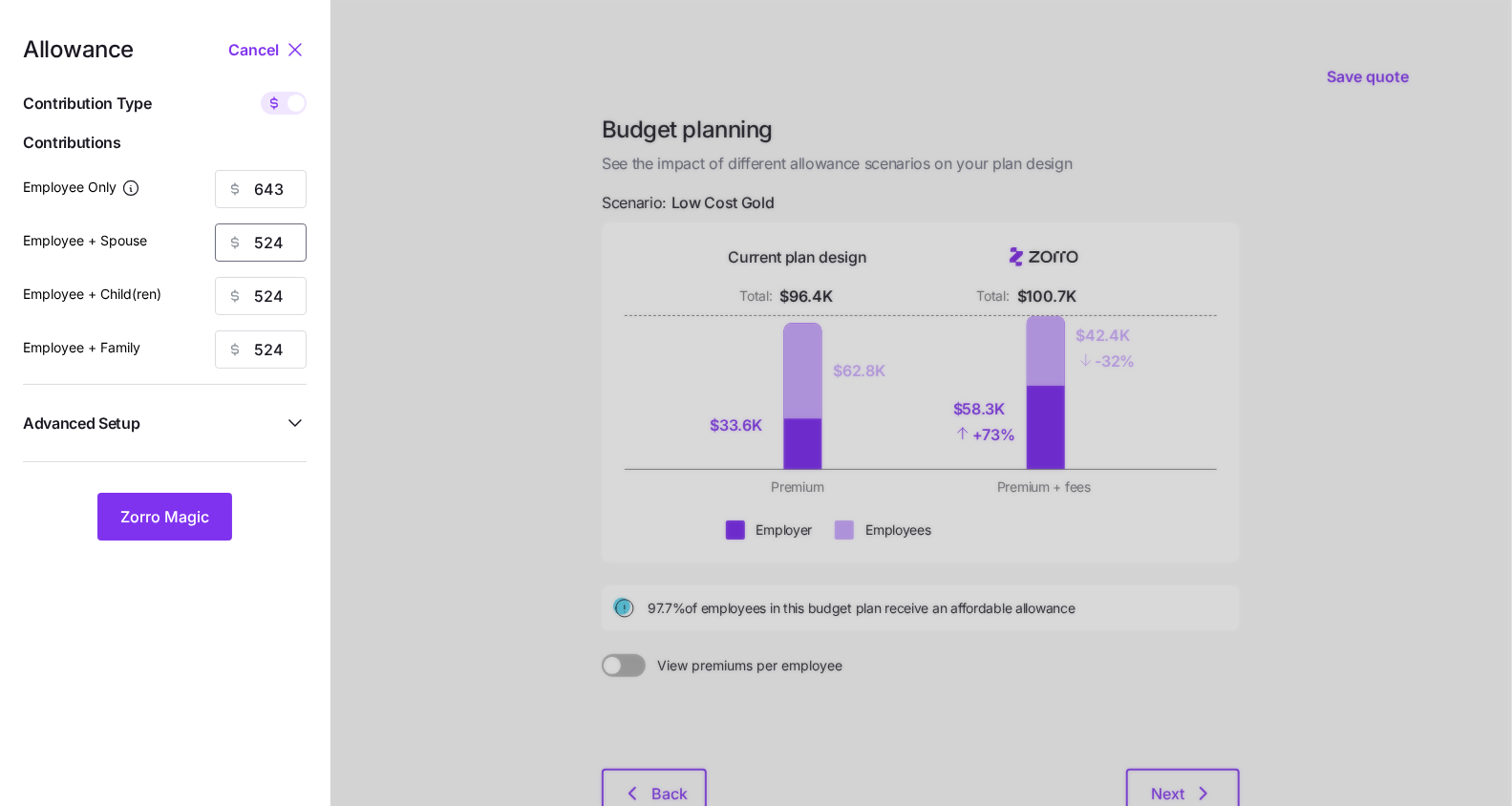 drag, startPoint x: 287, startPoint y: 244, endPoint x: 217, endPoint y: 249, distance: 70.17834 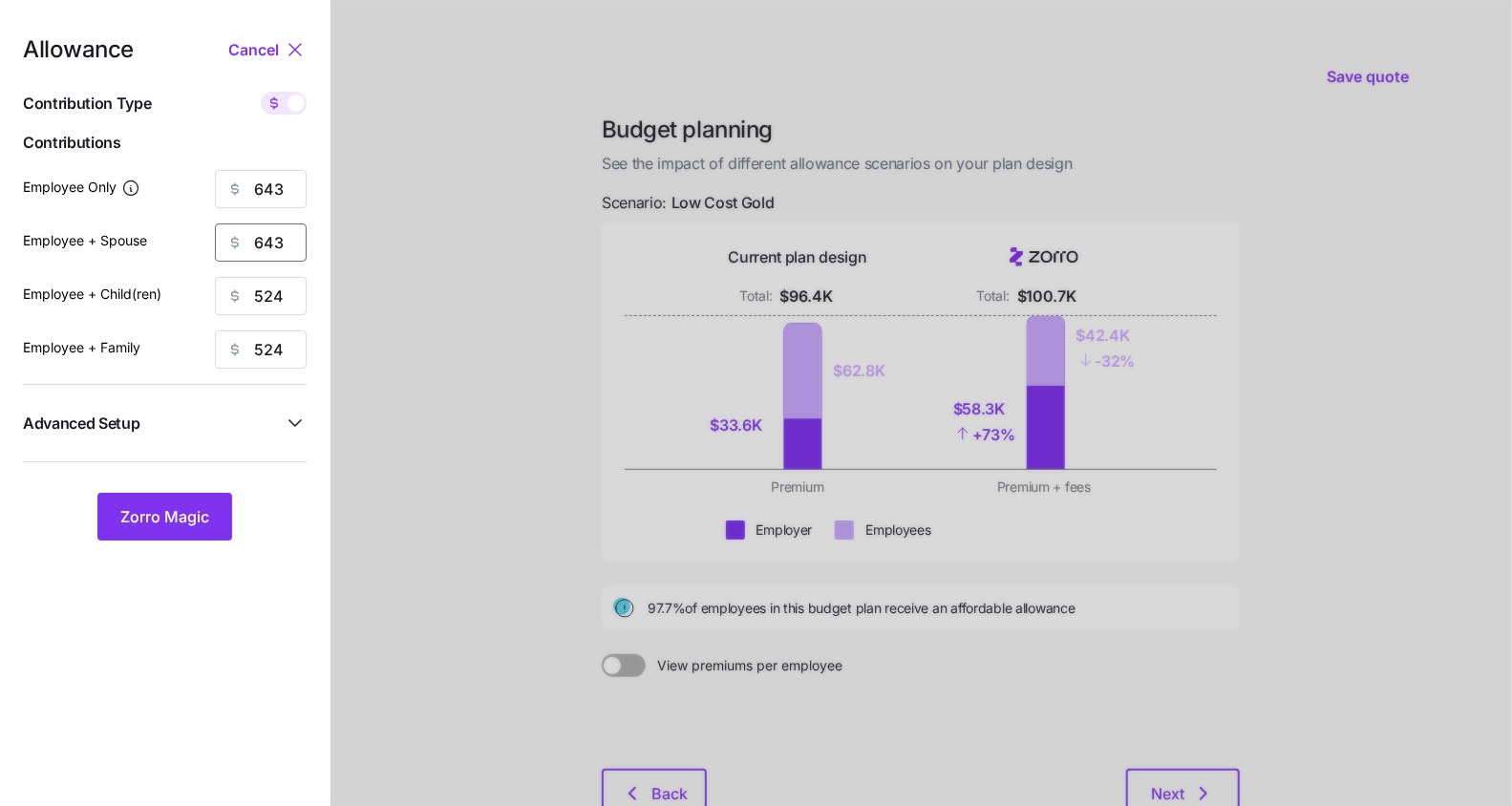 type on "643" 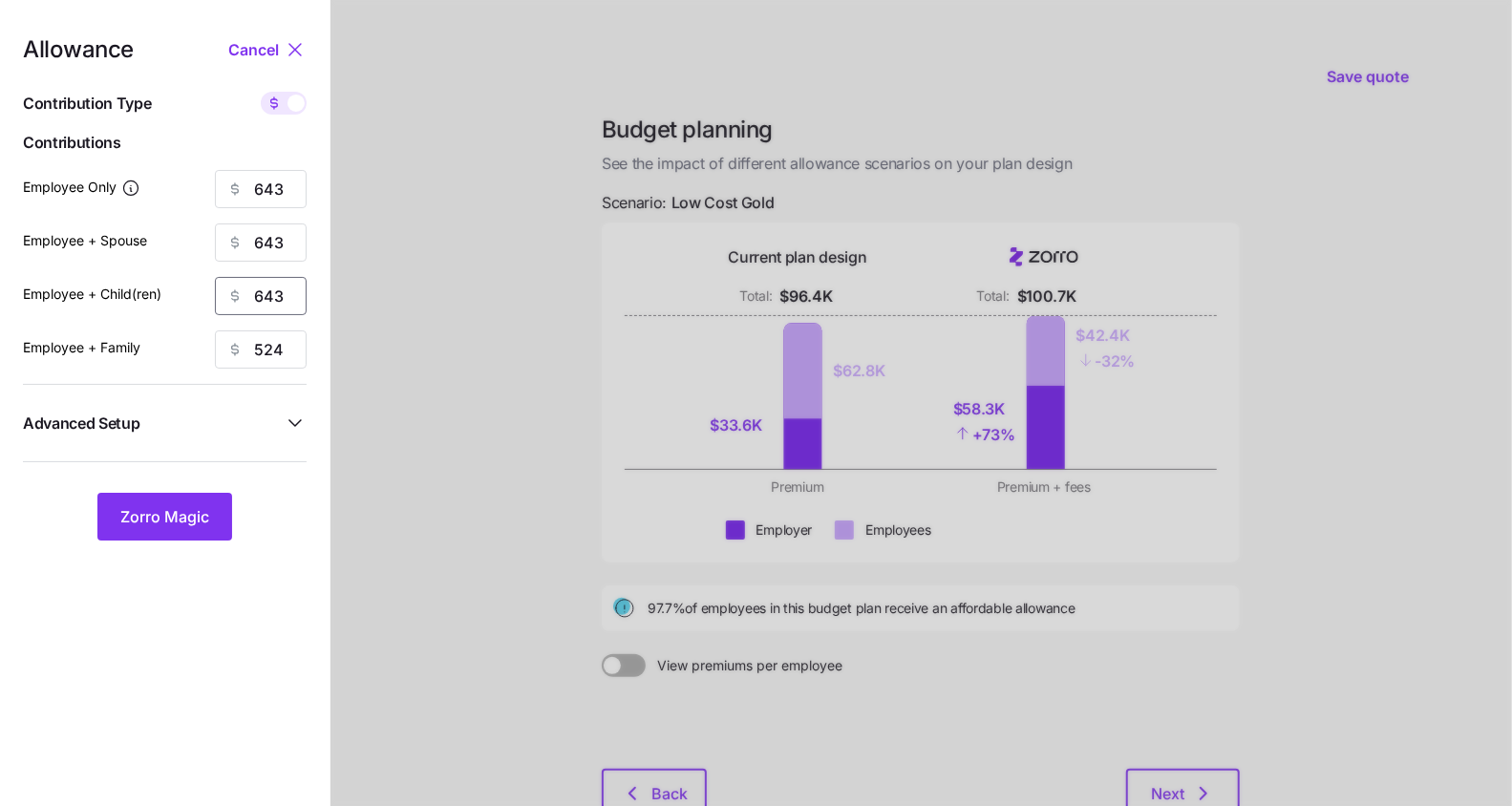 type on "643" 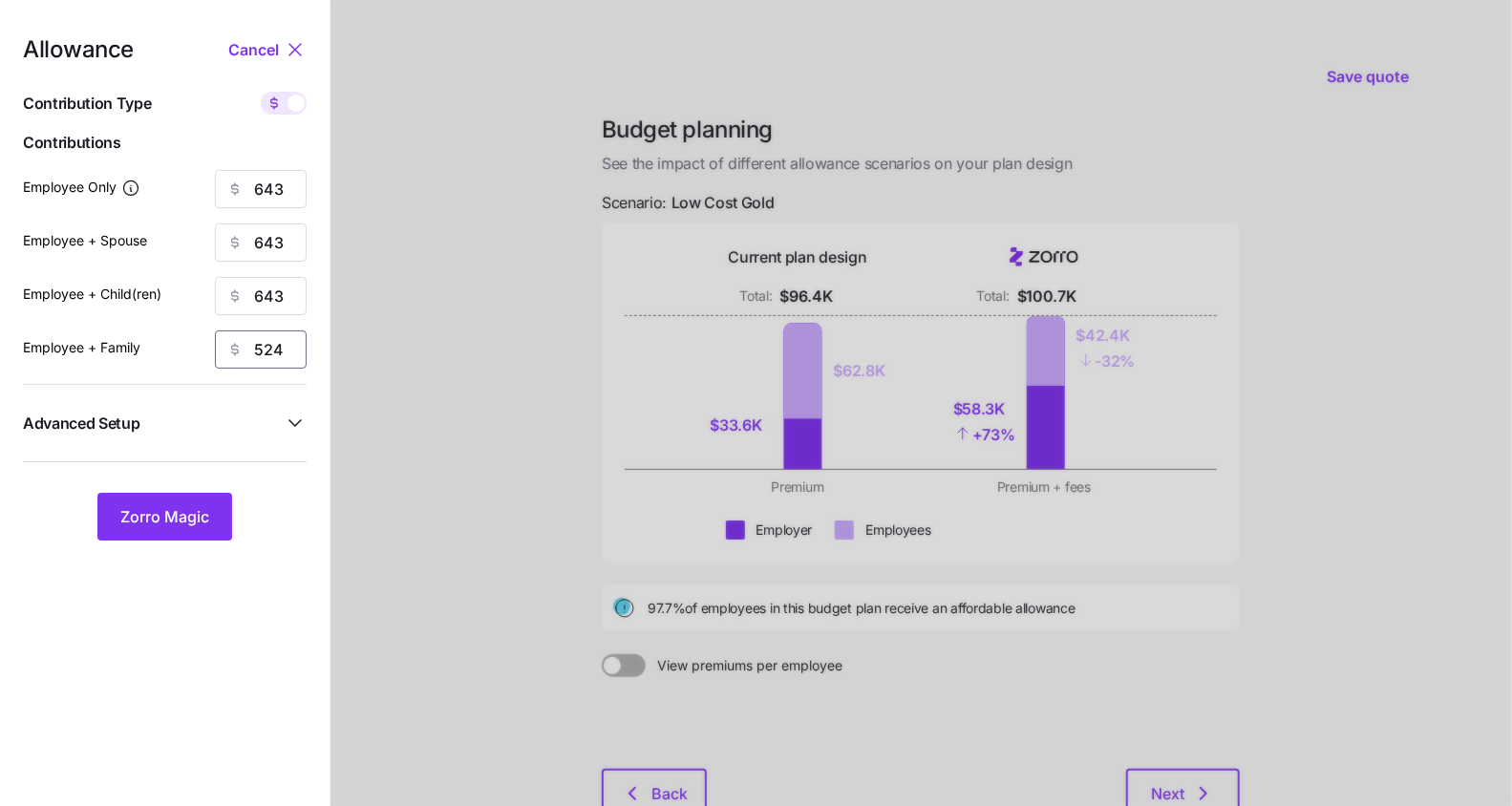 type on "4" 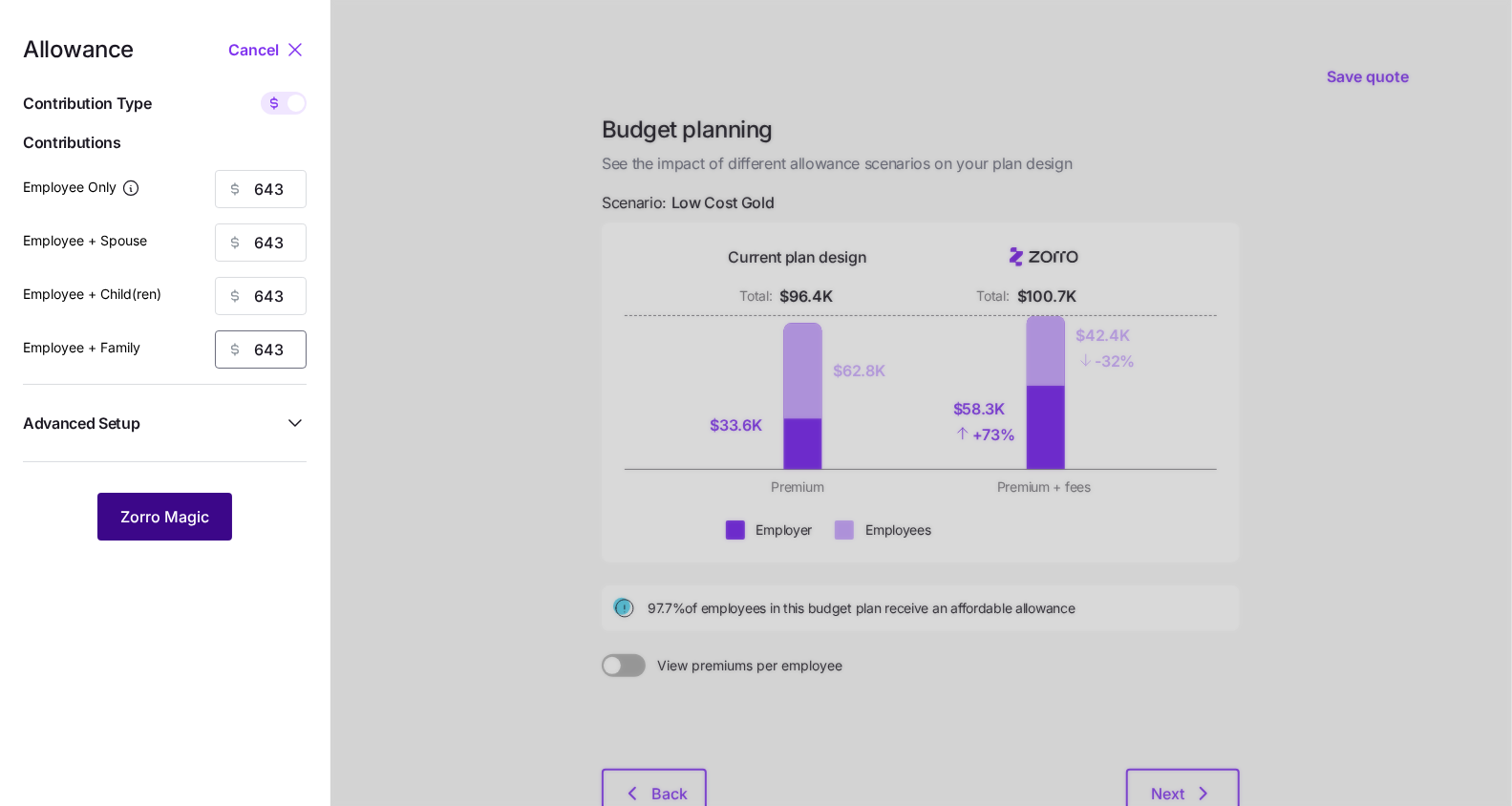 type on "643" 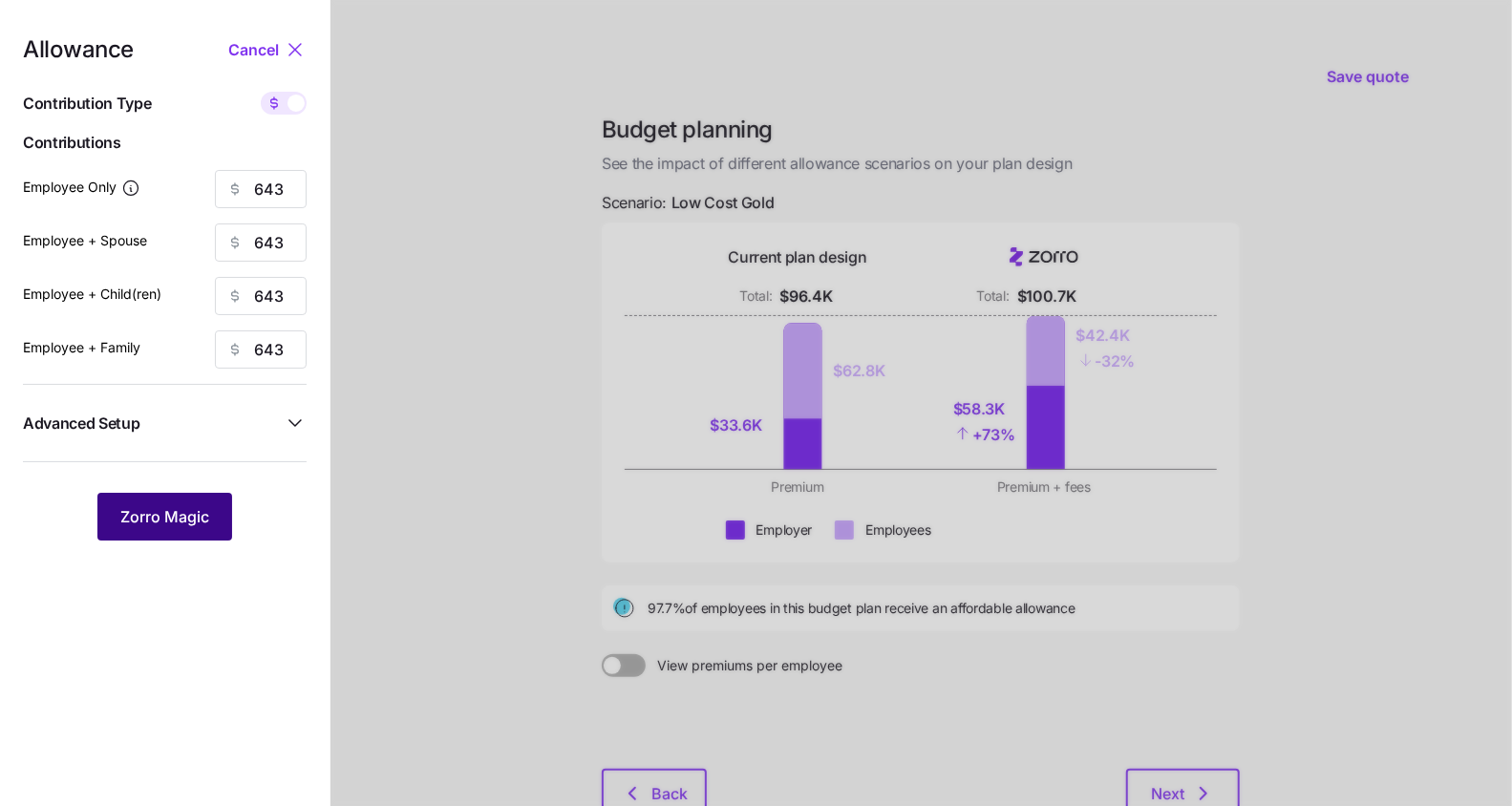 click on "Zorro Magic" at bounding box center (164, 517) 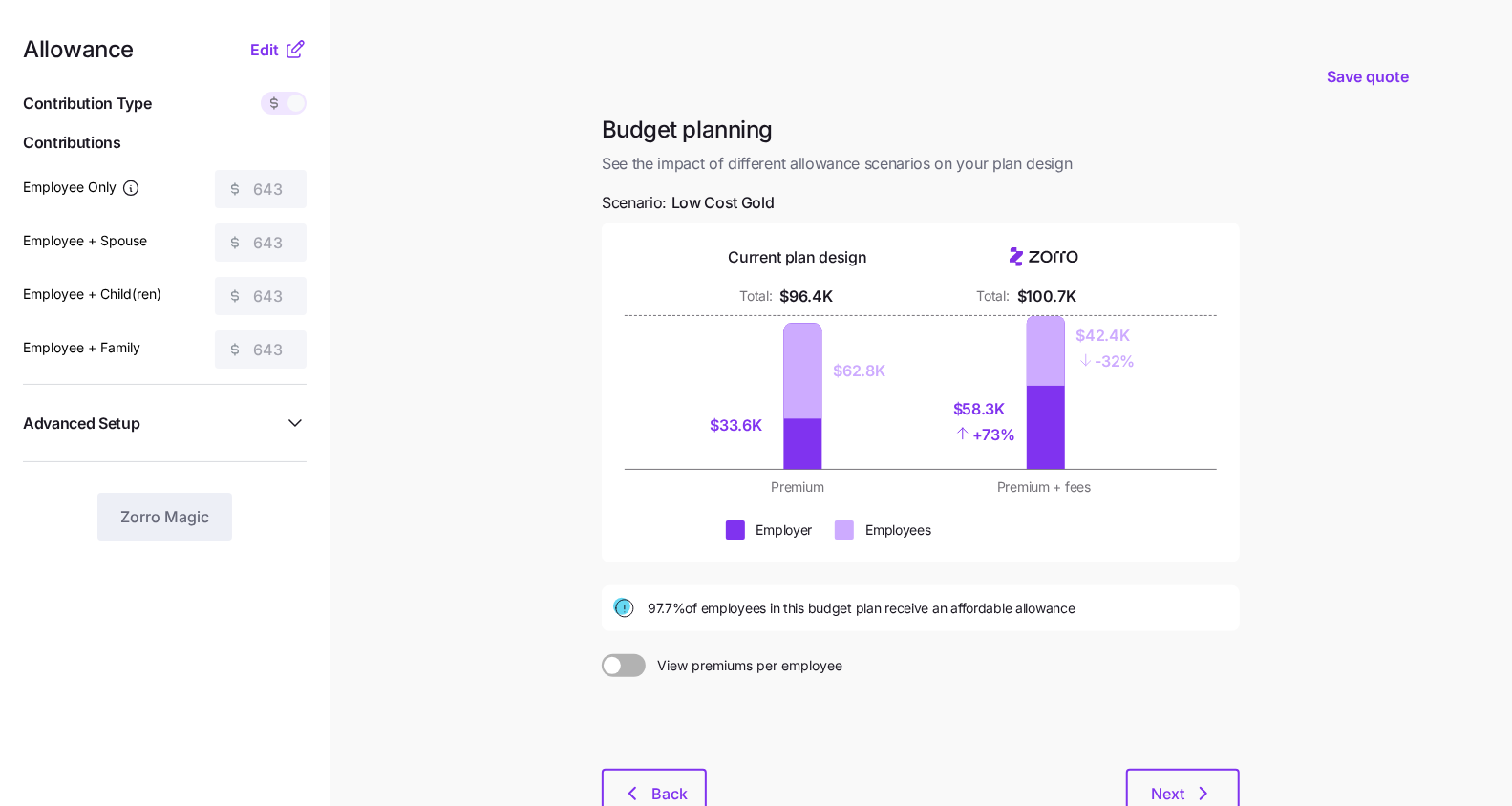 click 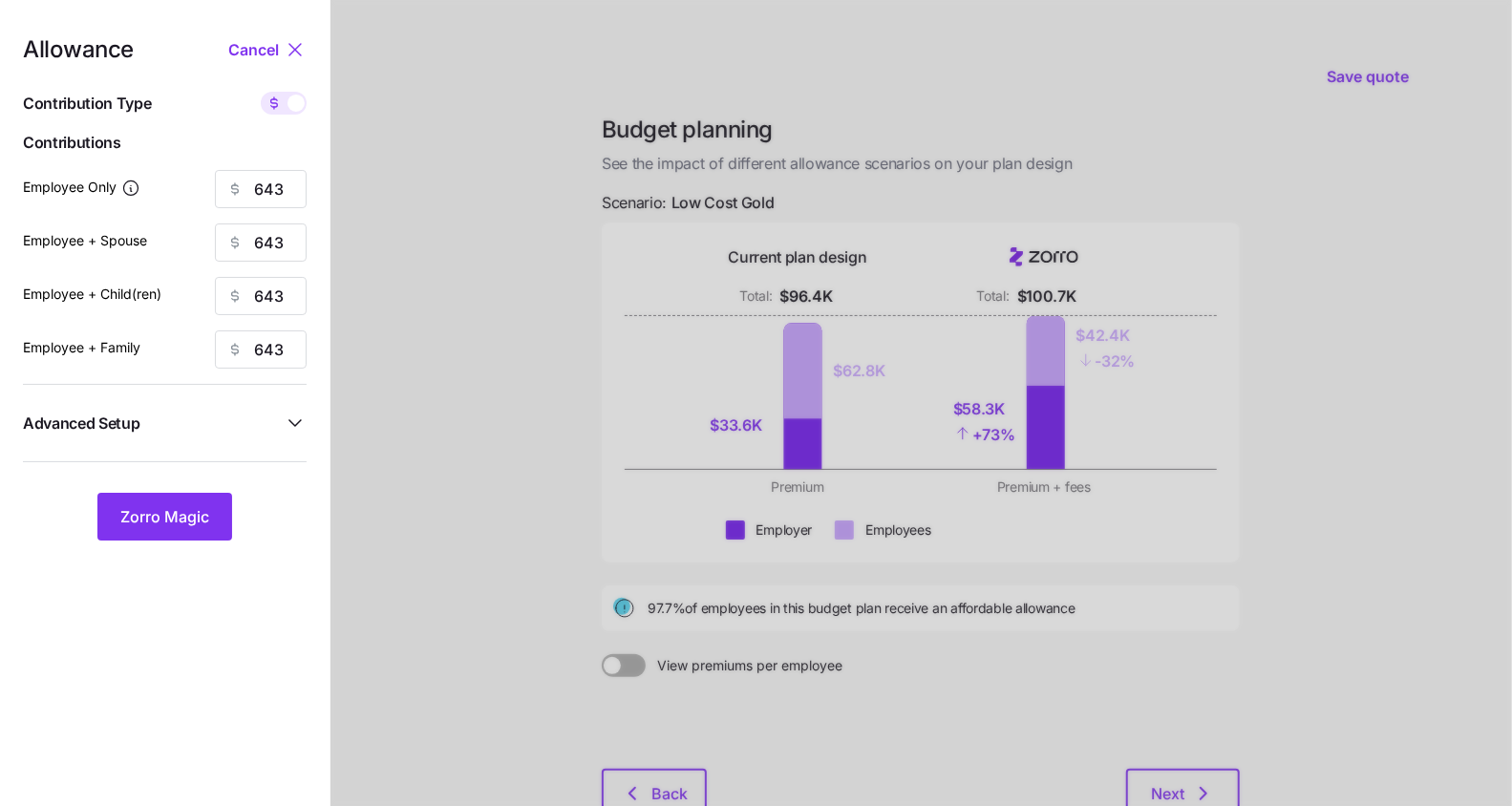 click at bounding box center [284, 103] 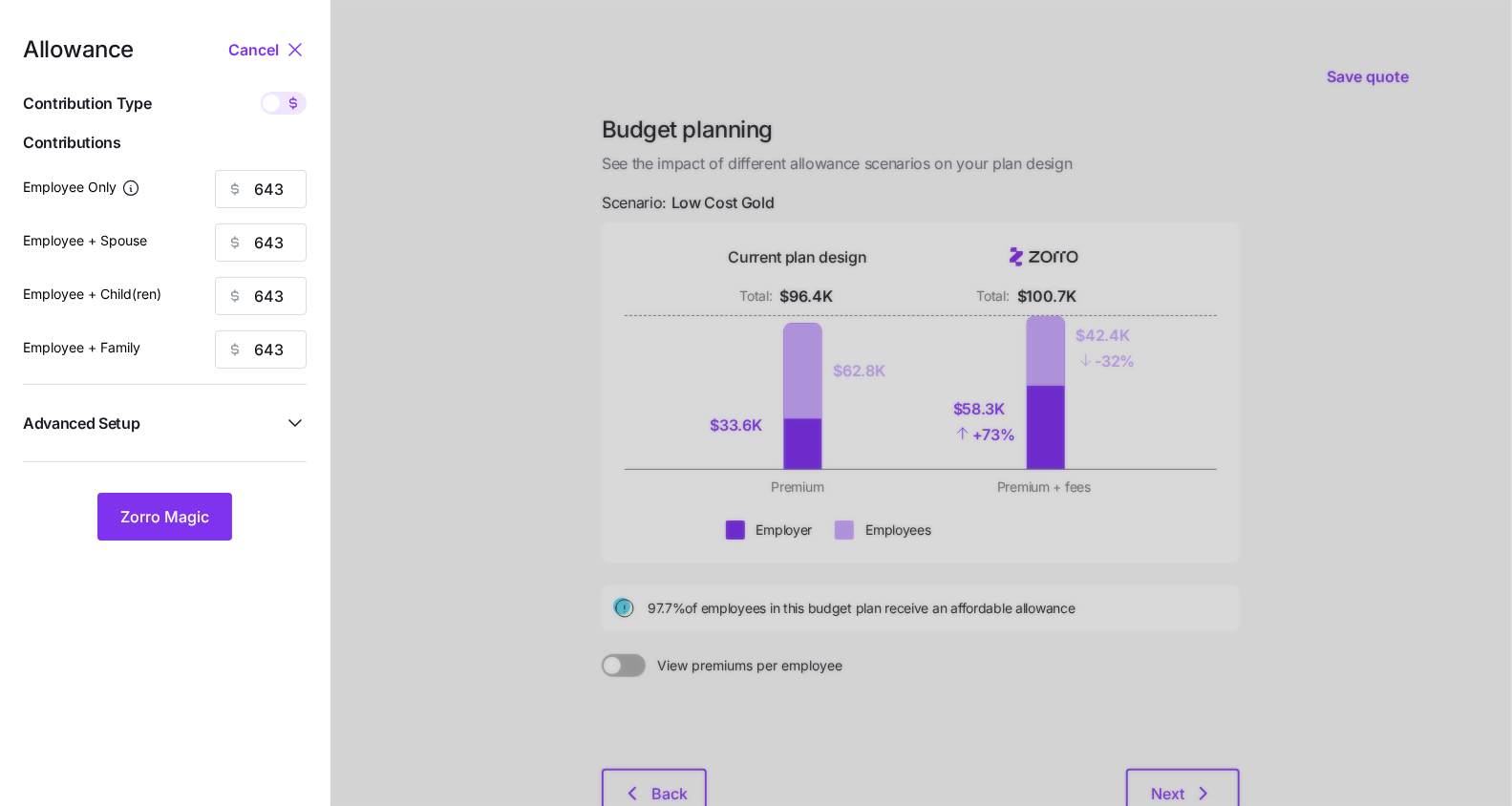type on "75" 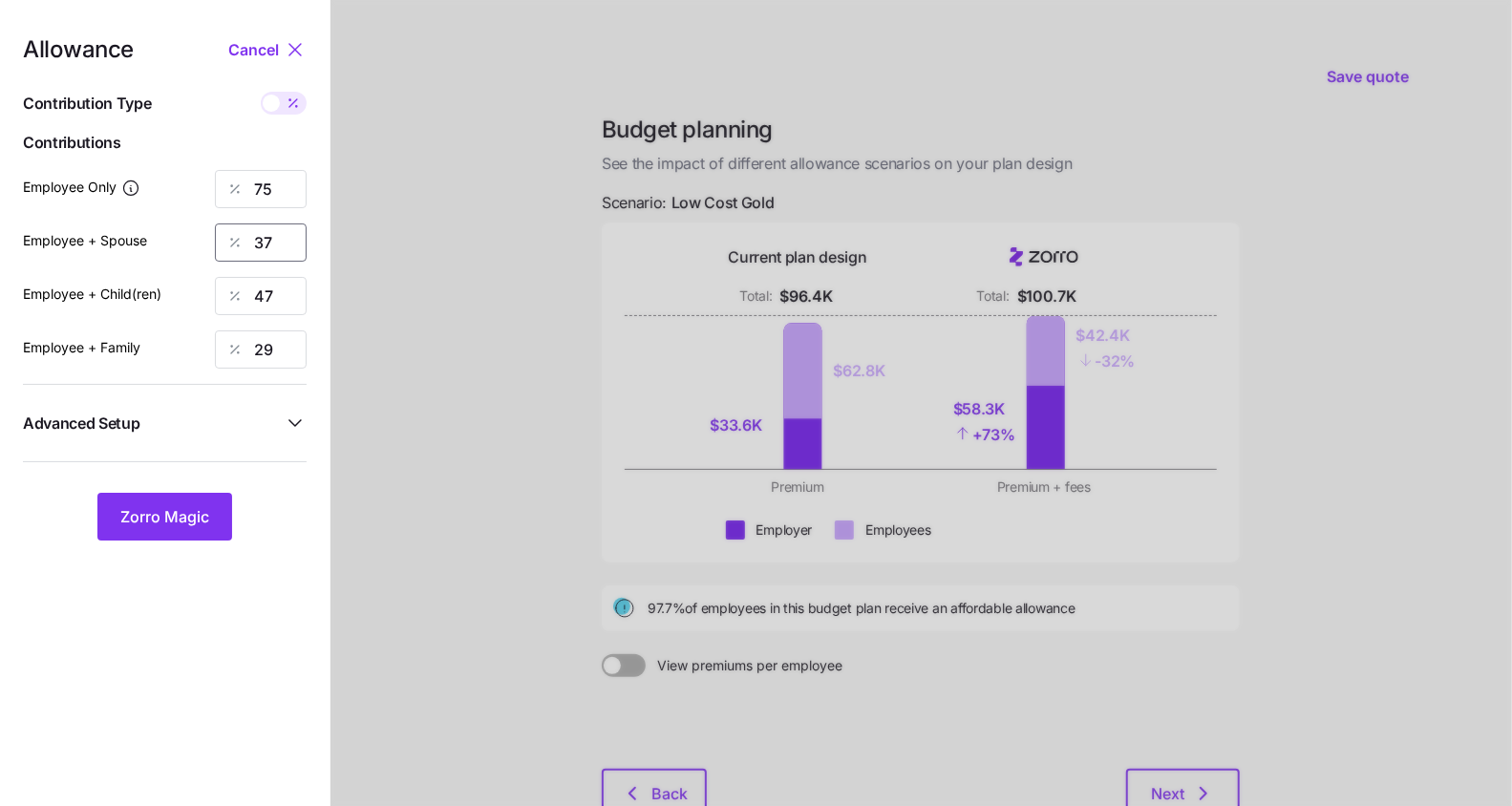 drag, startPoint x: 299, startPoint y: 229, endPoint x: 210, endPoint y: 236, distance: 89.27486 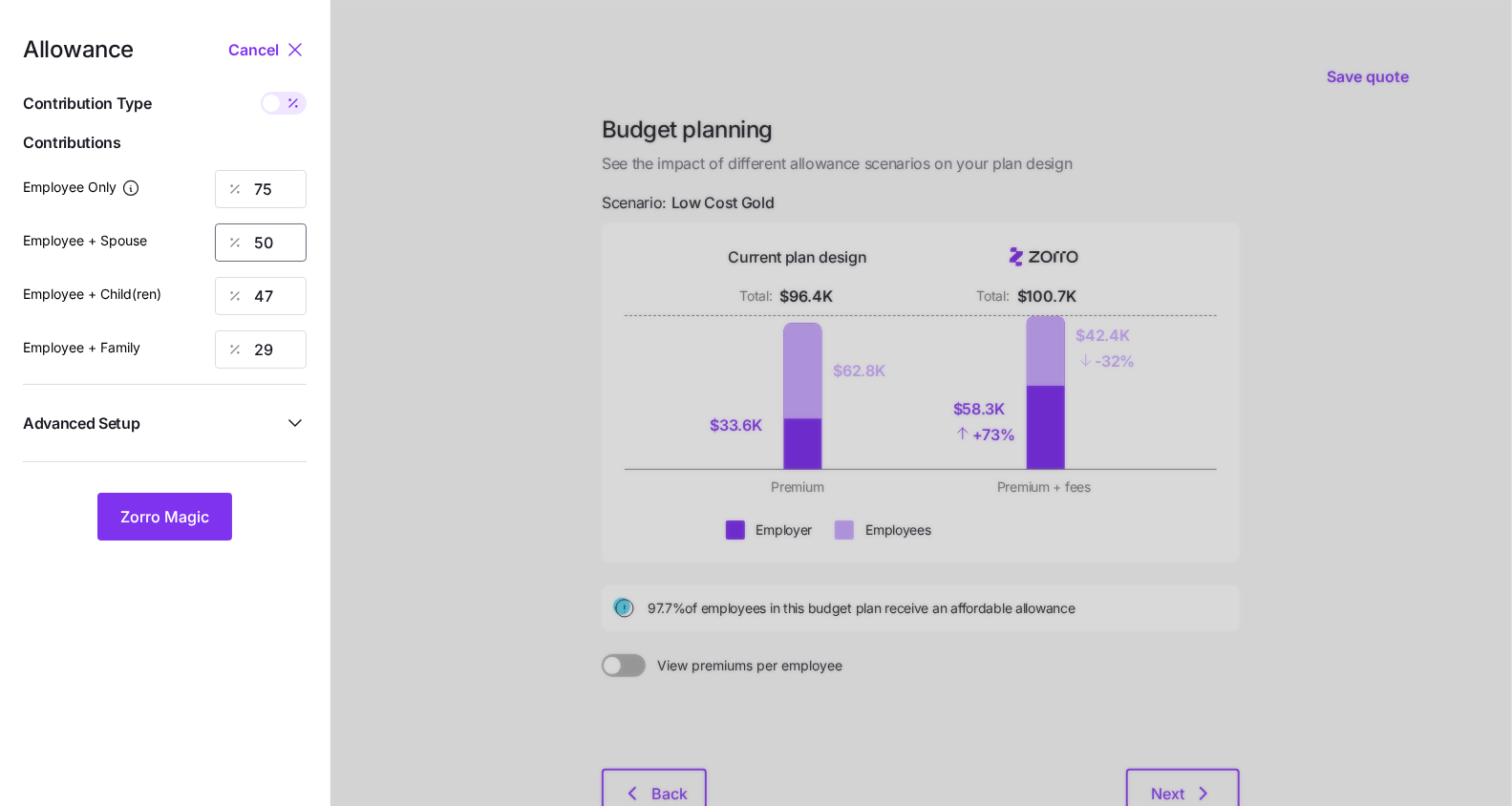 type on "50" 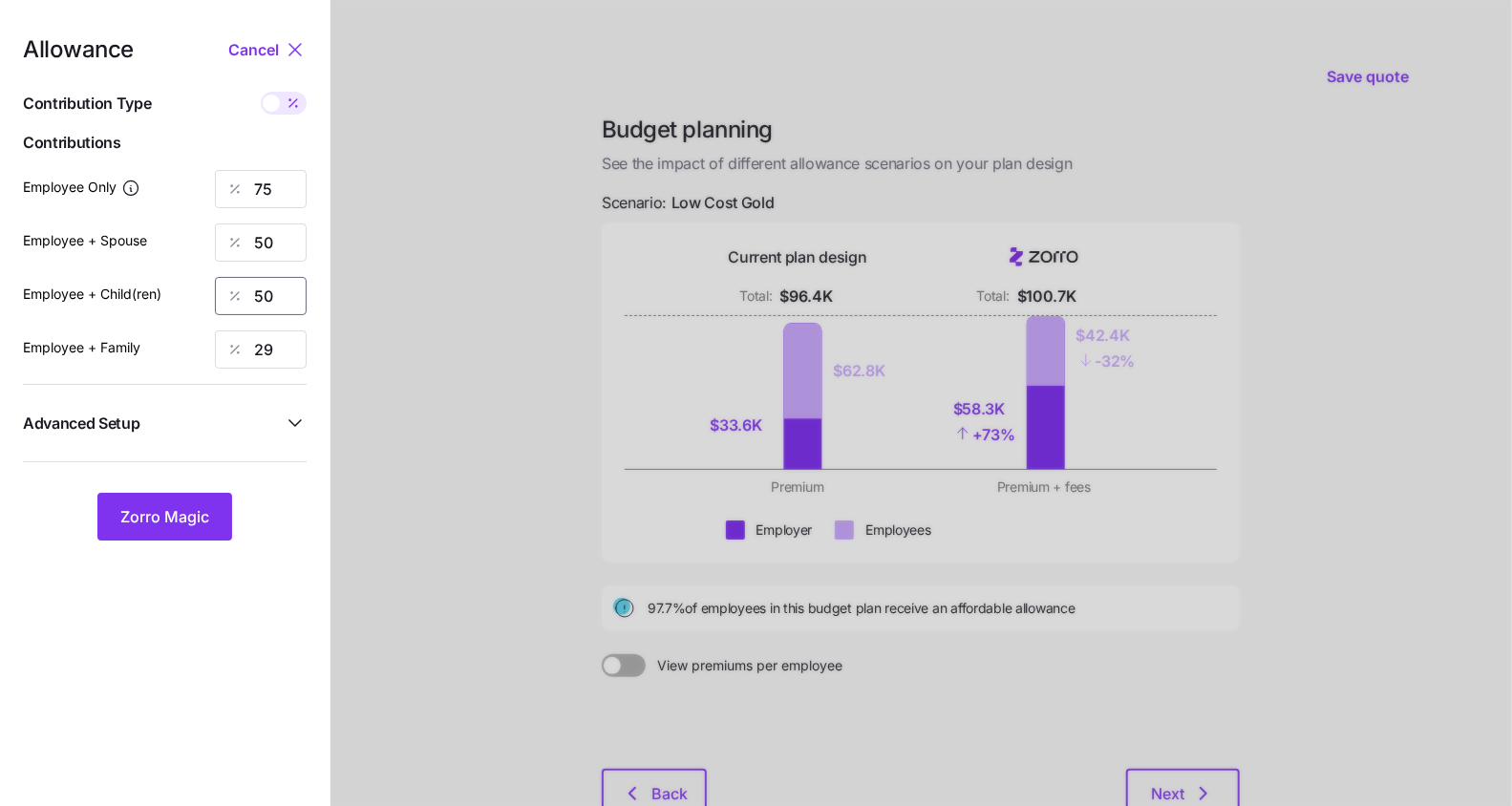 type on "50" 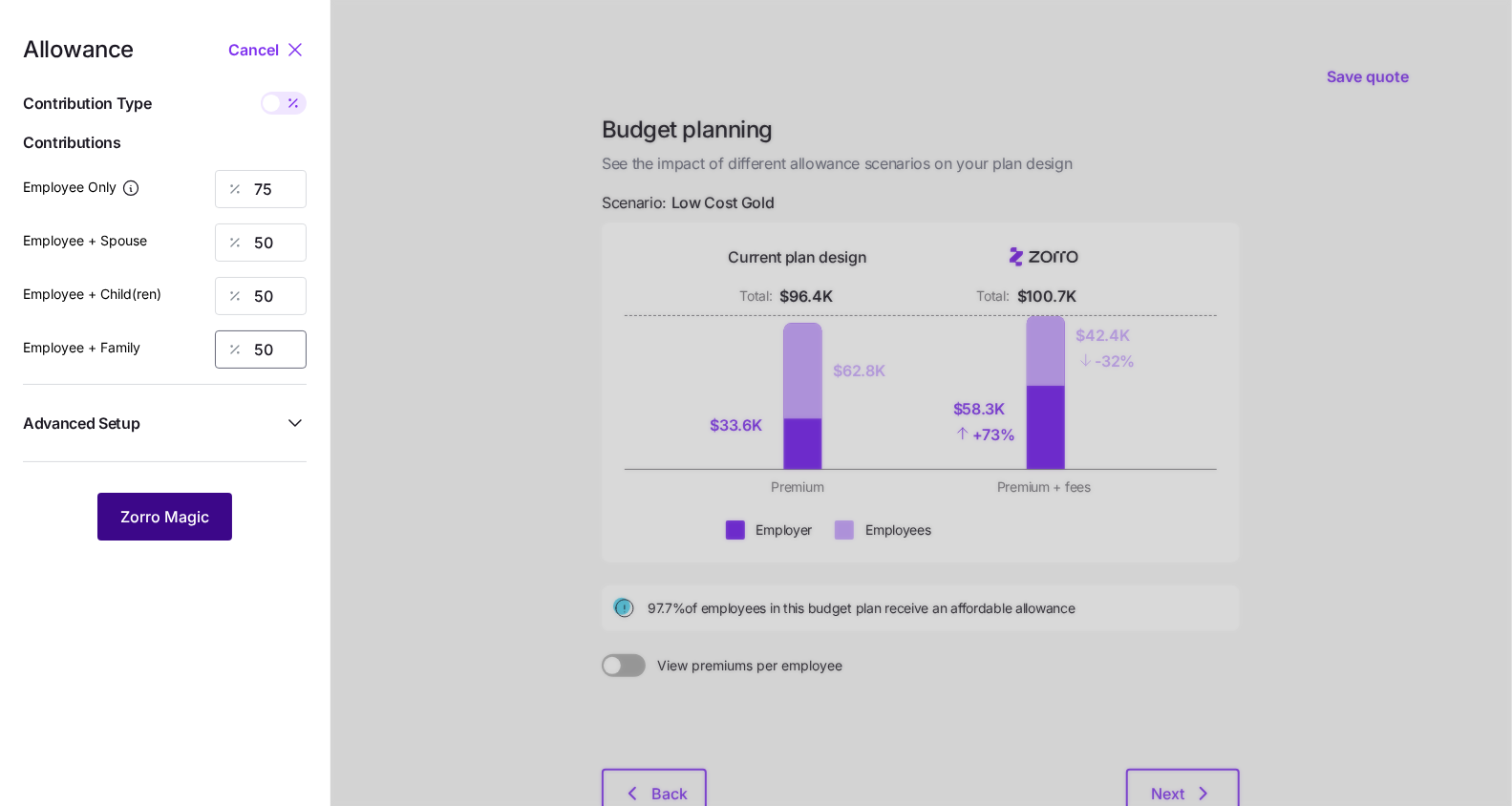 type on "50" 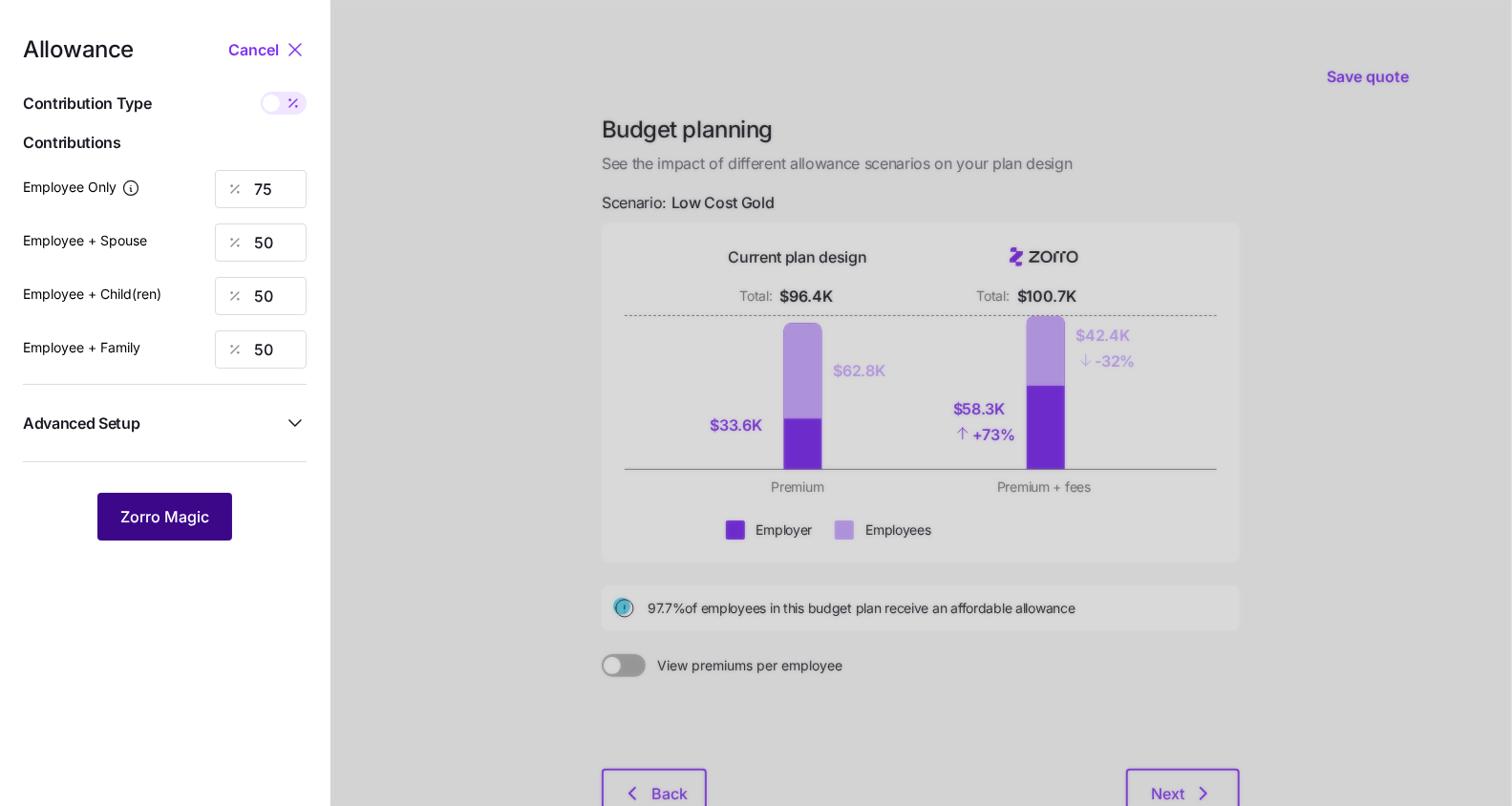 click on "Zorro Magic" at bounding box center [164, 517] 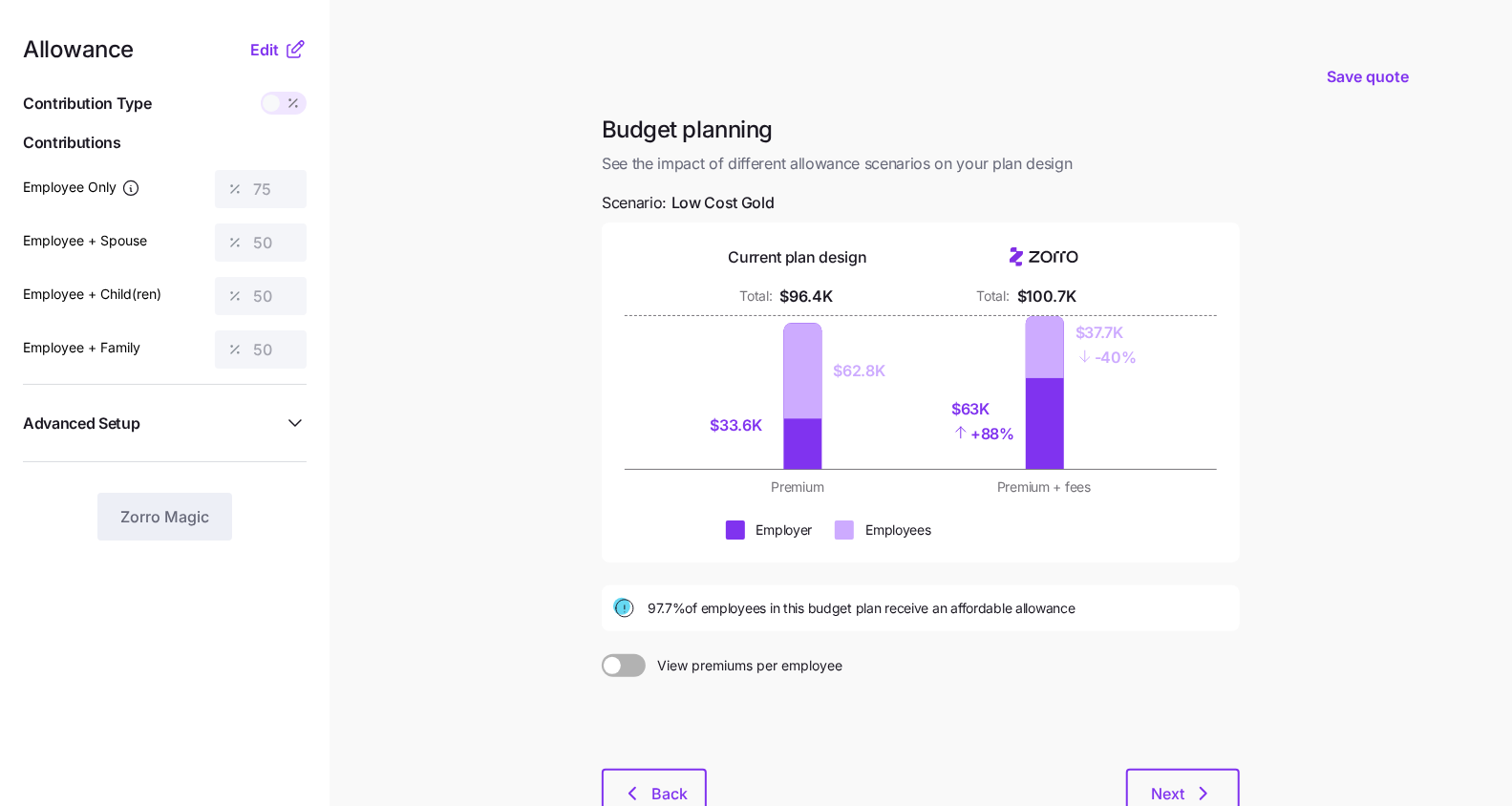 click on "Allowance Edit Contribution Type Use classes Contributions Employee Only 75 Employee + Spouse 50 Employee + Child(ren) 50 Employee + Family 50 Advanced Setup Geo distribution By state (14) Family Units 4 units Zorro Magic" at bounding box center [164, 469] 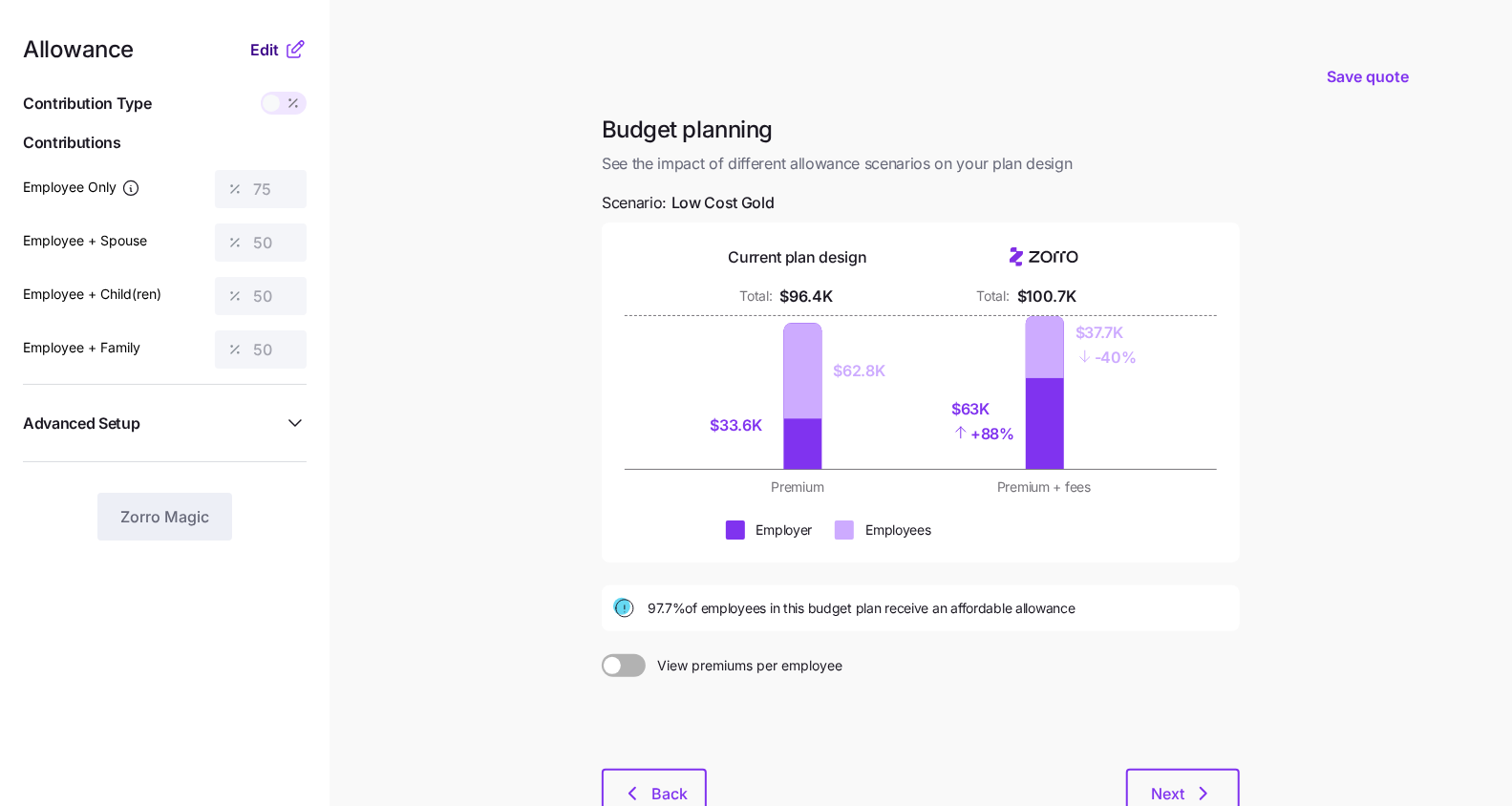 click on "Edit" at bounding box center [265, 50] 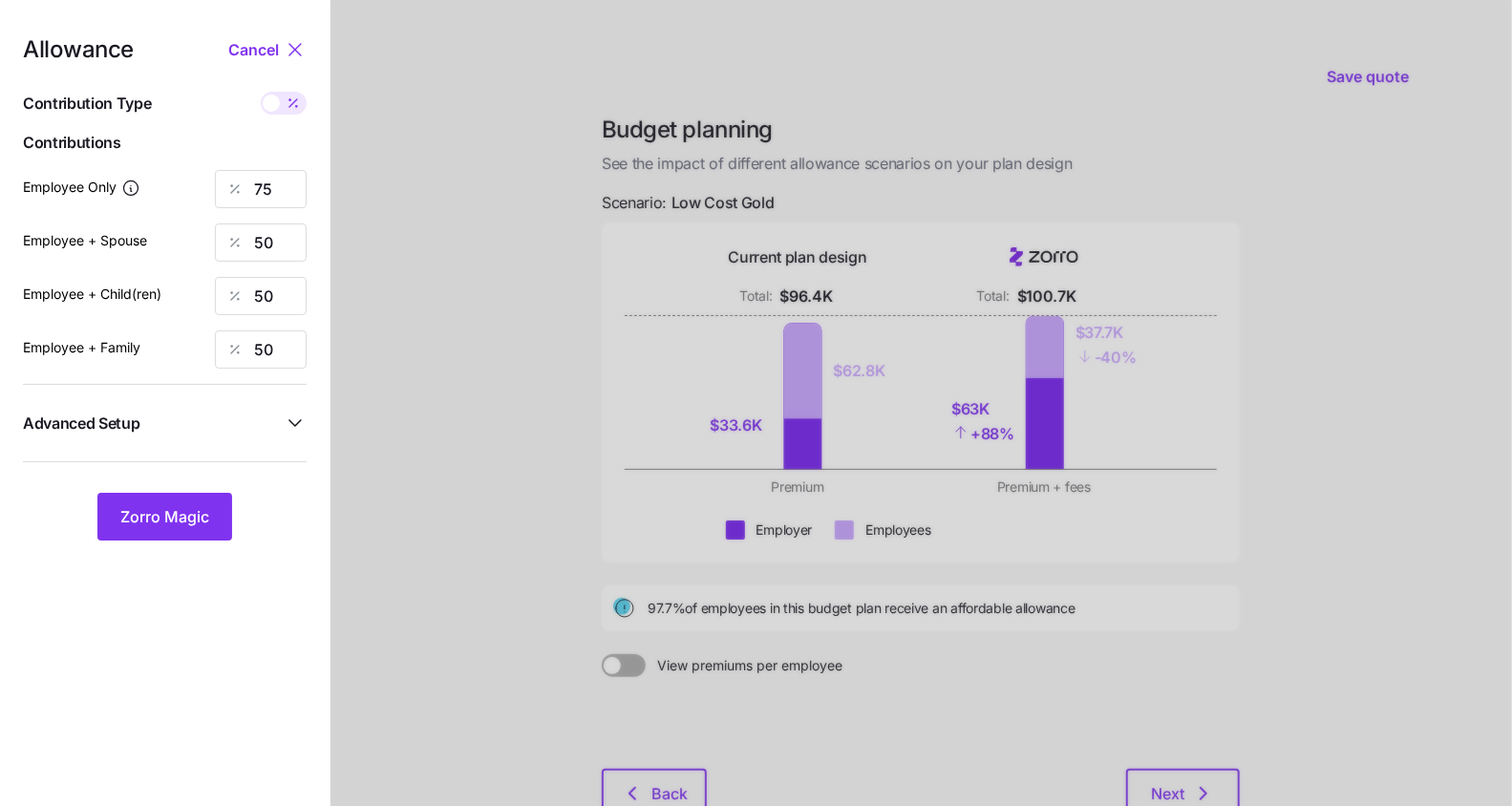 click 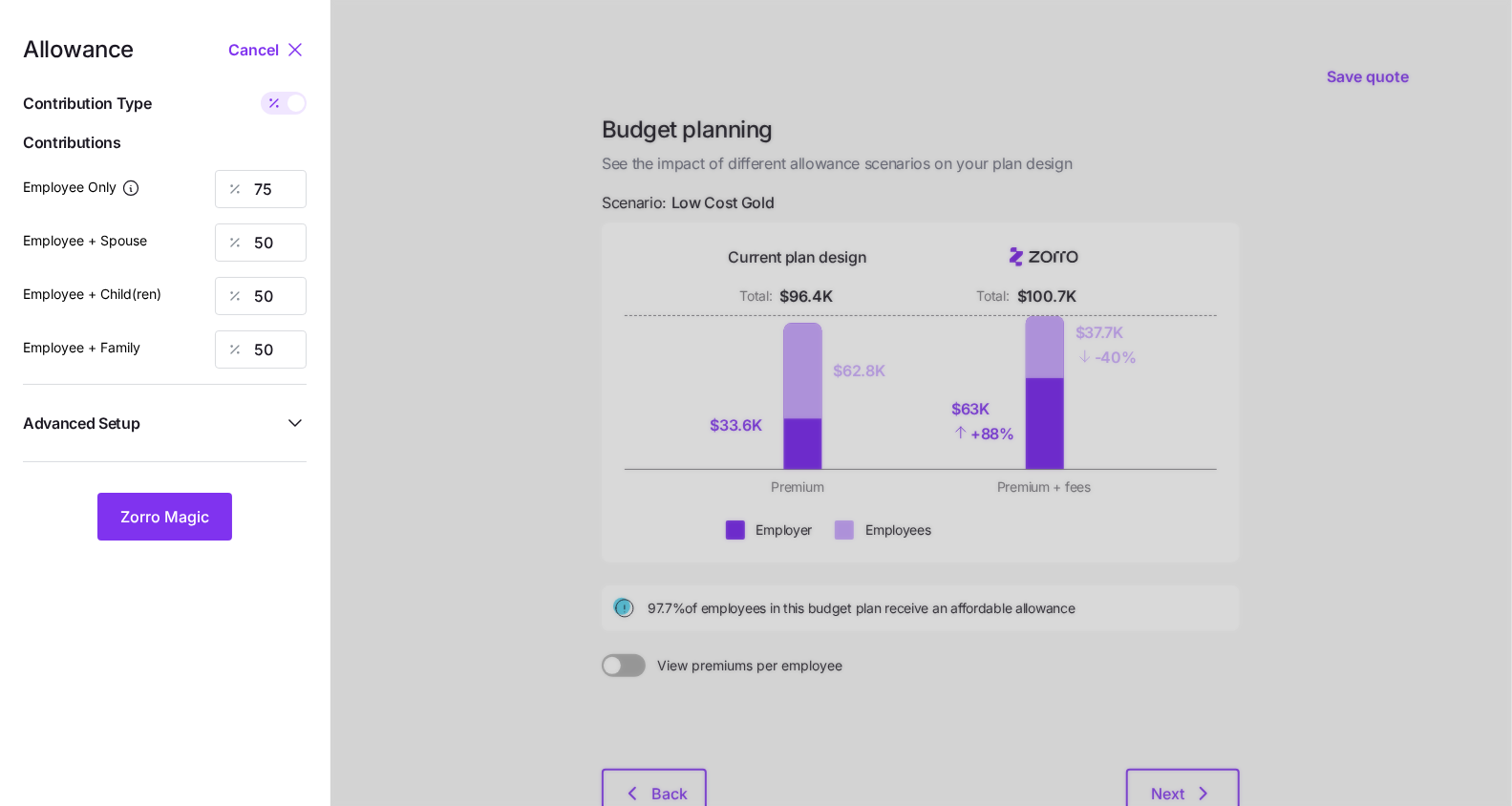 type on "643" 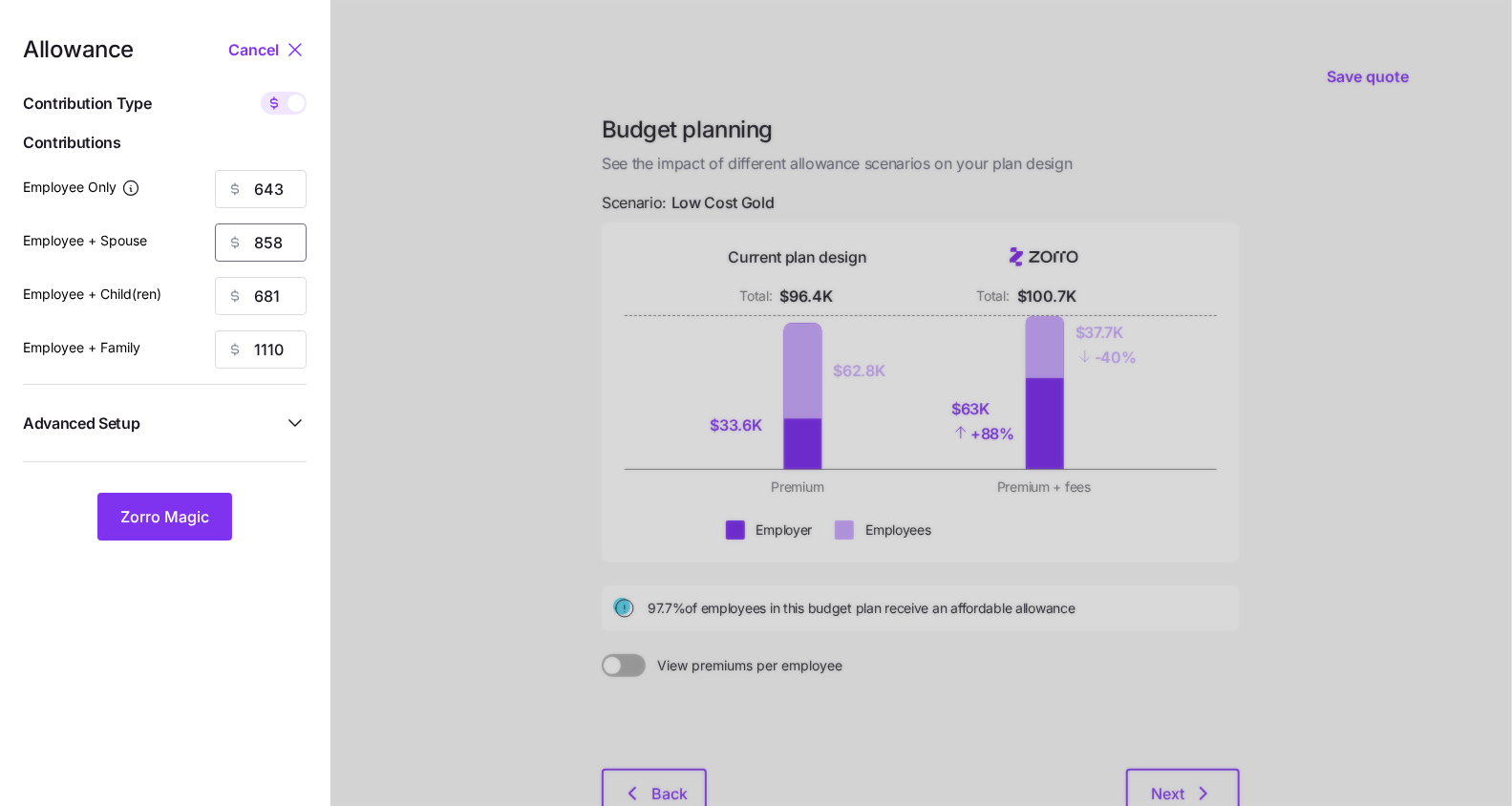 drag, startPoint x: 290, startPoint y: 239, endPoint x: 188, endPoint y: 244, distance: 102.12248 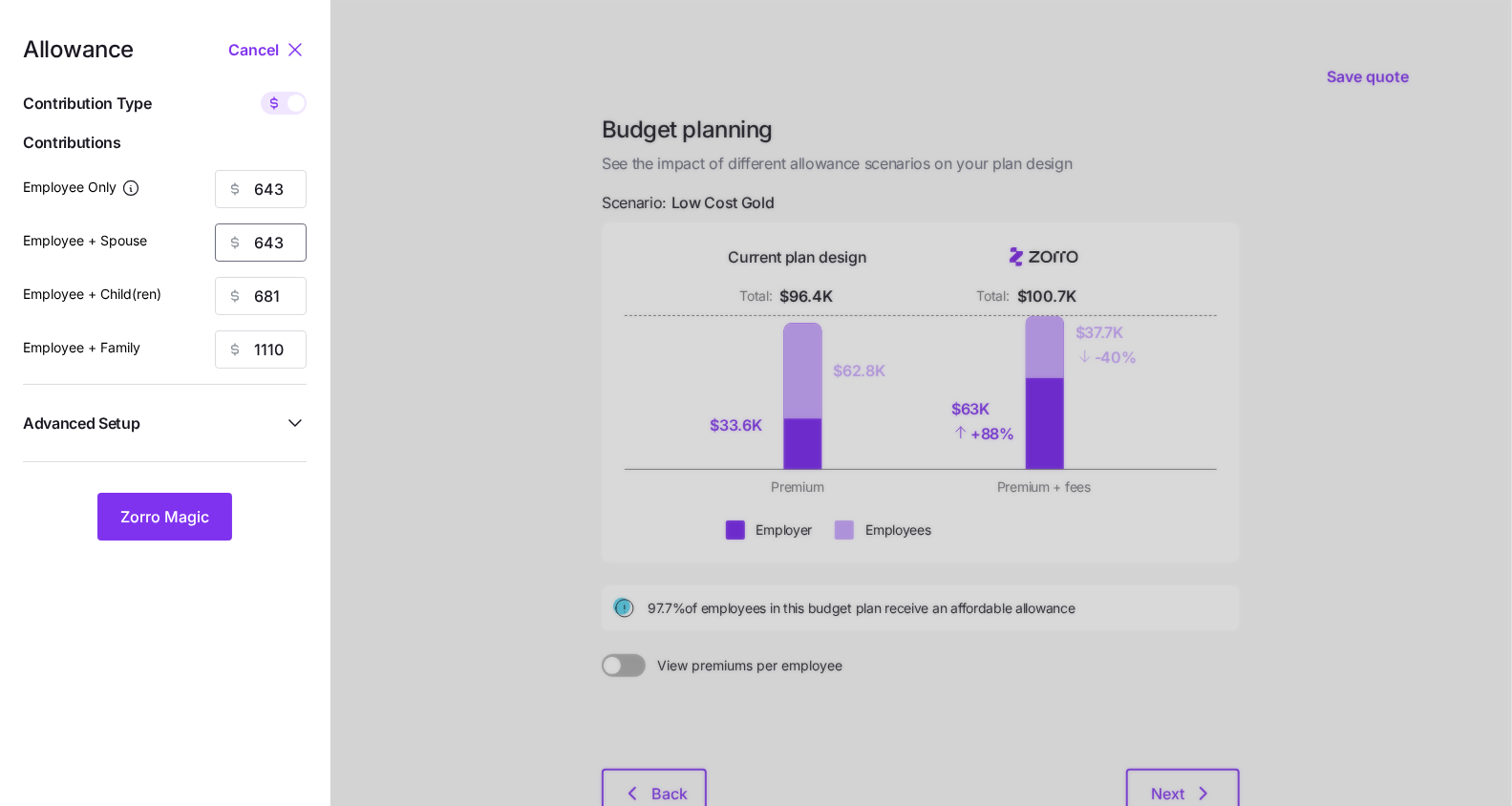 type on "643" 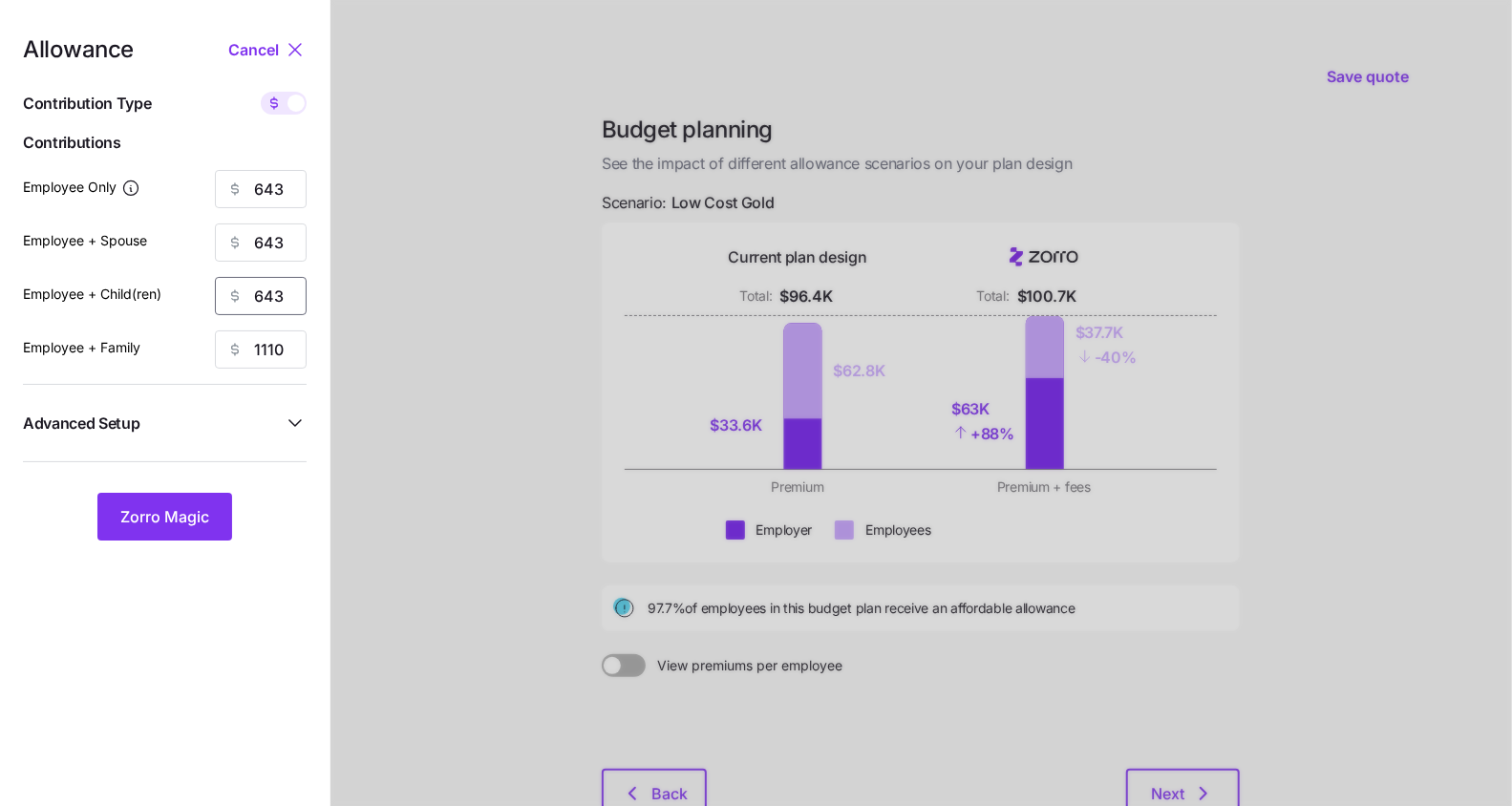 type on "643" 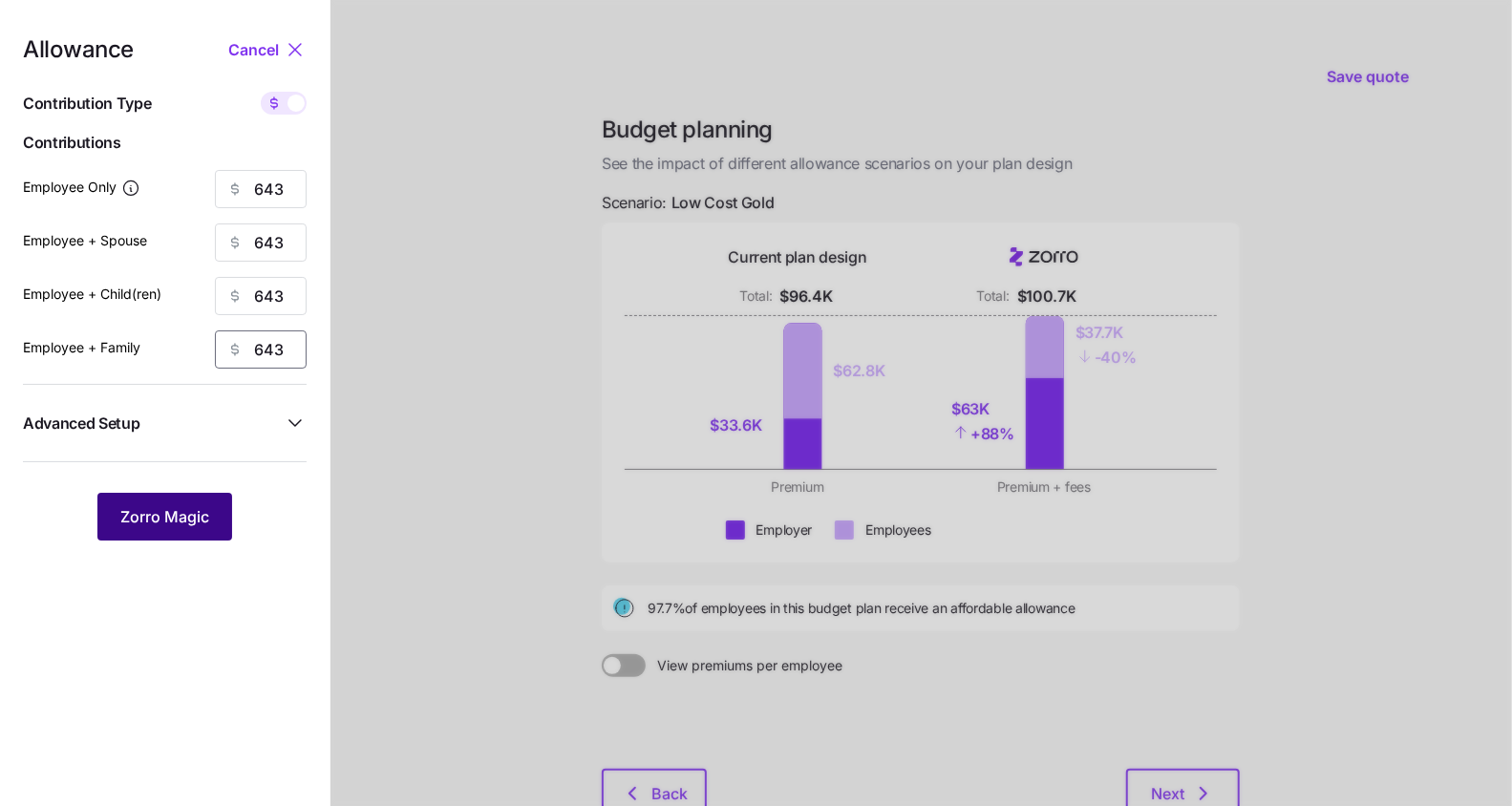 type on "643" 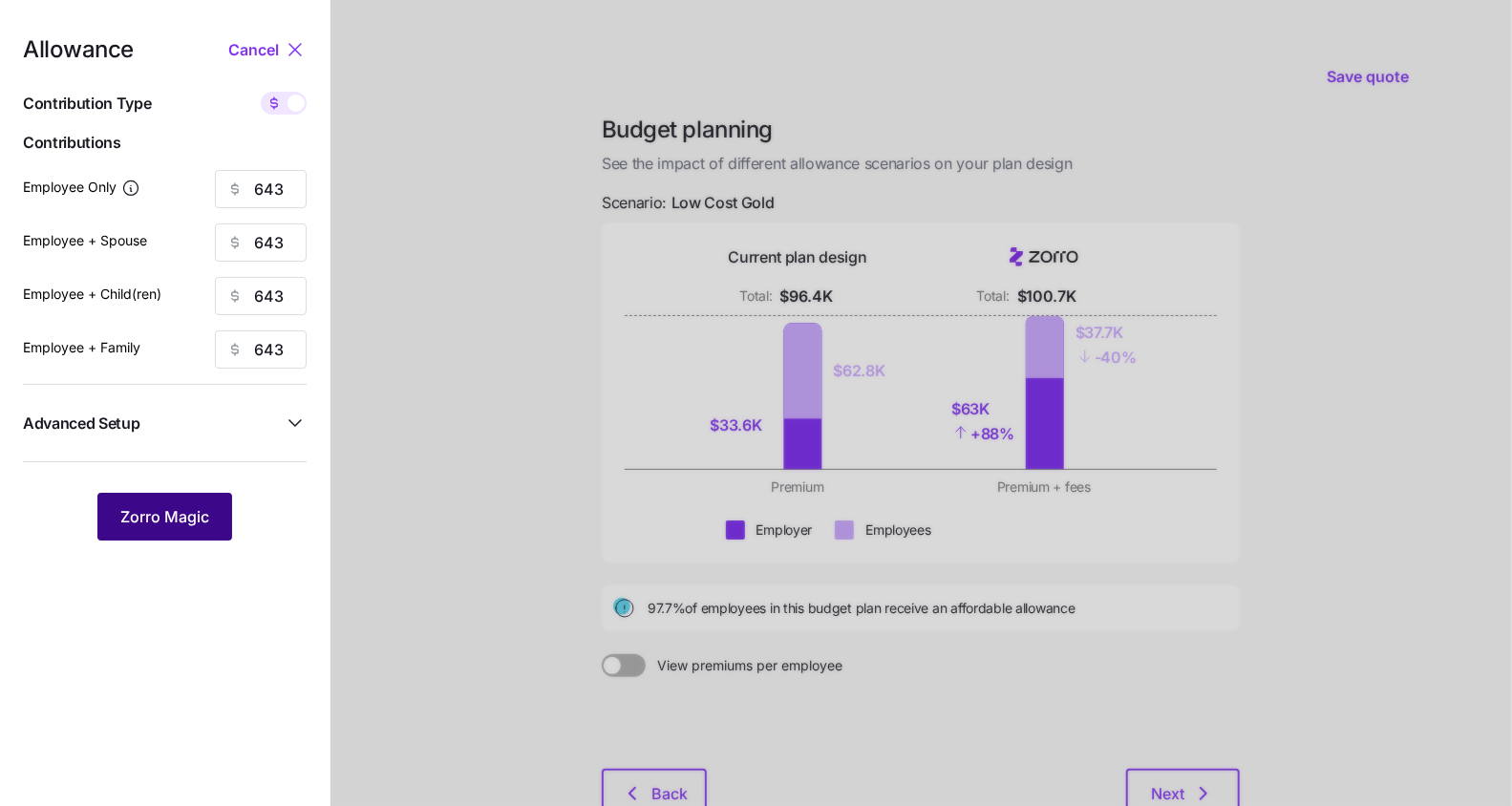 click on "Zorro Magic" at bounding box center [164, 517] 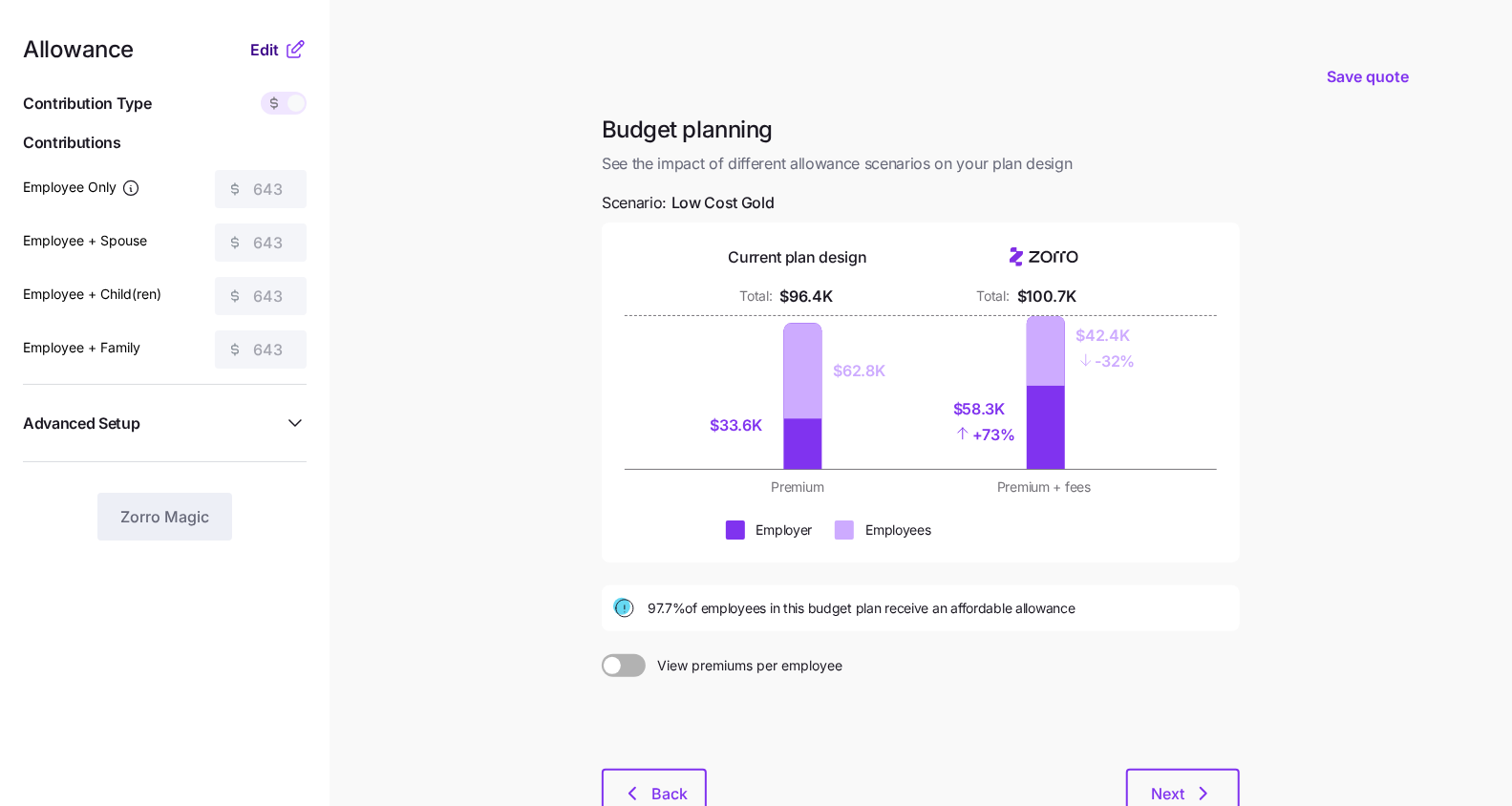 click on "Edit" at bounding box center [265, 50] 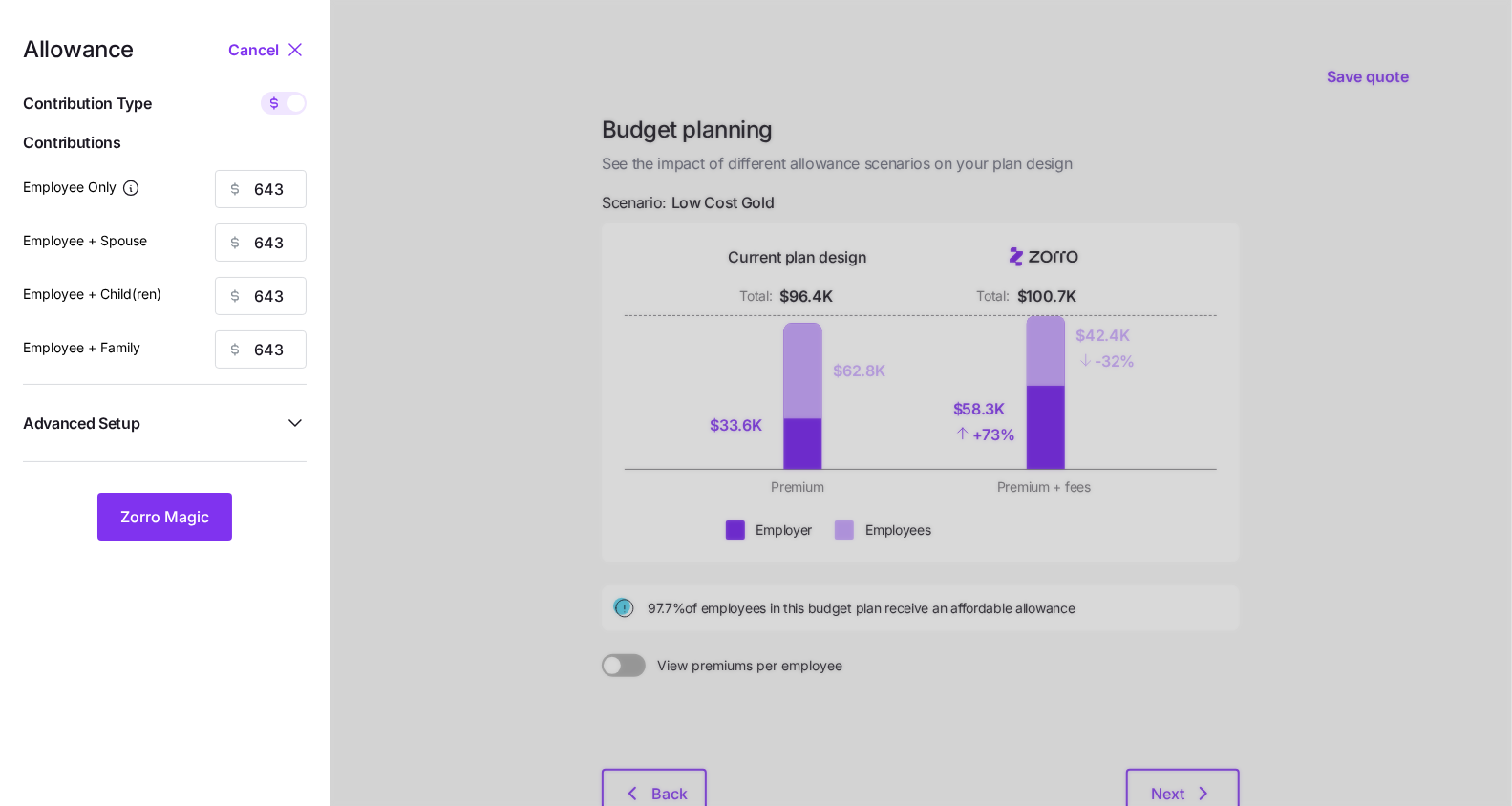 click on "Allowance Cancel Contribution Type Use classes Contributions Employee Only 643 Employee + Spouse 643 Employee + Child(ren) 643 Employee + Family 643 Advanced Setup Geo distribution By state (14) Family Units 4 units Zorro Magic" at bounding box center (164, 289) 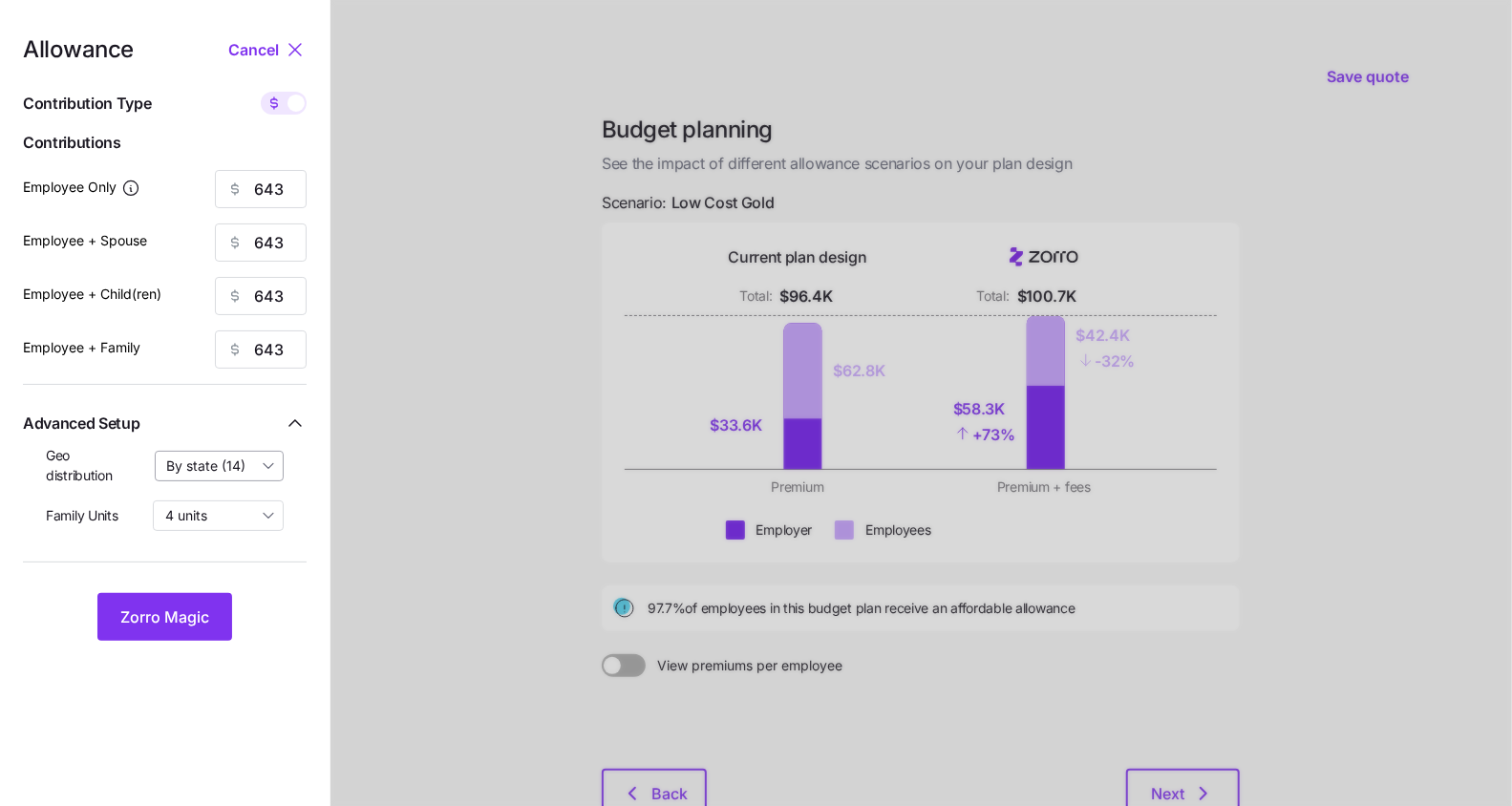 click on "By state (14)" at bounding box center (220, 466) 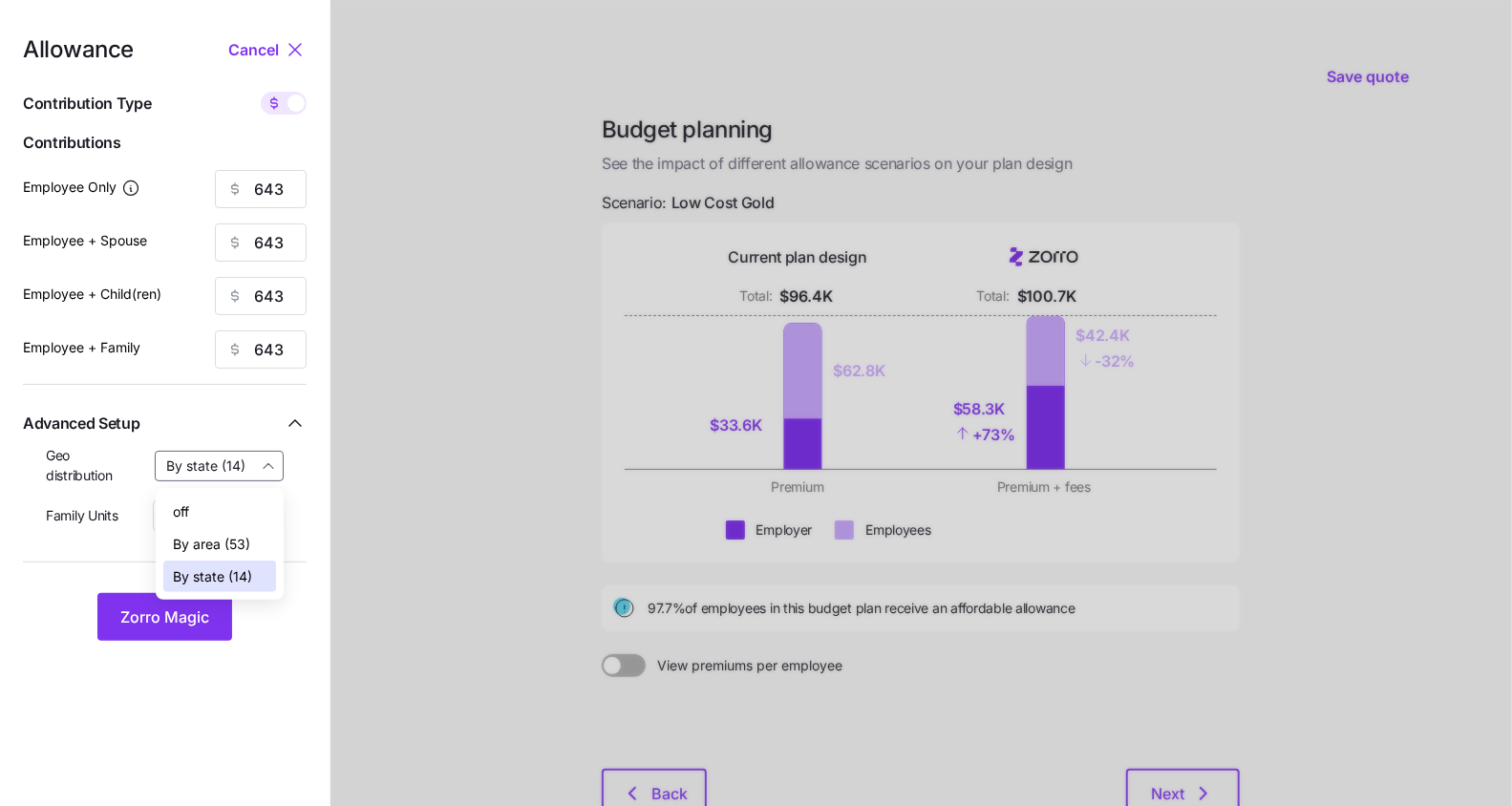 click on "By area (53)" at bounding box center [220, 544] 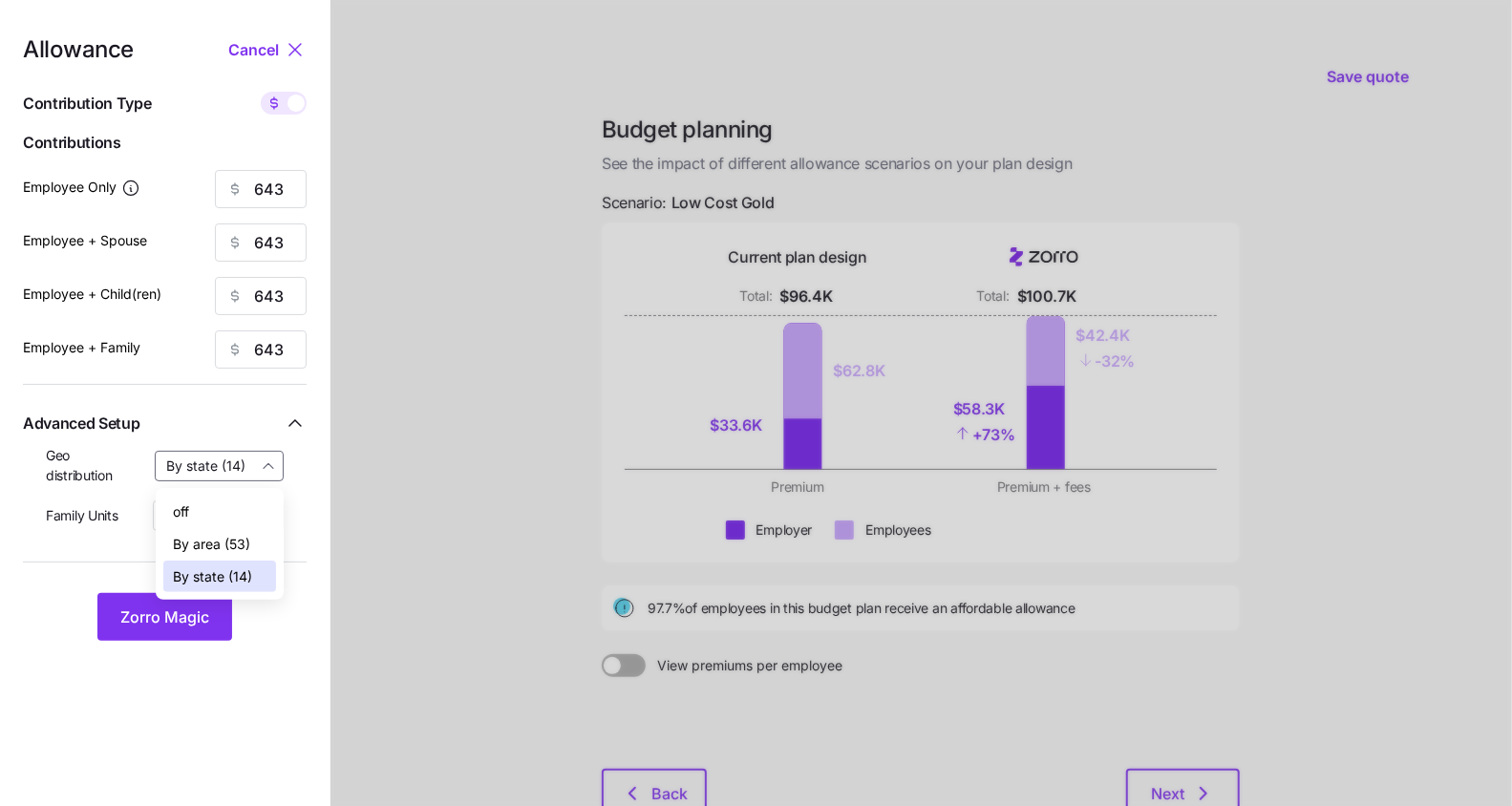 type on "By area (53)" 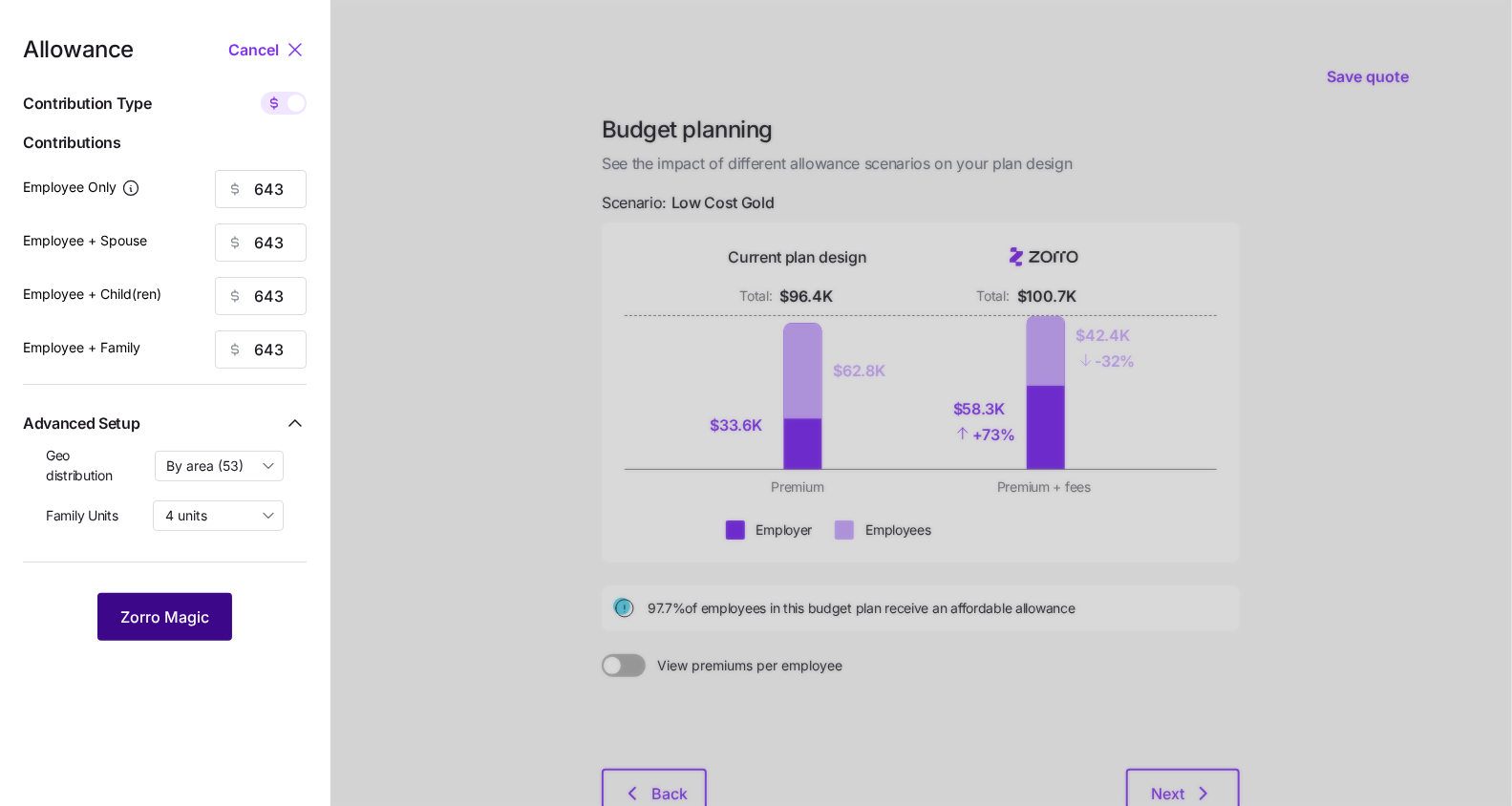 click on "Zorro Magic" at bounding box center [164, 617] 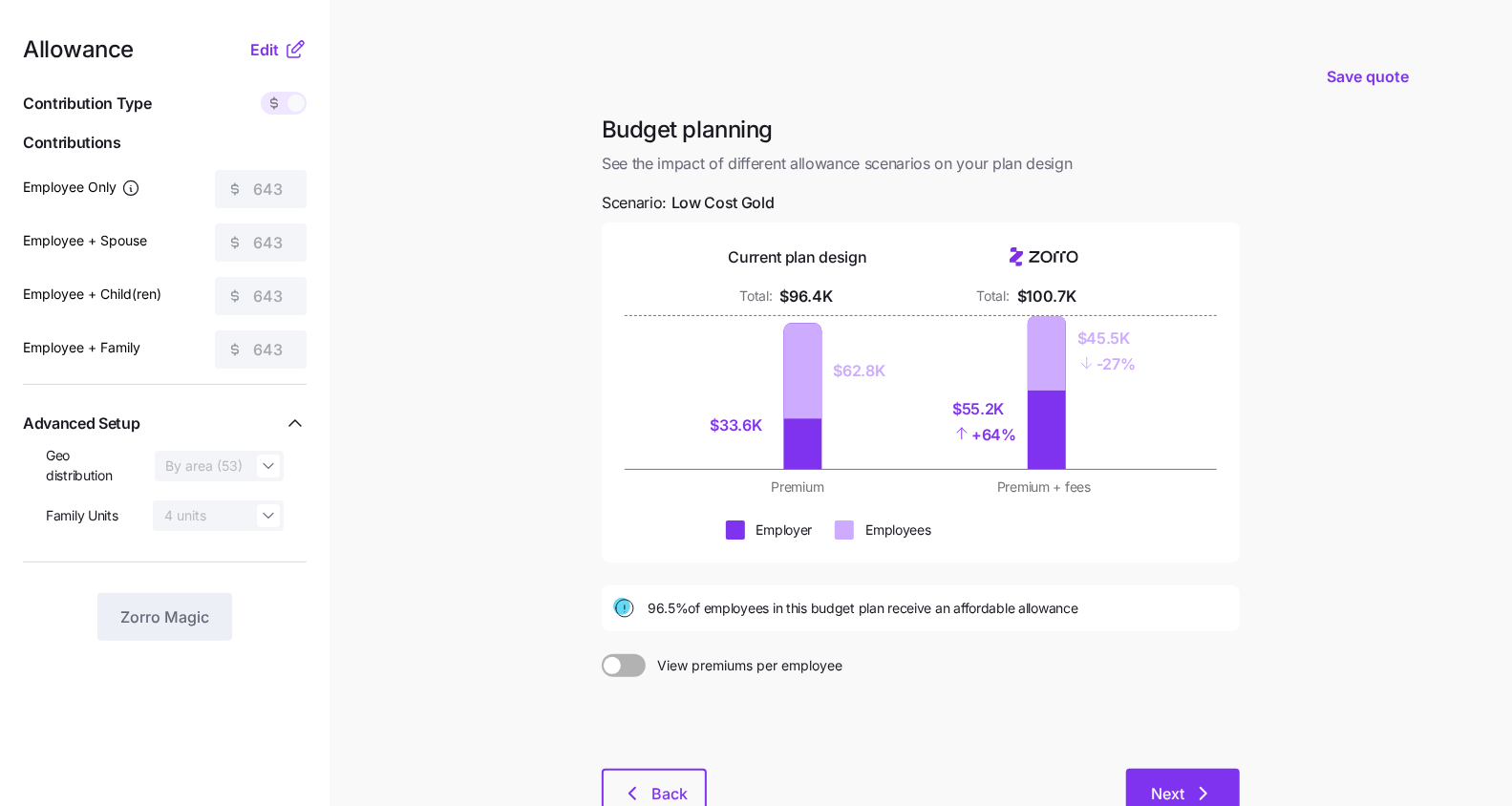 click 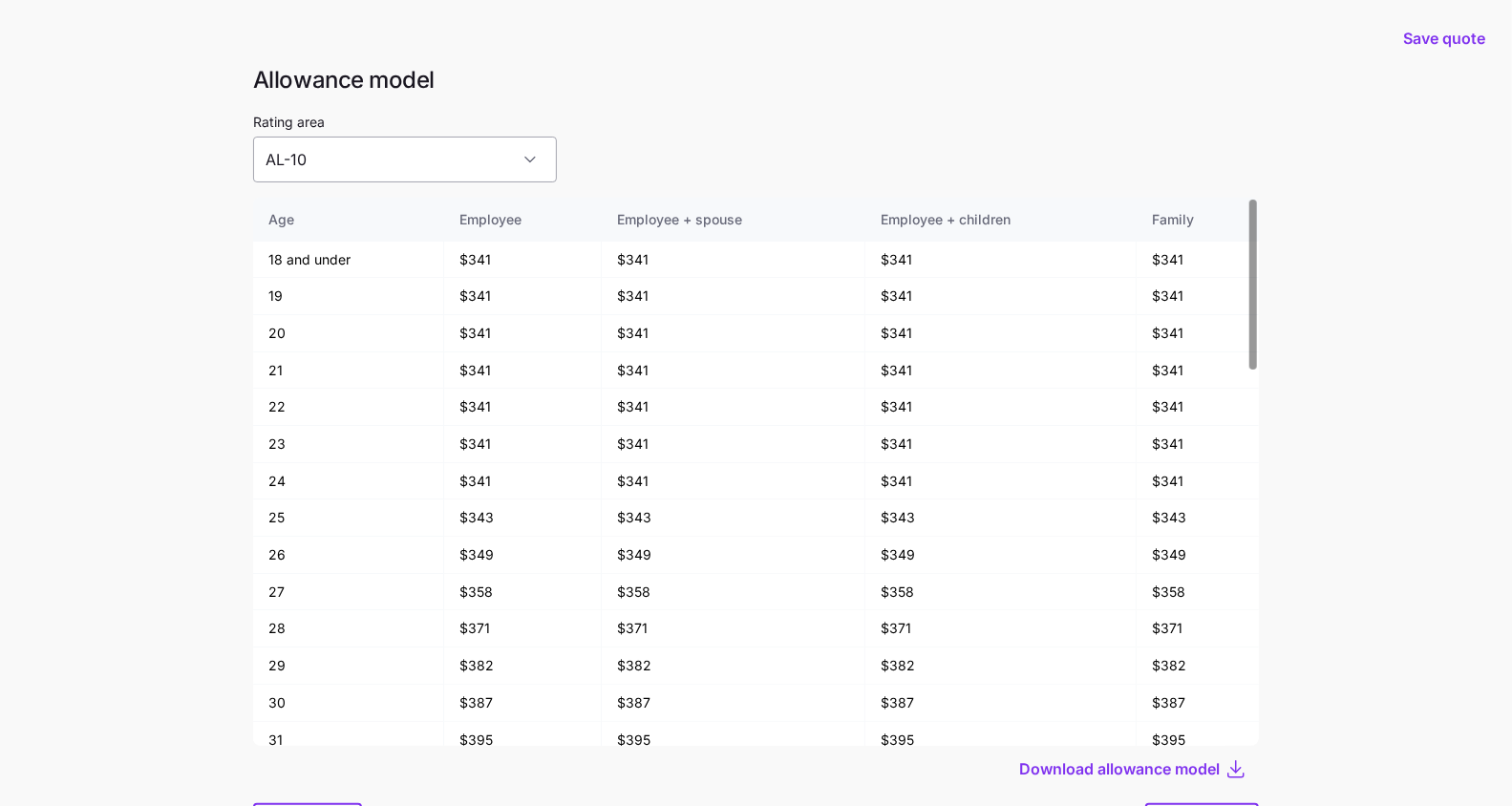 click on "AL-10" at bounding box center (405, 159) 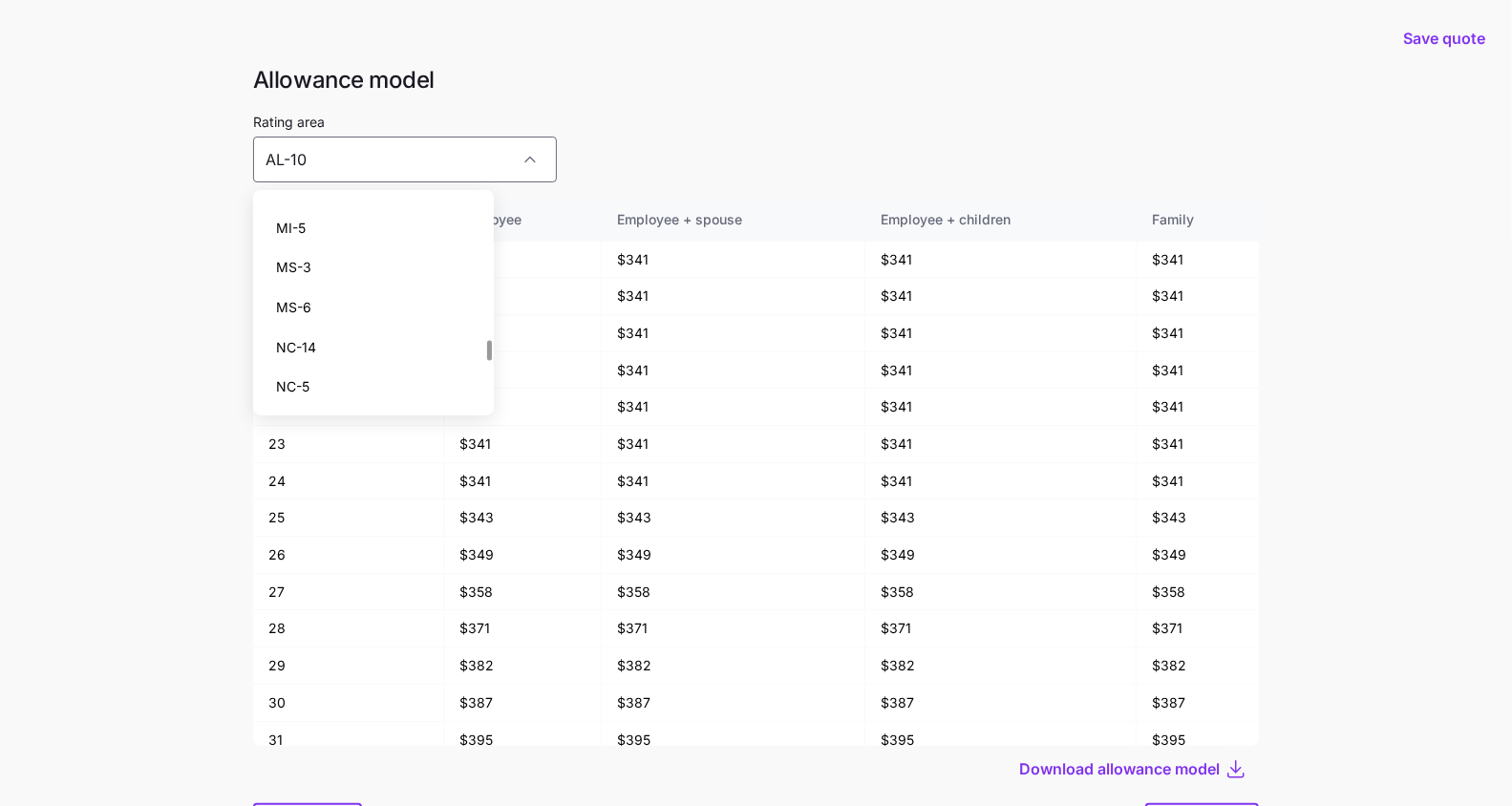 scroll, scrollTop: 1464, scrollLeft: 0, axis: vertical 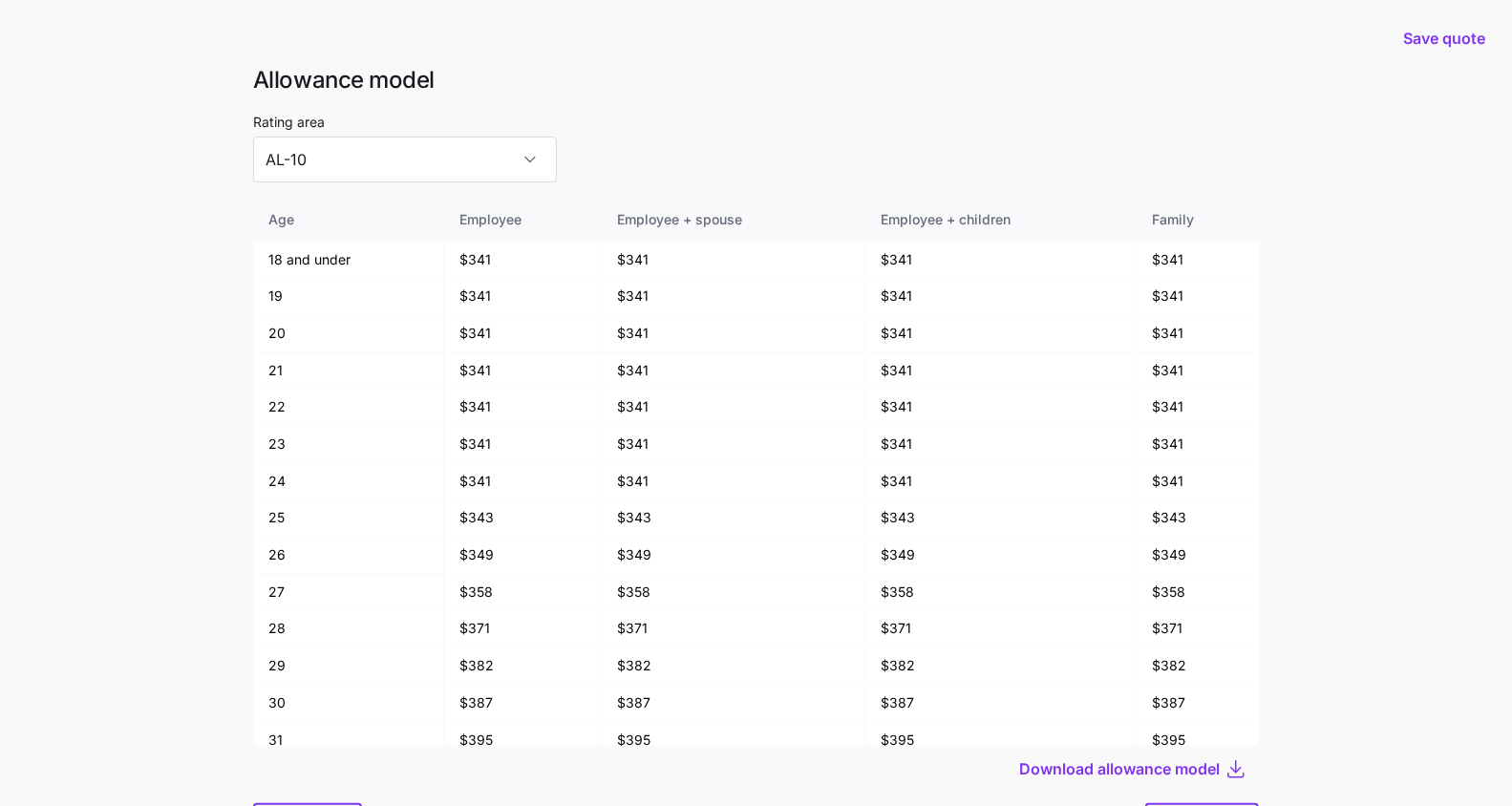 click on "Save quote Allowance model Rating area AL-10 Age Employee Employee + spouse Employee + children Family 18 and under $341 $341 $341 $341 19 $341 $341 $341 $341 20 $341 $341 $341 $341 21 $341 $341 $341 $341 22 $341 $341 $341 $341 23 $341 $341 $341 $341 24 $341 $341 $341 $341 25 $343 $343 $343 $343 26 $349 $349 $349 $349 27 $358 $358 $358 $358 28 $371 $371 $371 $371 29 $382 $382 $382 $382 30 $387 $387 $387 $387 31 $395 $395 $395 $395 32 $404 $404 $404 $404 33 $409 $409 $409 $409 34 $414 $414 $414 $414 35 $417 $417 $417 $417 36 $420 $420 $420 $420 37 $422 $422 $422 $422 38 $425 $425 $425 $425 39 $431 $431 $431 $431 40 $436 $436 $436 $436 41 $444 $444 $444 $444 42 $452 $452 $452 $452 43 $463 $463 $463 $463 44 $477 $477 $477 $477 45 $493 $493 $493 $493 46 $512 $512 $512 $512 47 $533 $533 $533 $533 48 $558 $558 $558 $558 49 $582 $582 $582 $582 50 $609 $609 $609 $609 51 $636 $636 $636 $636 52 $666 $666 $666 $666 53 $696 $696 $696 $696 54 $729 $729 $729 $729 55 $761 $761 $761 $761 56 $796 $796 $796 $796 57 $832 $832" at bounding box center (756, 454) 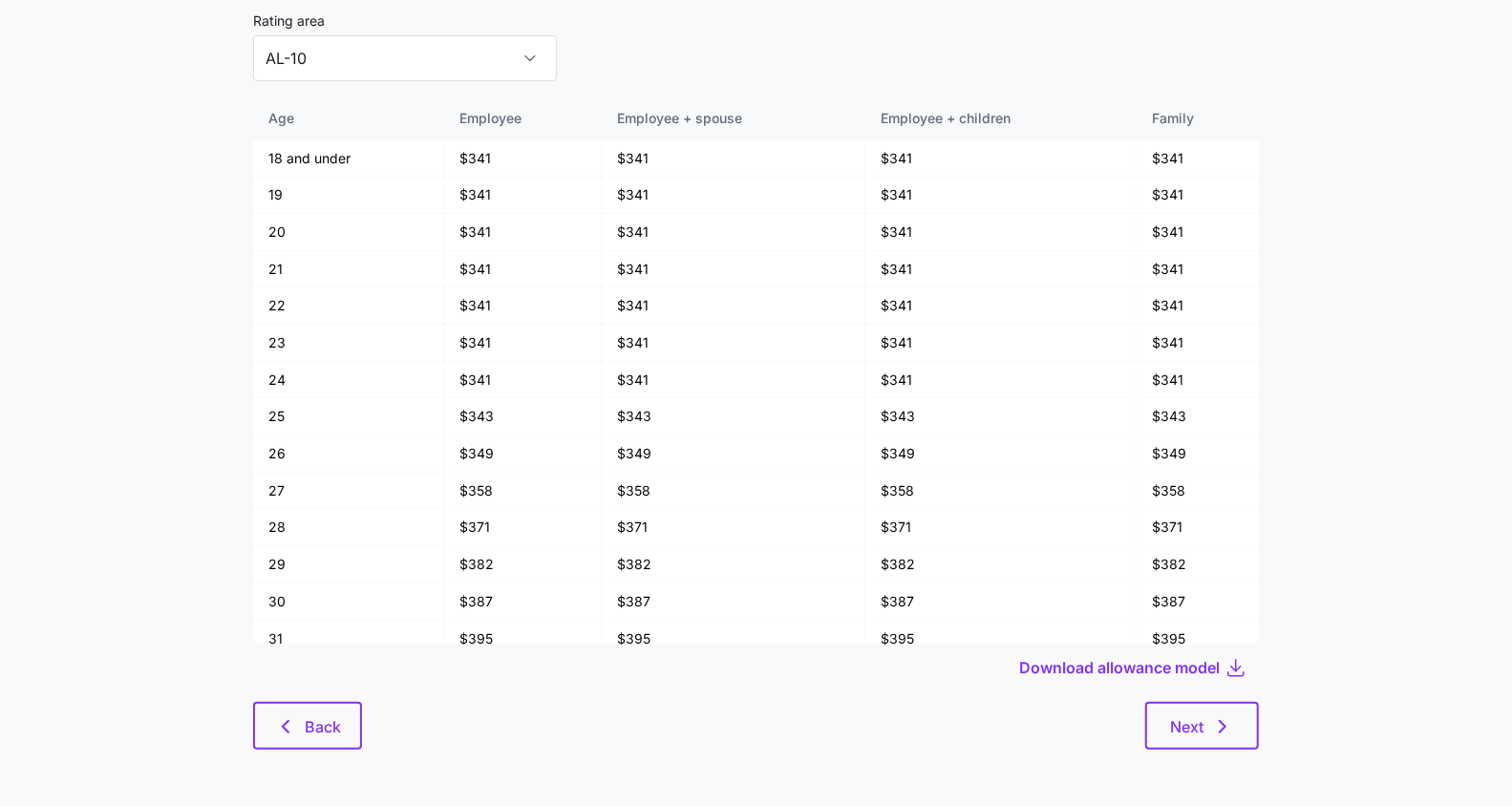 scroll, scrollTop: 101, scrollLeft: 0, axis: vertical 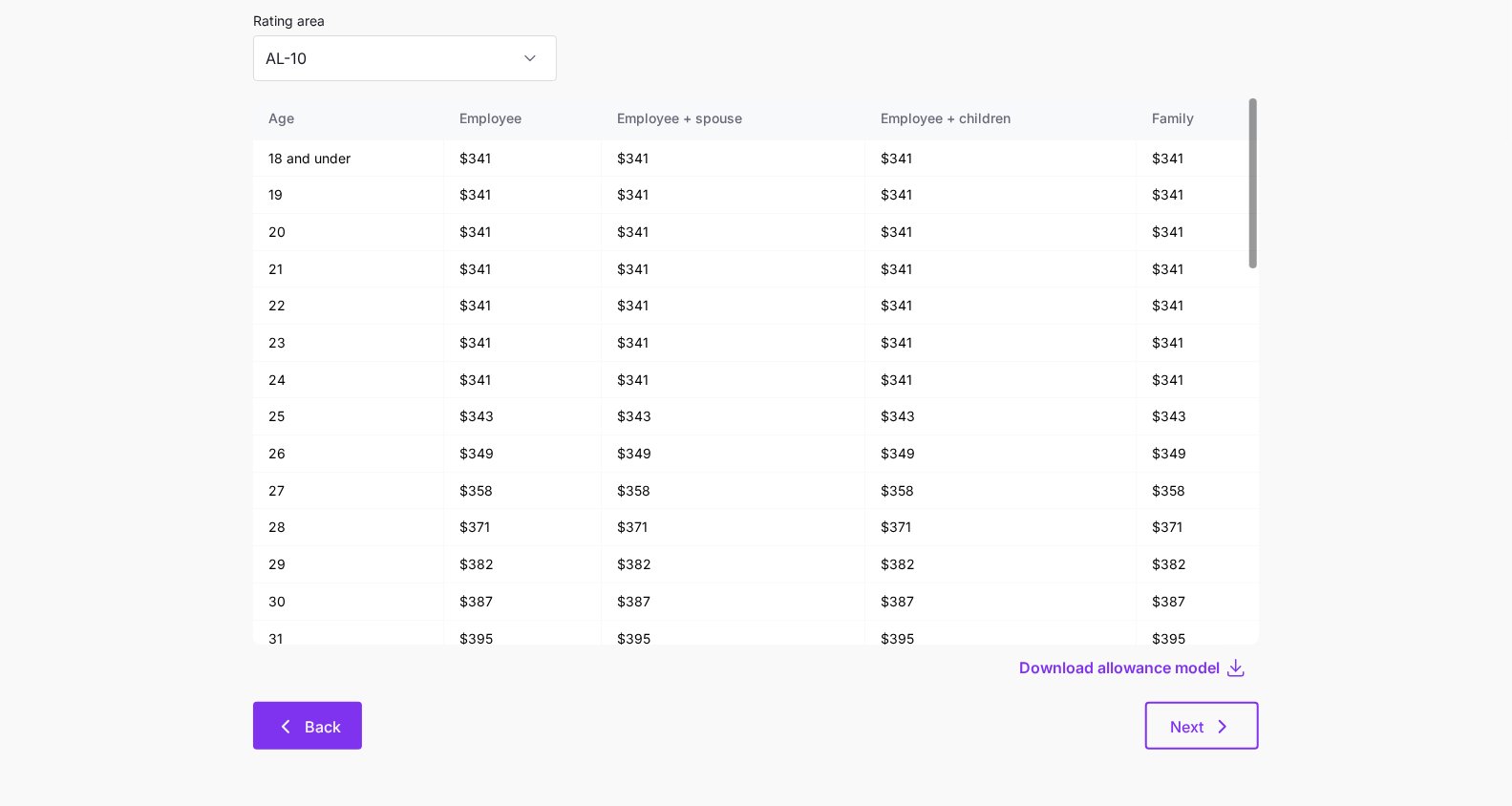 click on "Back" at bounding box center [308, 726] 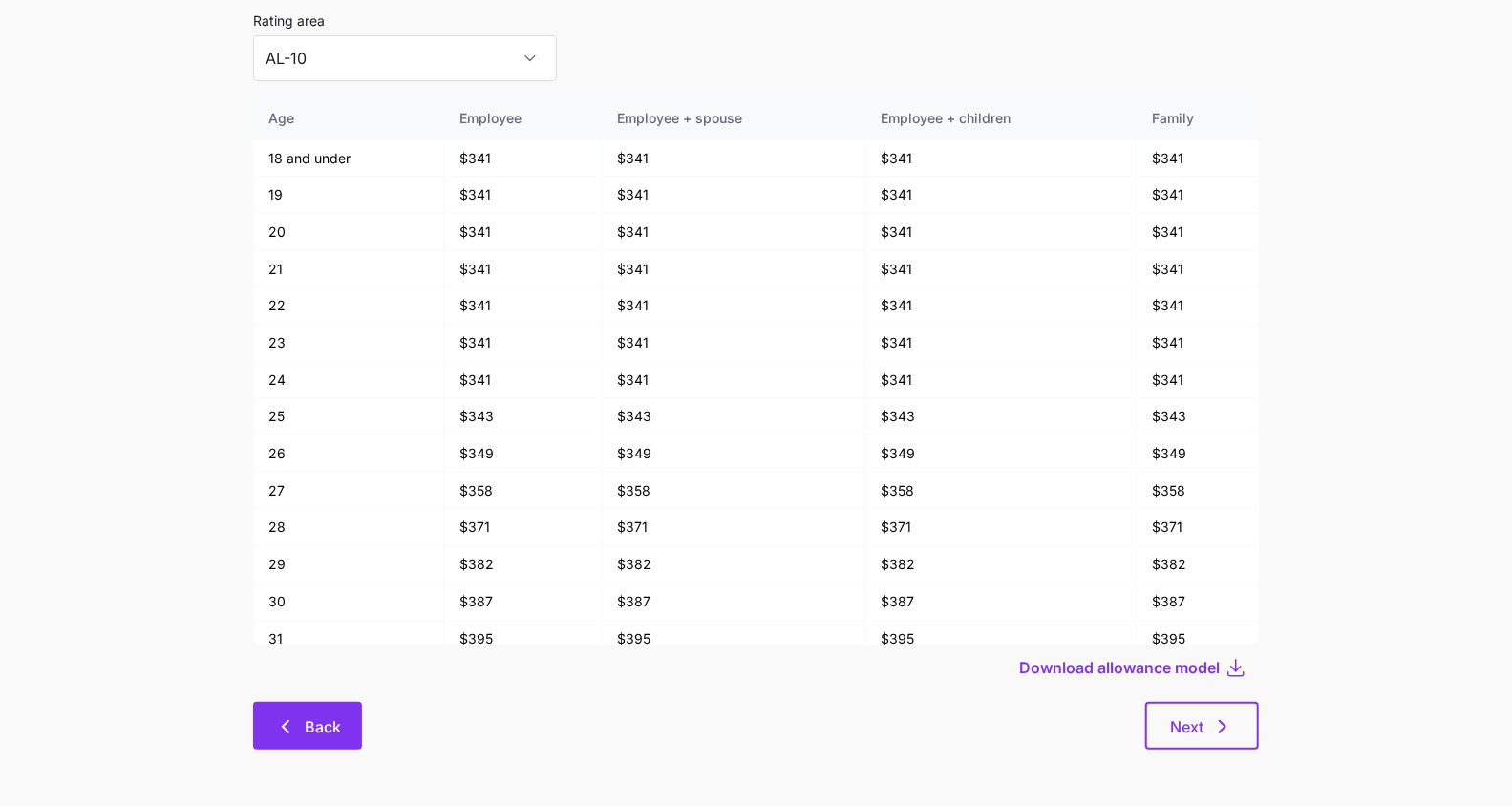 scroll, scrollTop: 0, scrollLeft: 0, axis: both 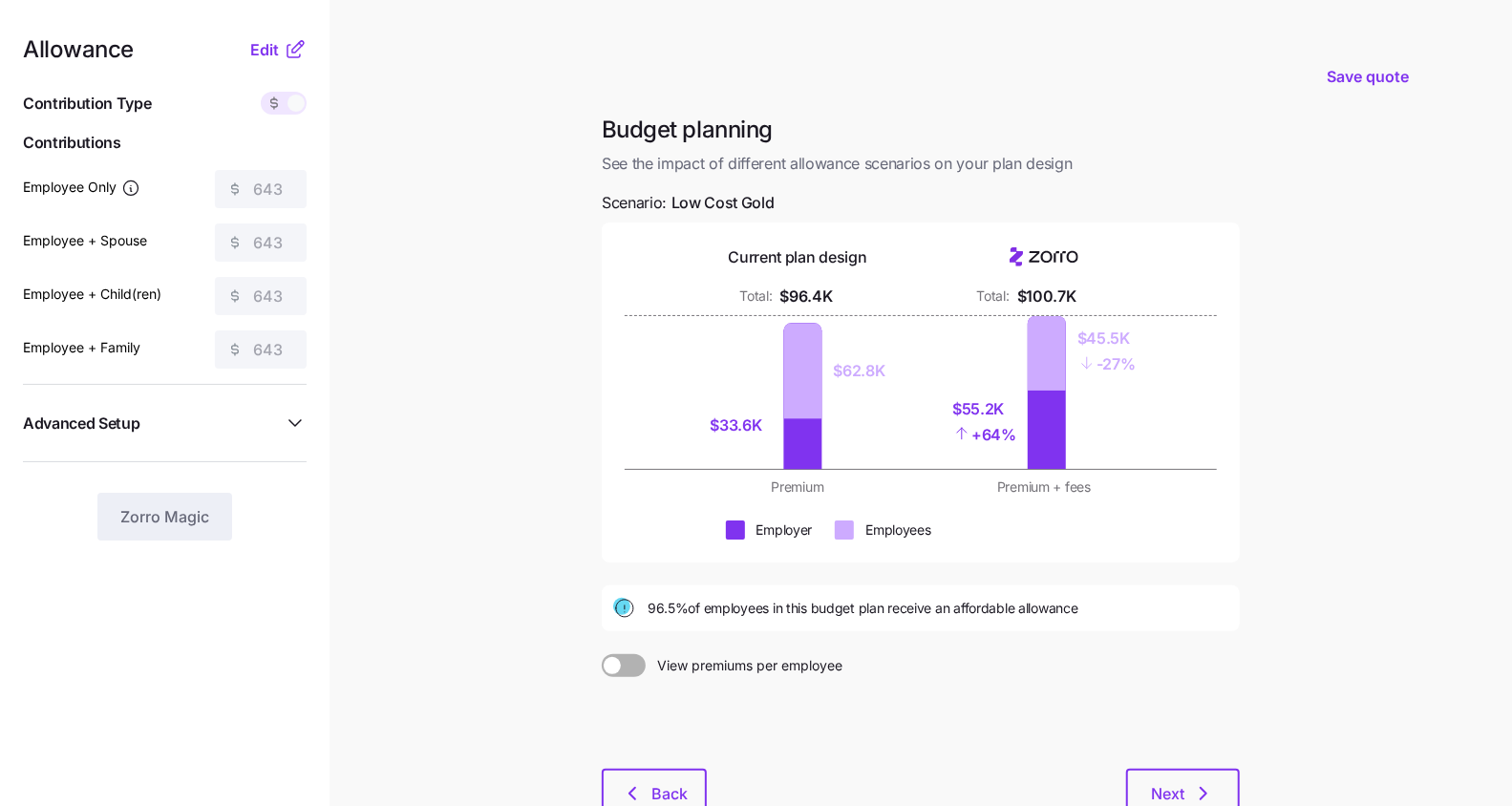click 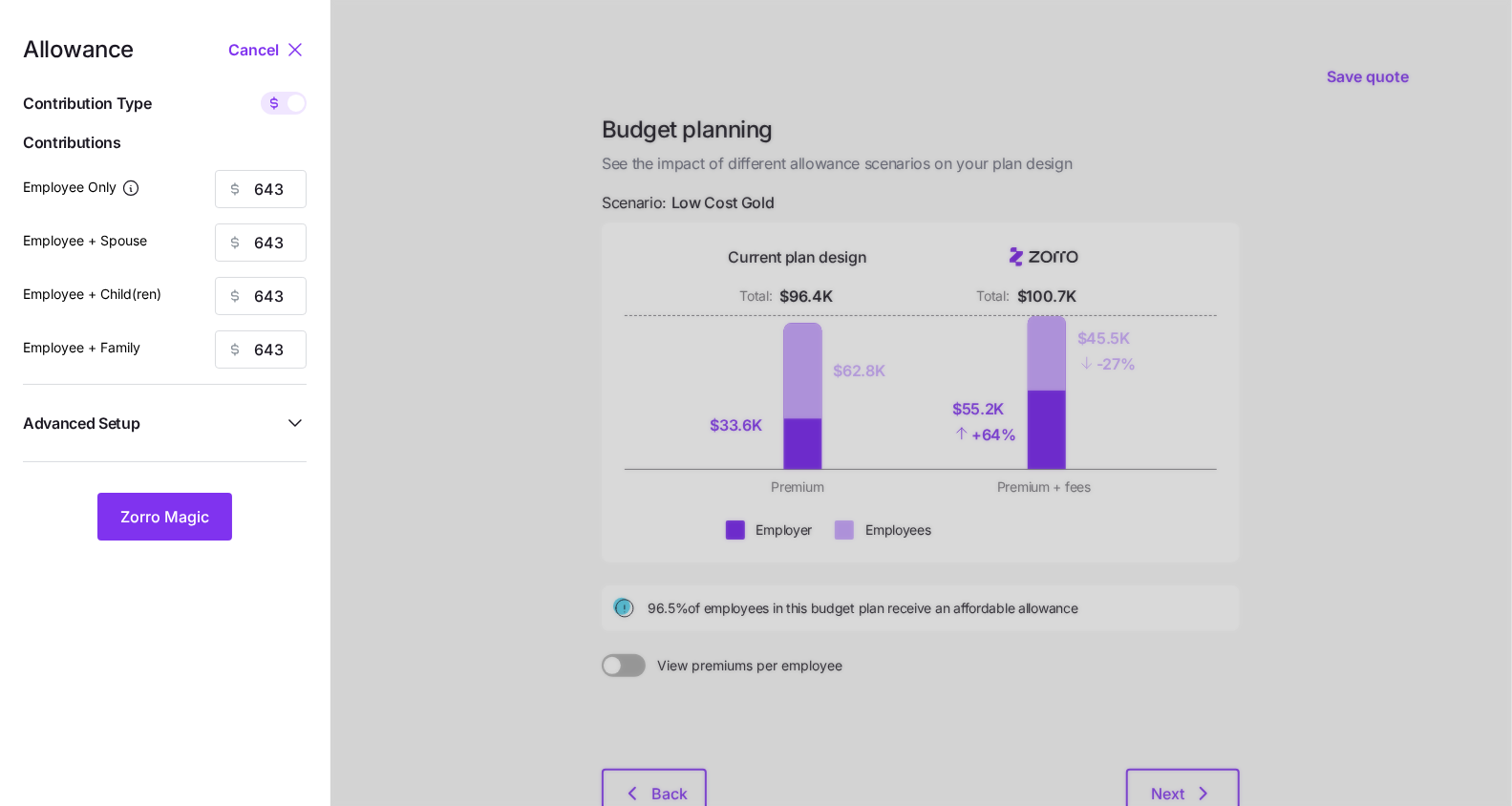 click 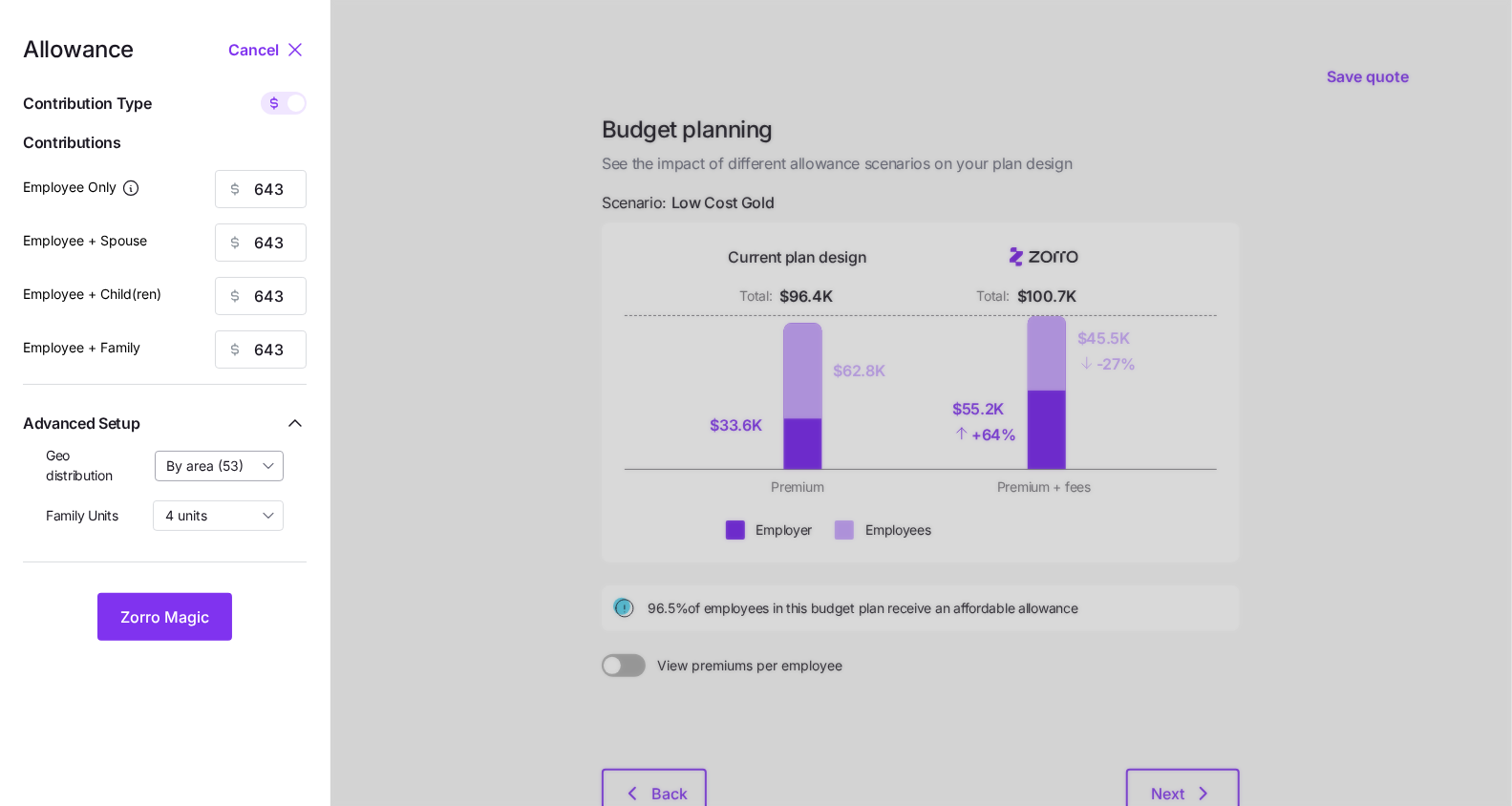 click on "By area (53)" at bounding box center [220, 466] 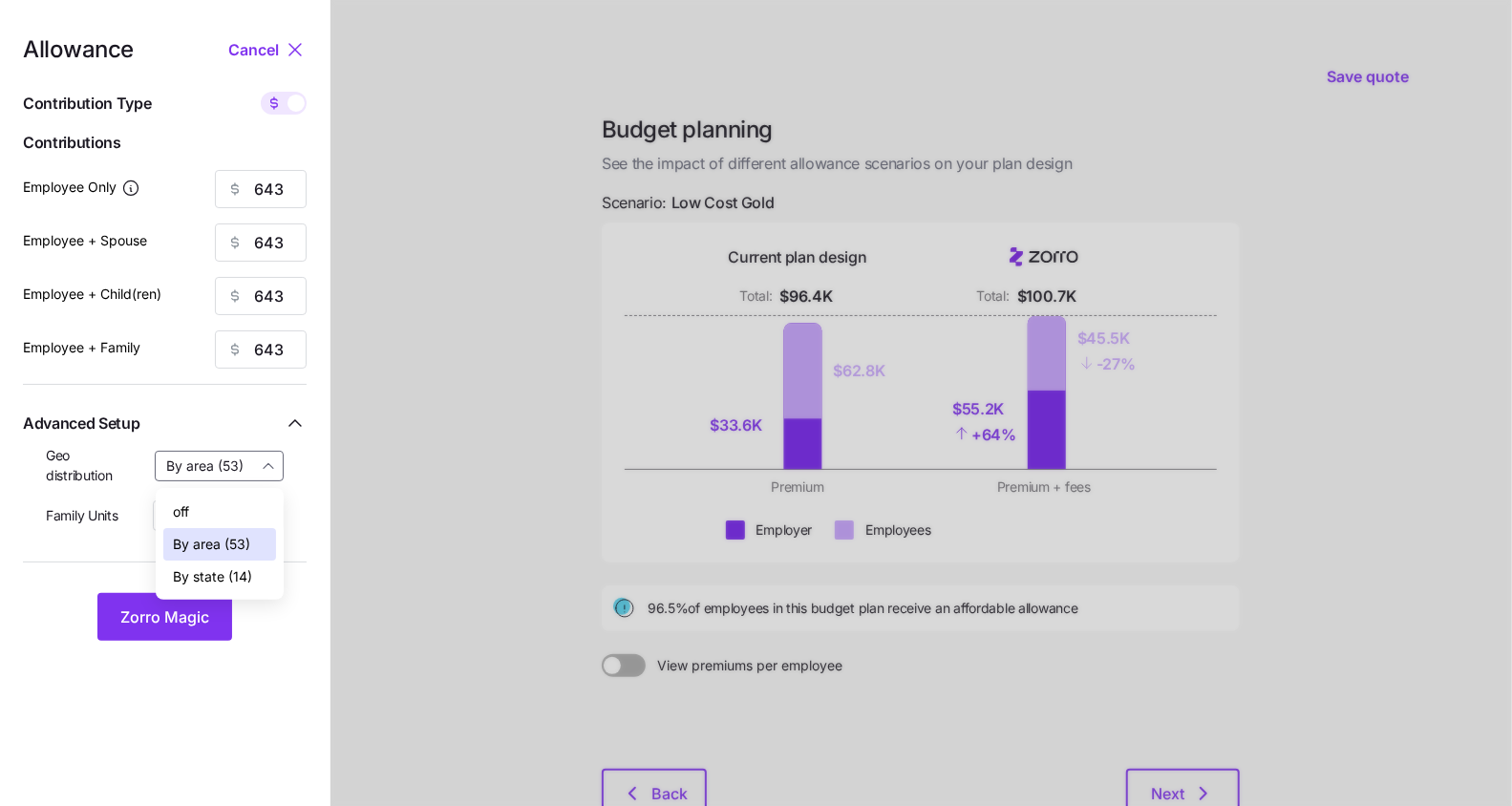 click on "By area (53)" at bounding box center (220, 544) 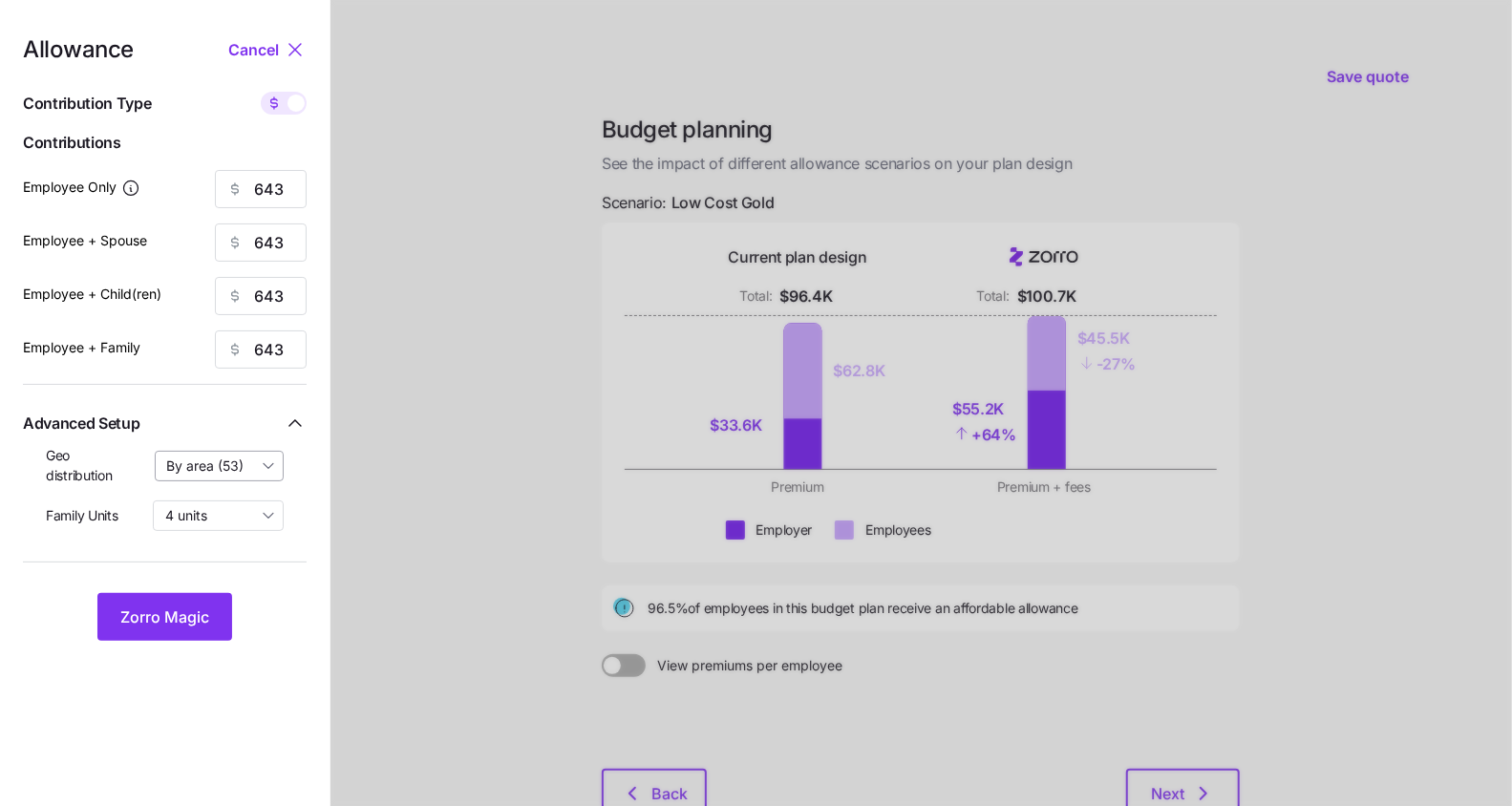 click on "By area (53)" at bounding box center [220, 466] 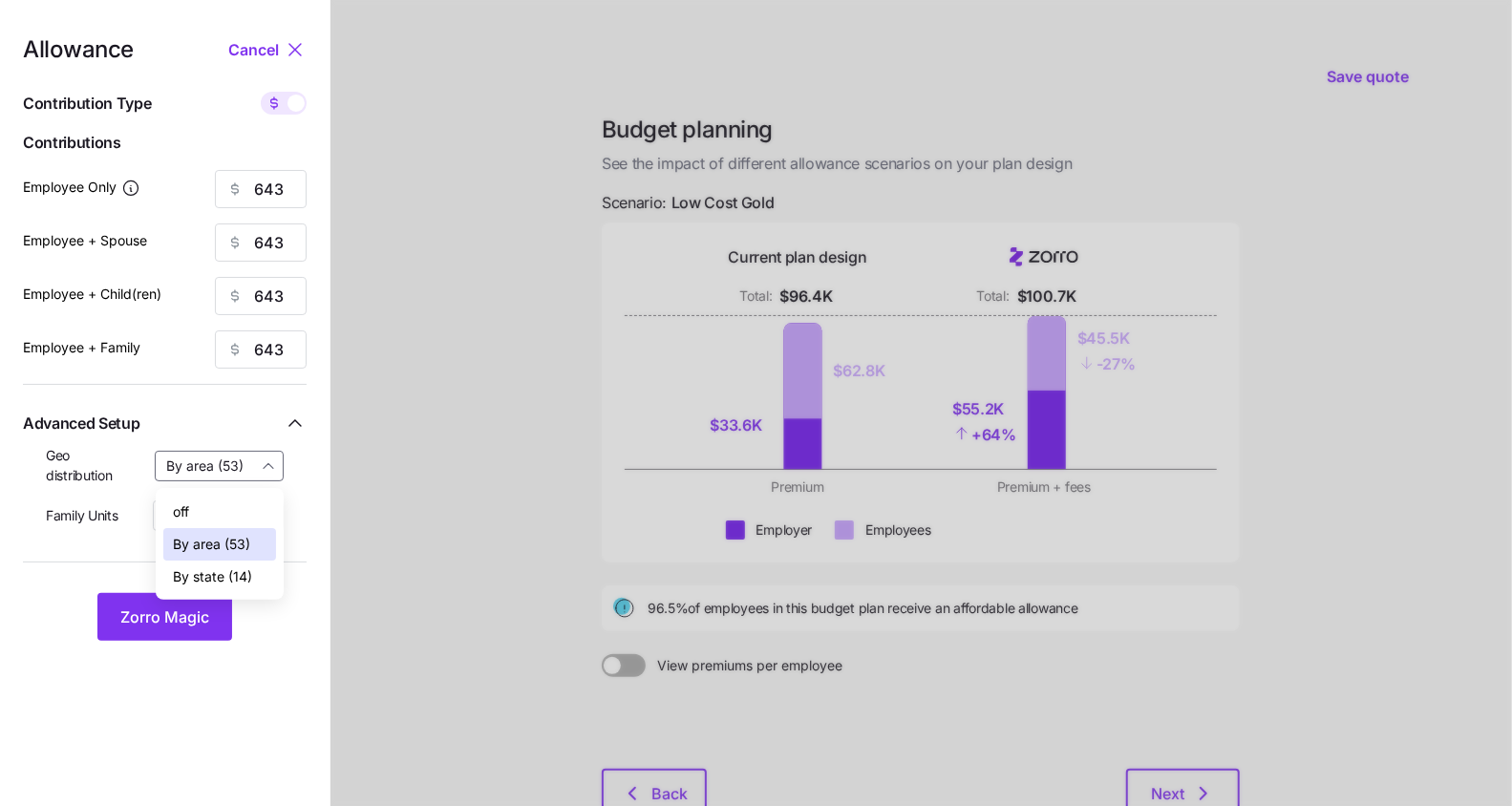 click on "By state (14)" at bounding box center (212, 577) 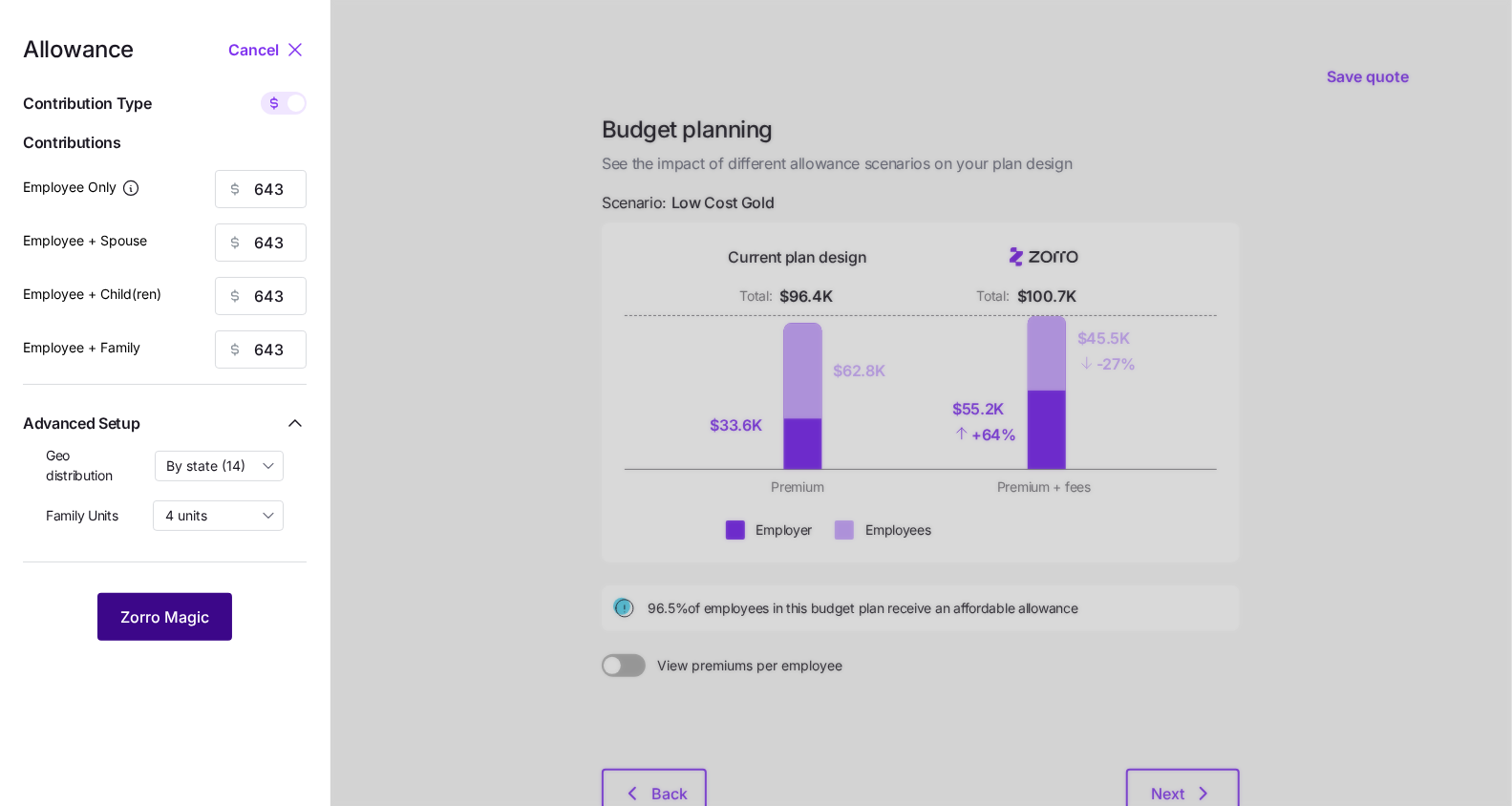 click on "Zorro Magic" at bounding box center [164, 617] 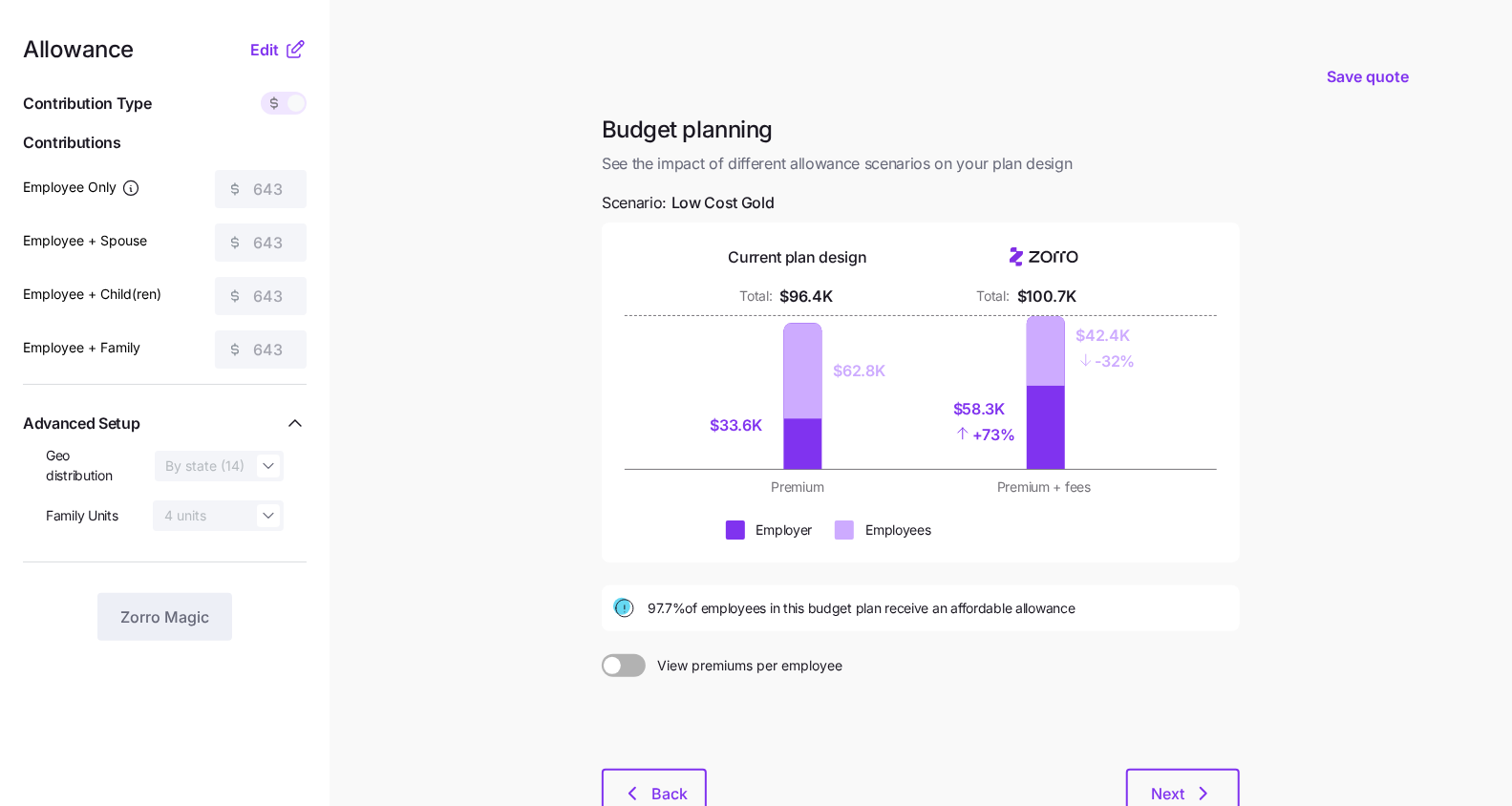 click on "Save quote Budget planning See the impact of different allowance scenarios on your plan design Scenario:   Low Cost Gold Current plan design Total: $96.4K Total: $100.7K $33.6K $62.8K $58.3K + 73% $42.4K - 32% Premium Premium + fees   Employer   Employees 97.7%  of employees in this budget plan receive an affordable allowance View premiums per employee Back Next" at bounding box center [756, 469] 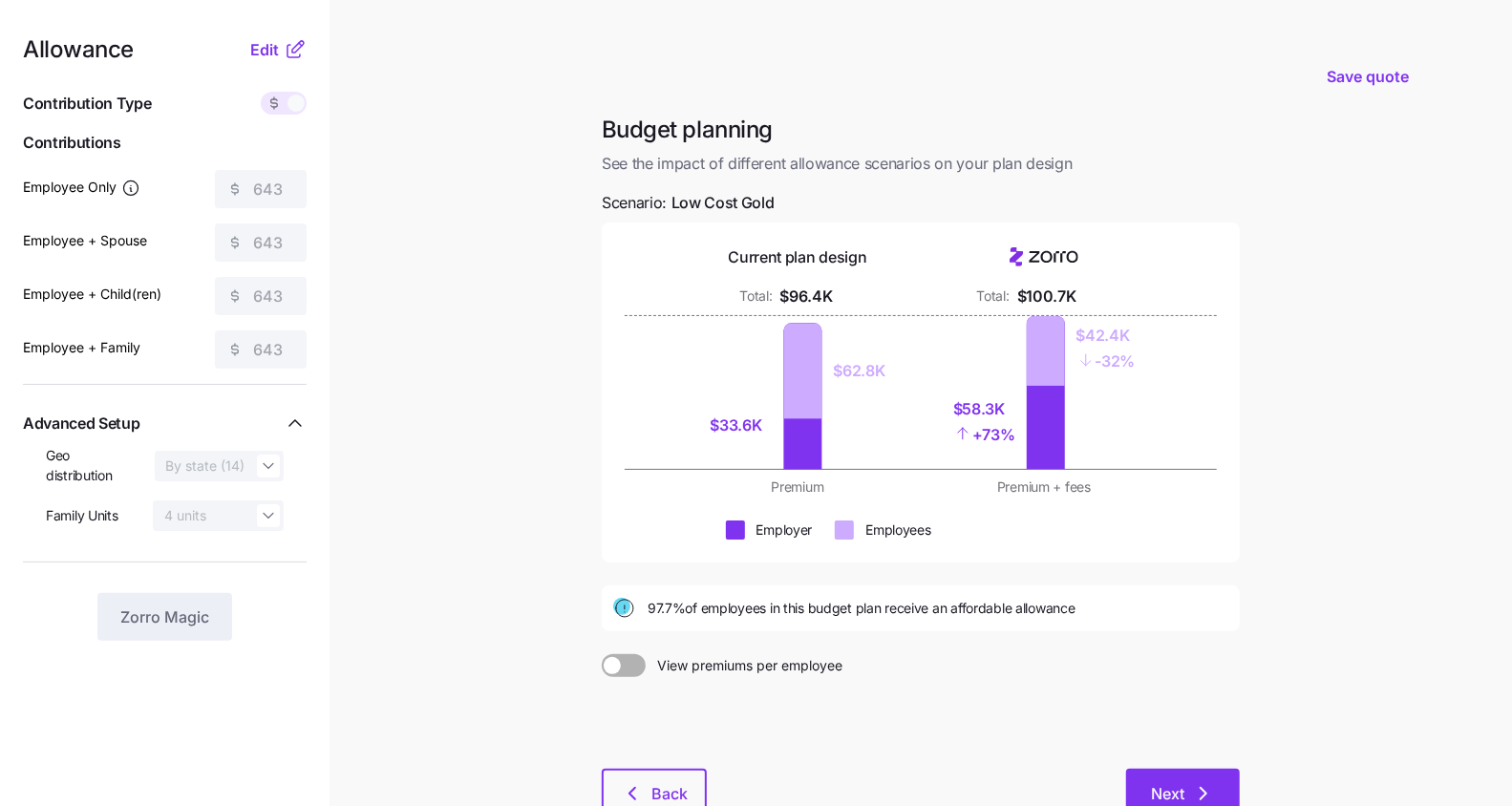 click 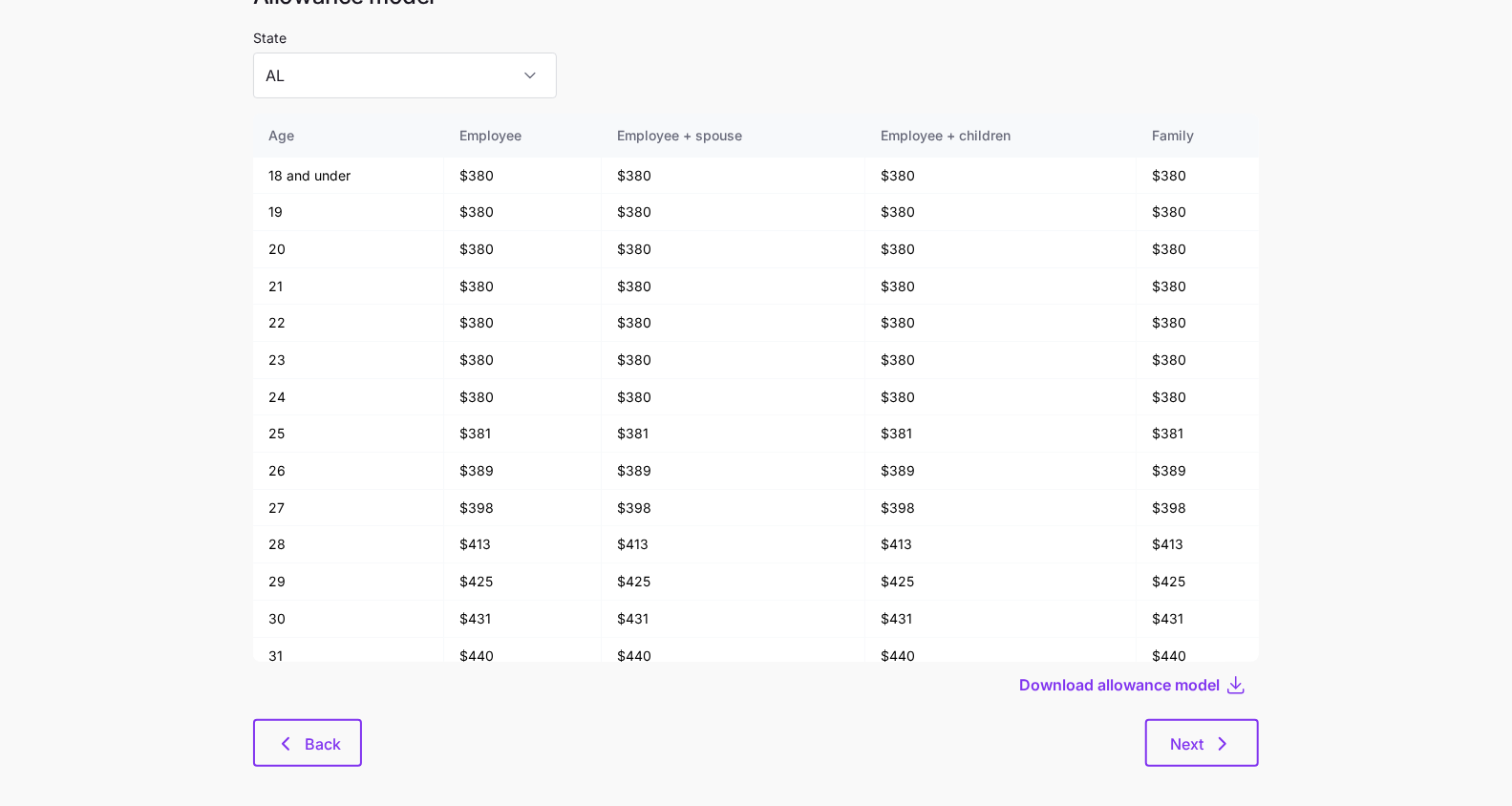 scroll, scrollTop: 101, scrollLeft: 0, axis: vertical 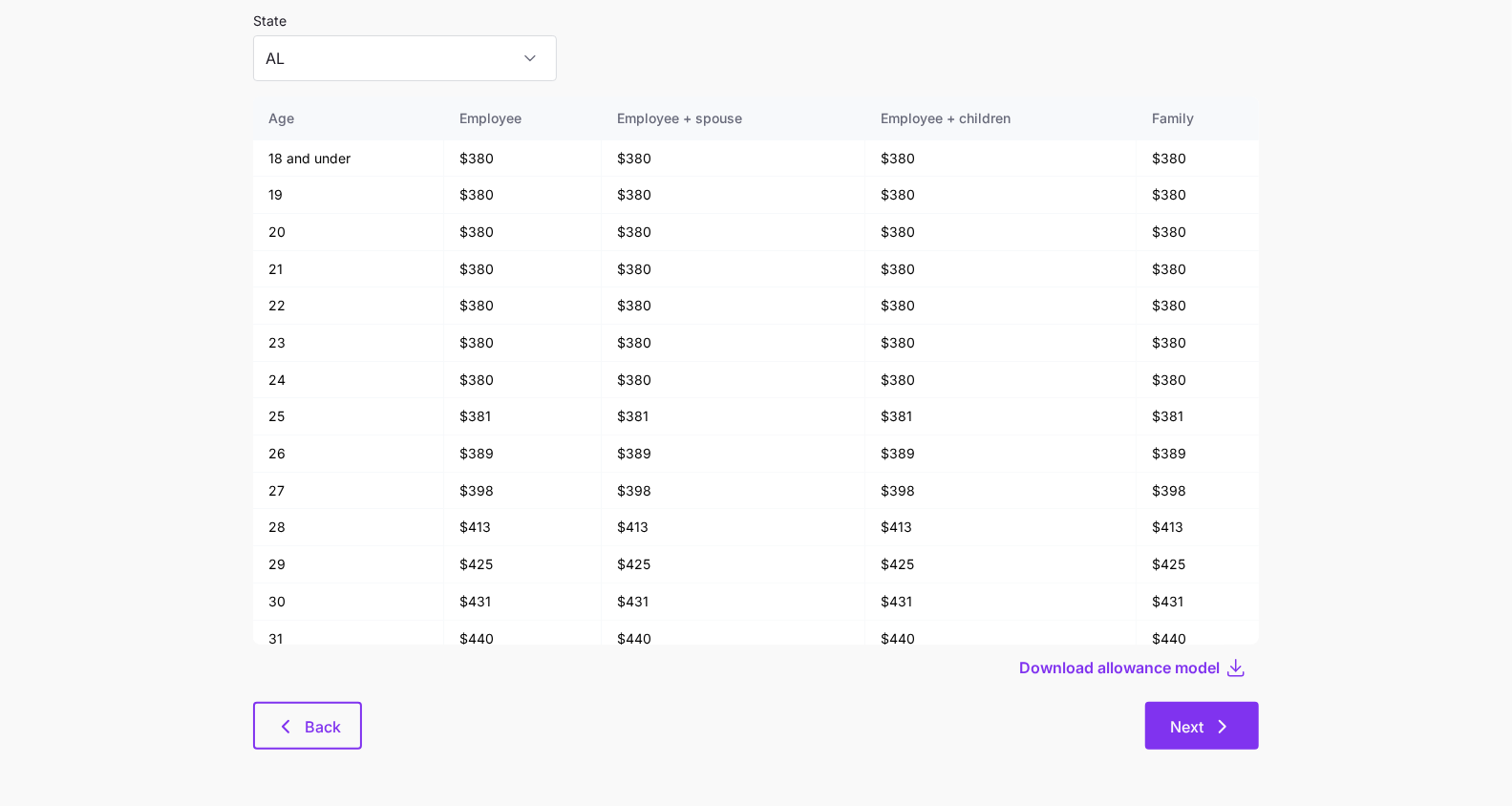 click on "Next" at bounding box center (1186, 727) 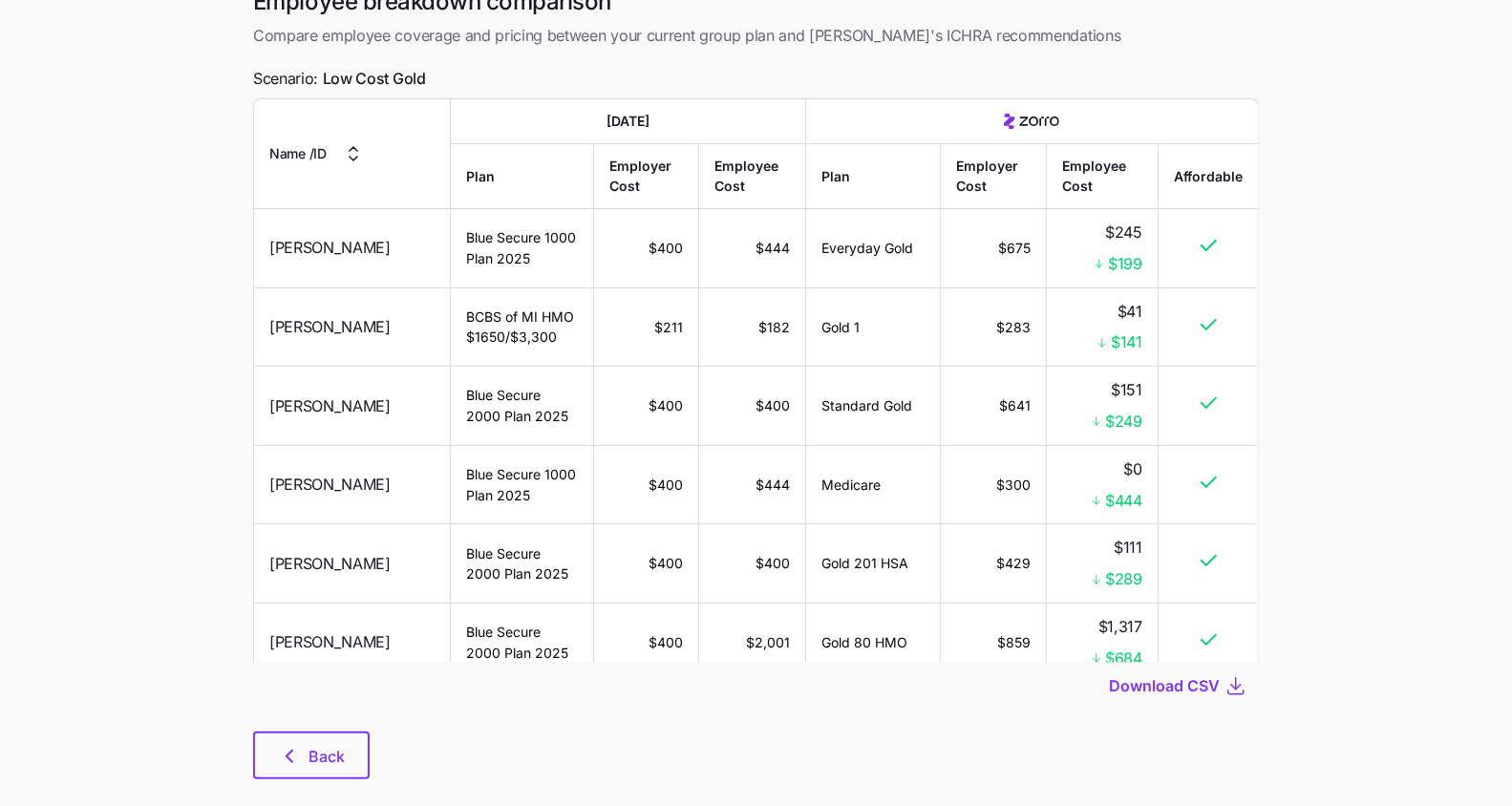 scroll, scrollTop: 0, scrollLeft: 0, axis: both 